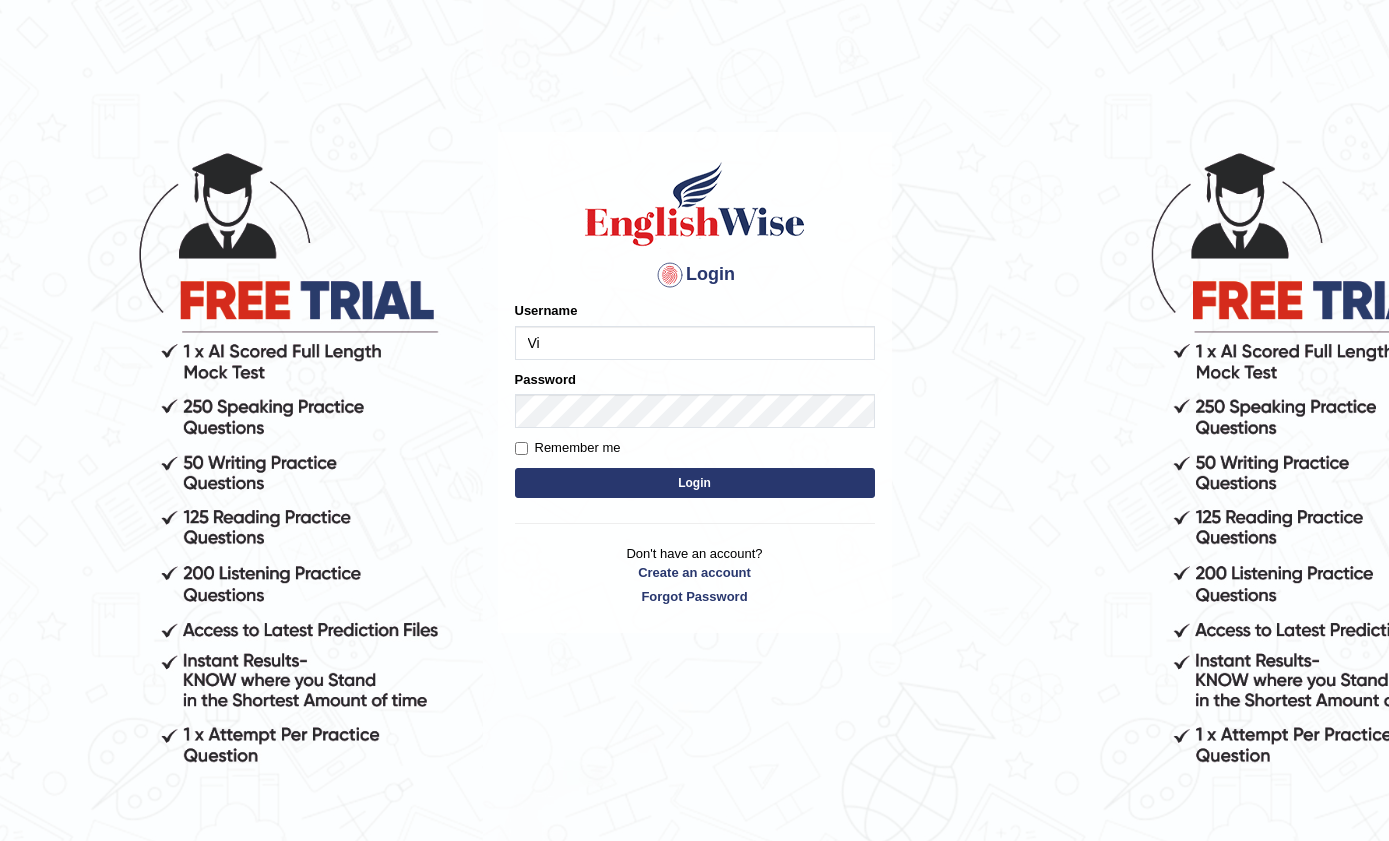 scroll, scrollTop: 0, scrollLeft: 0, axis: both 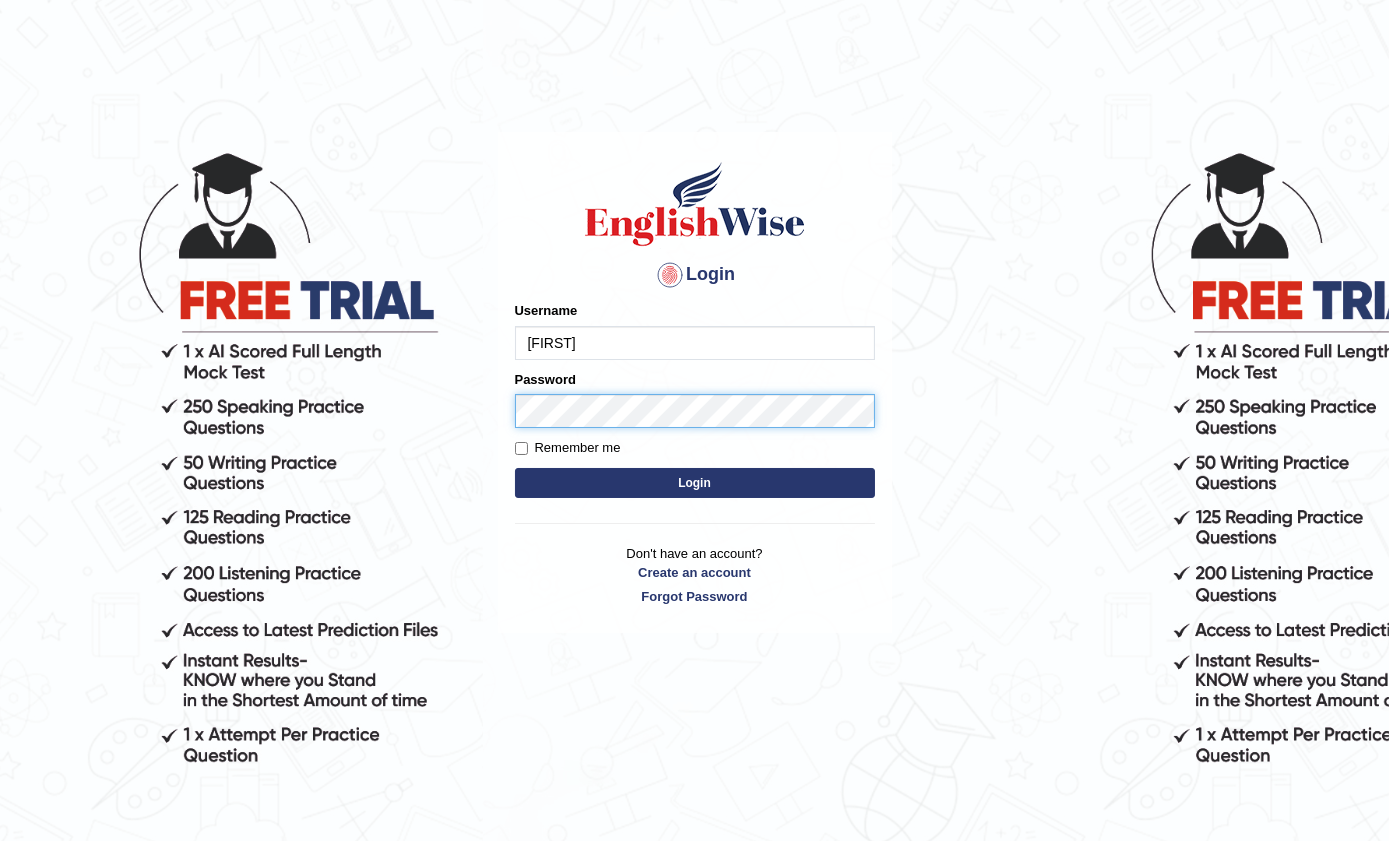 type on "[FIRST]" 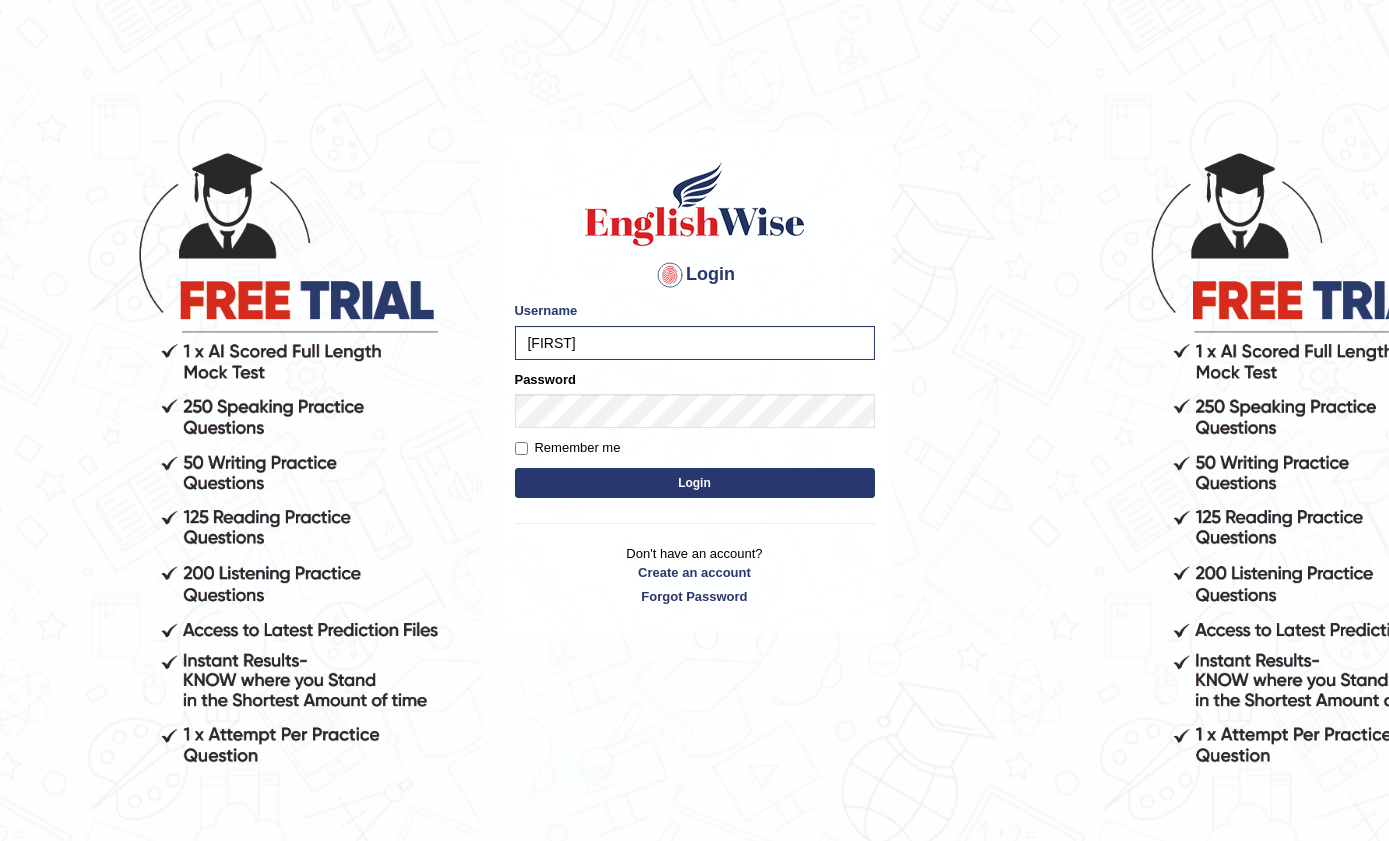 click on "Login" at bounding box center (695, 483) 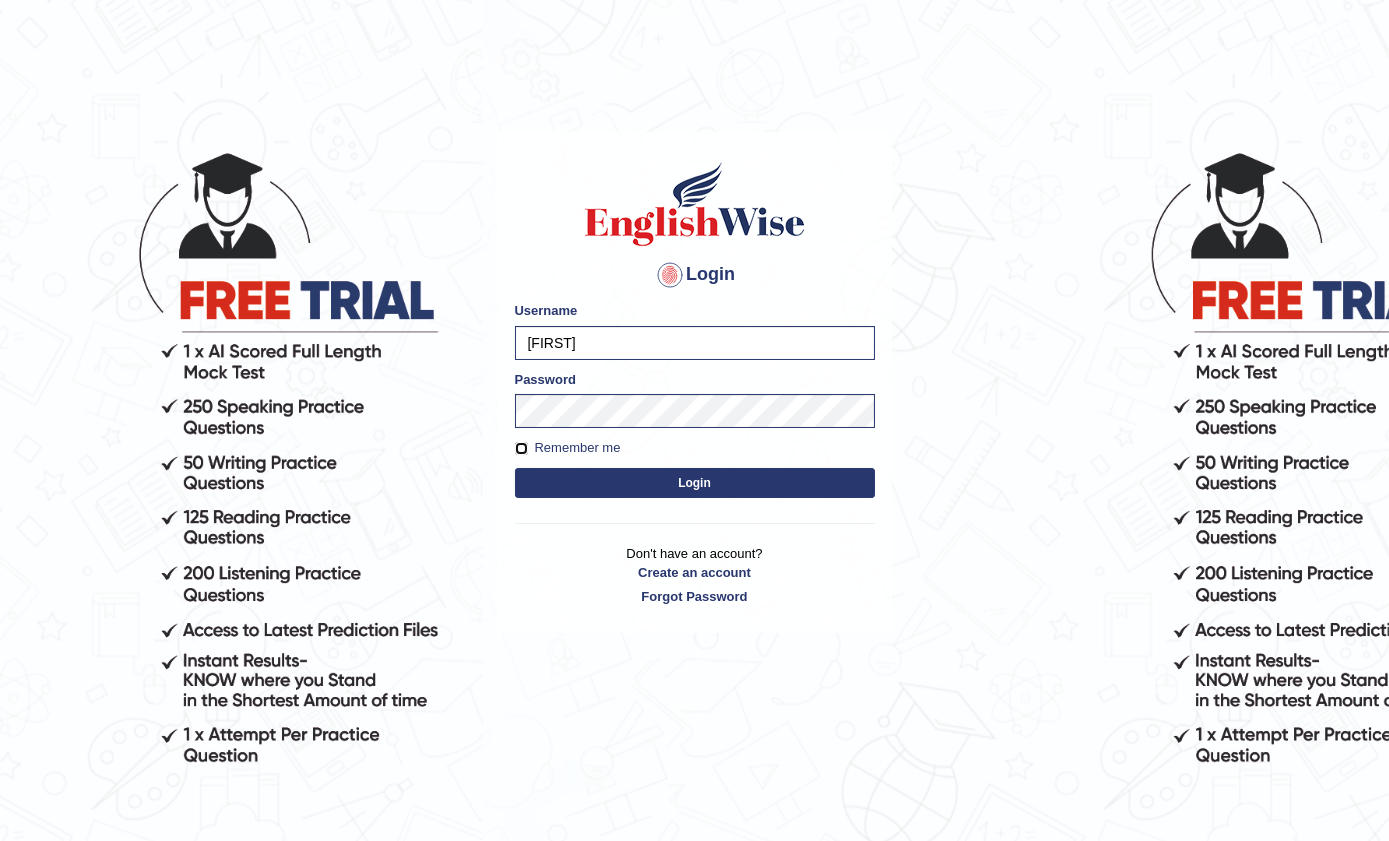 click on "Remember me" at bounding box center (521, 448) 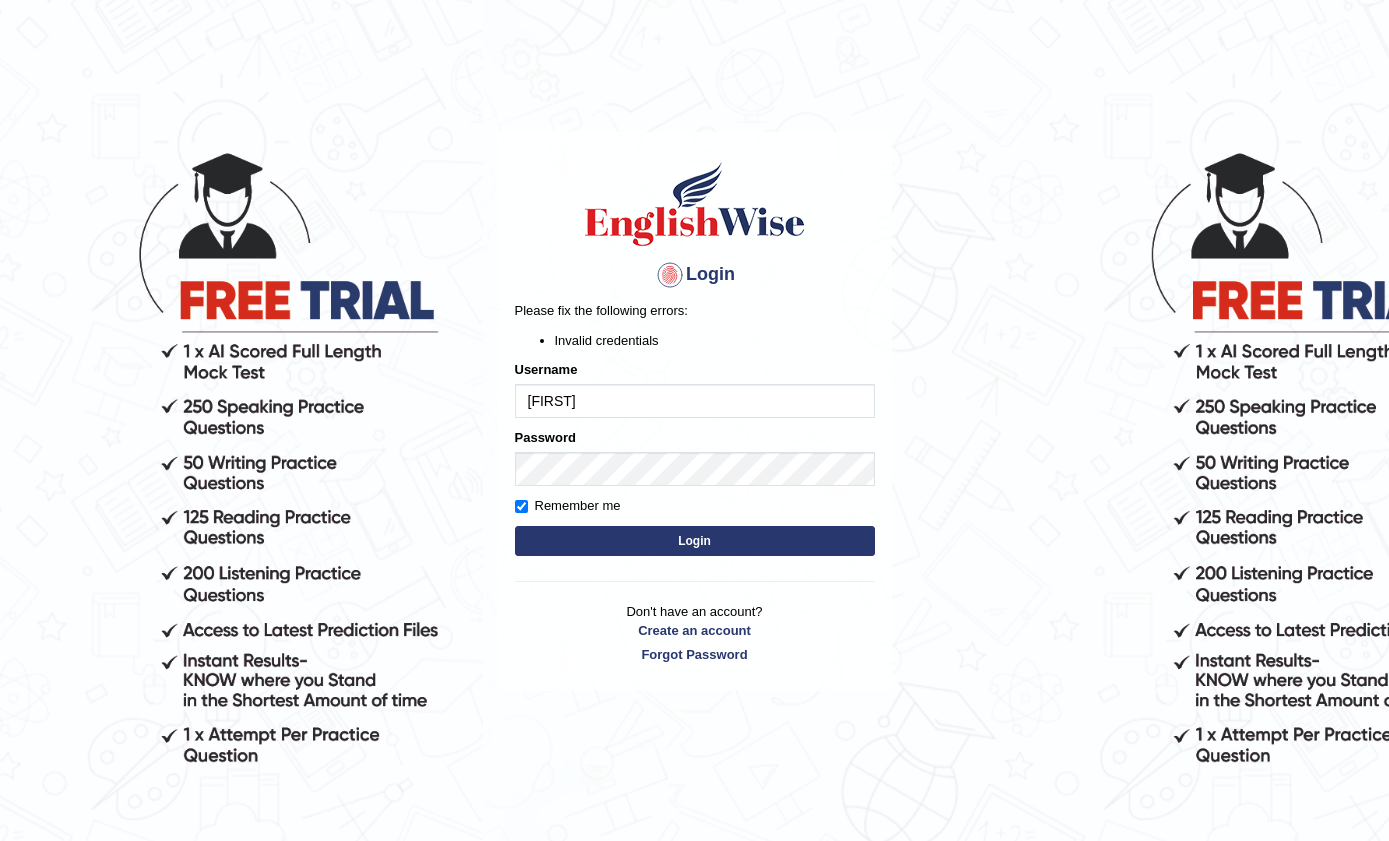 scroll, scrollTop: 0, scrollLeft: 0, axis: both 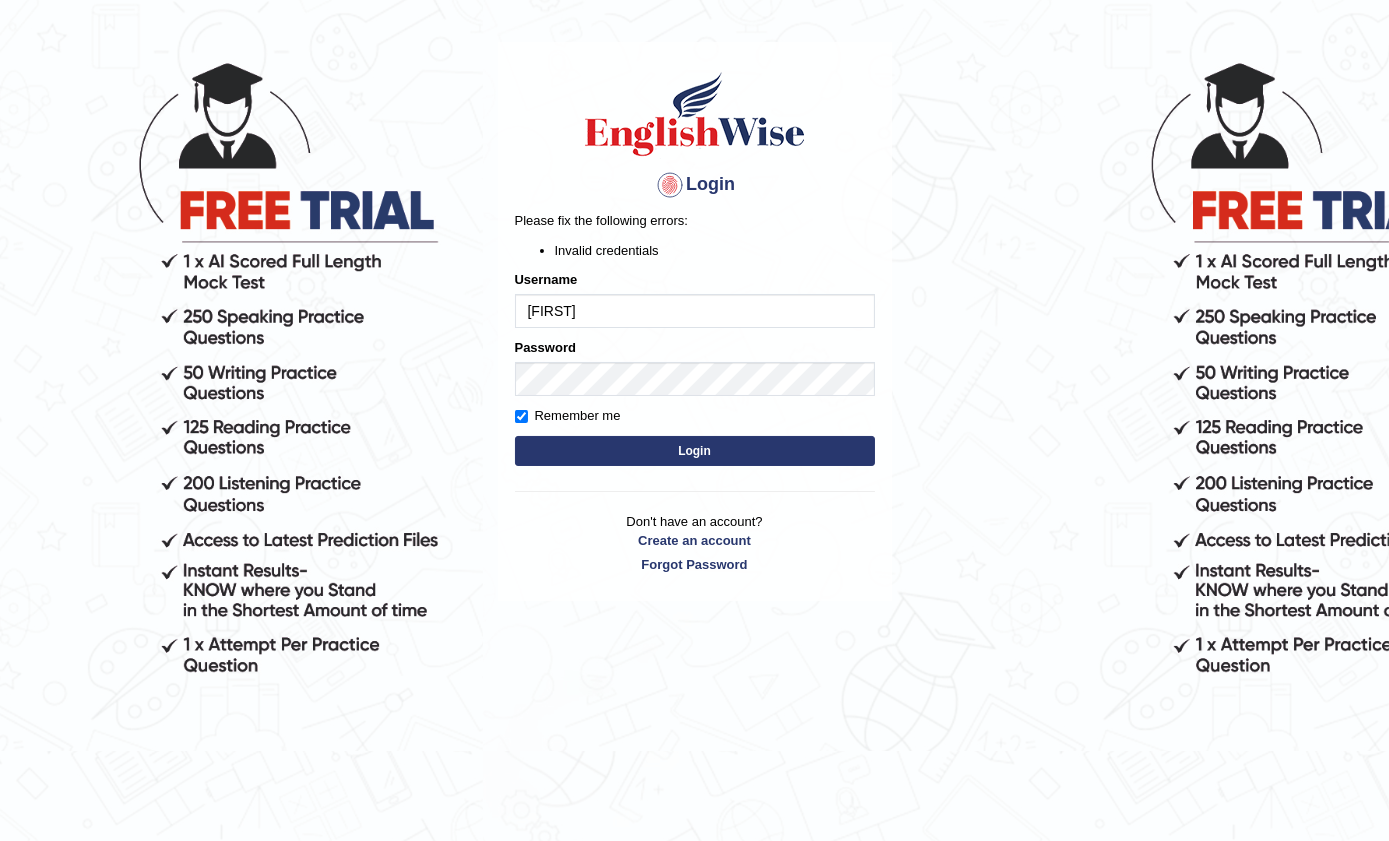 click on "Login" at bounding box center (695, 451) 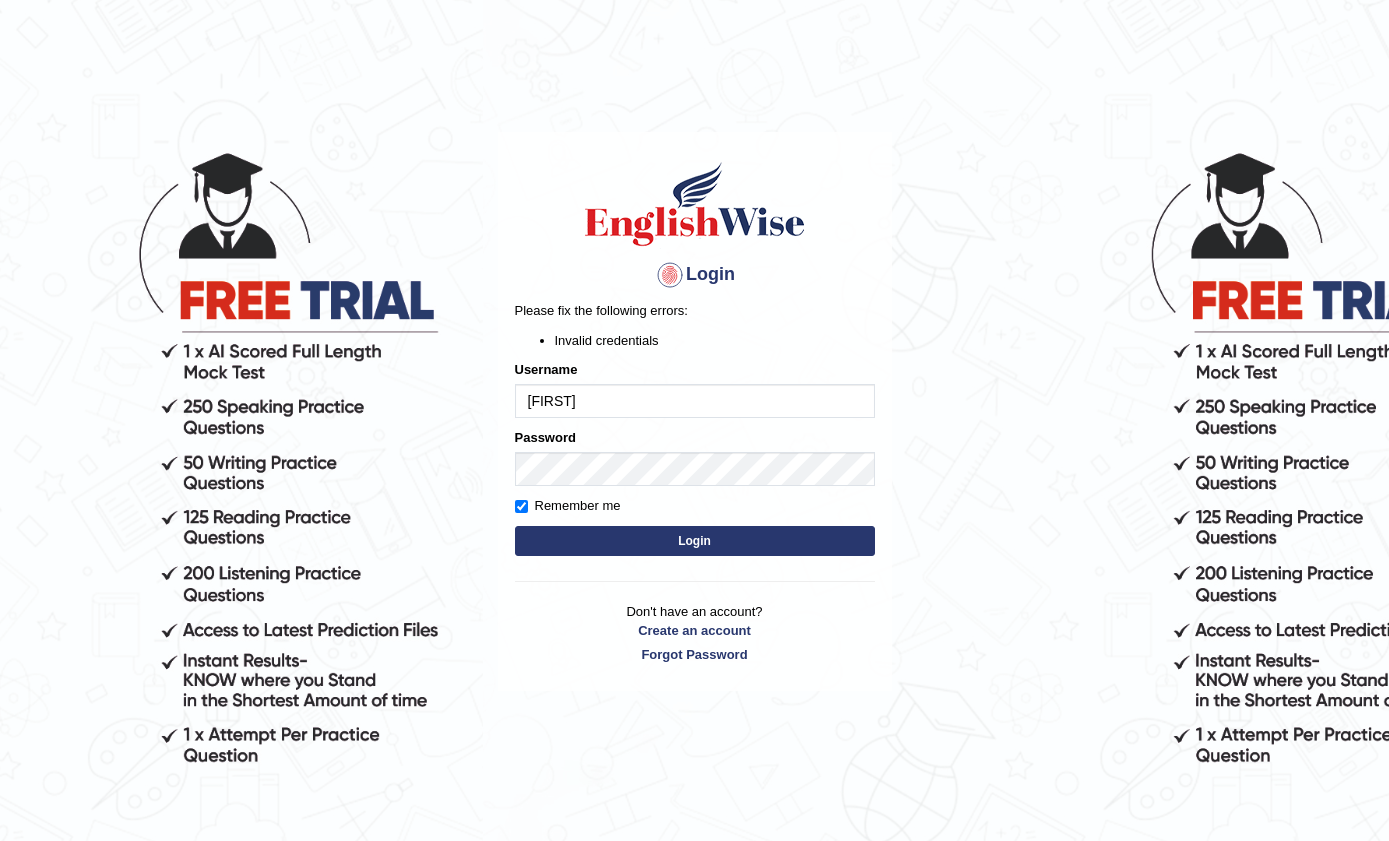 click on "Login
Please fix the following errors: Invalid credentials
Username
[NAME]
Password
Remember me
Login
Don't have an account?
Create an account
Forgot Password" at bounding box center (695, 411) 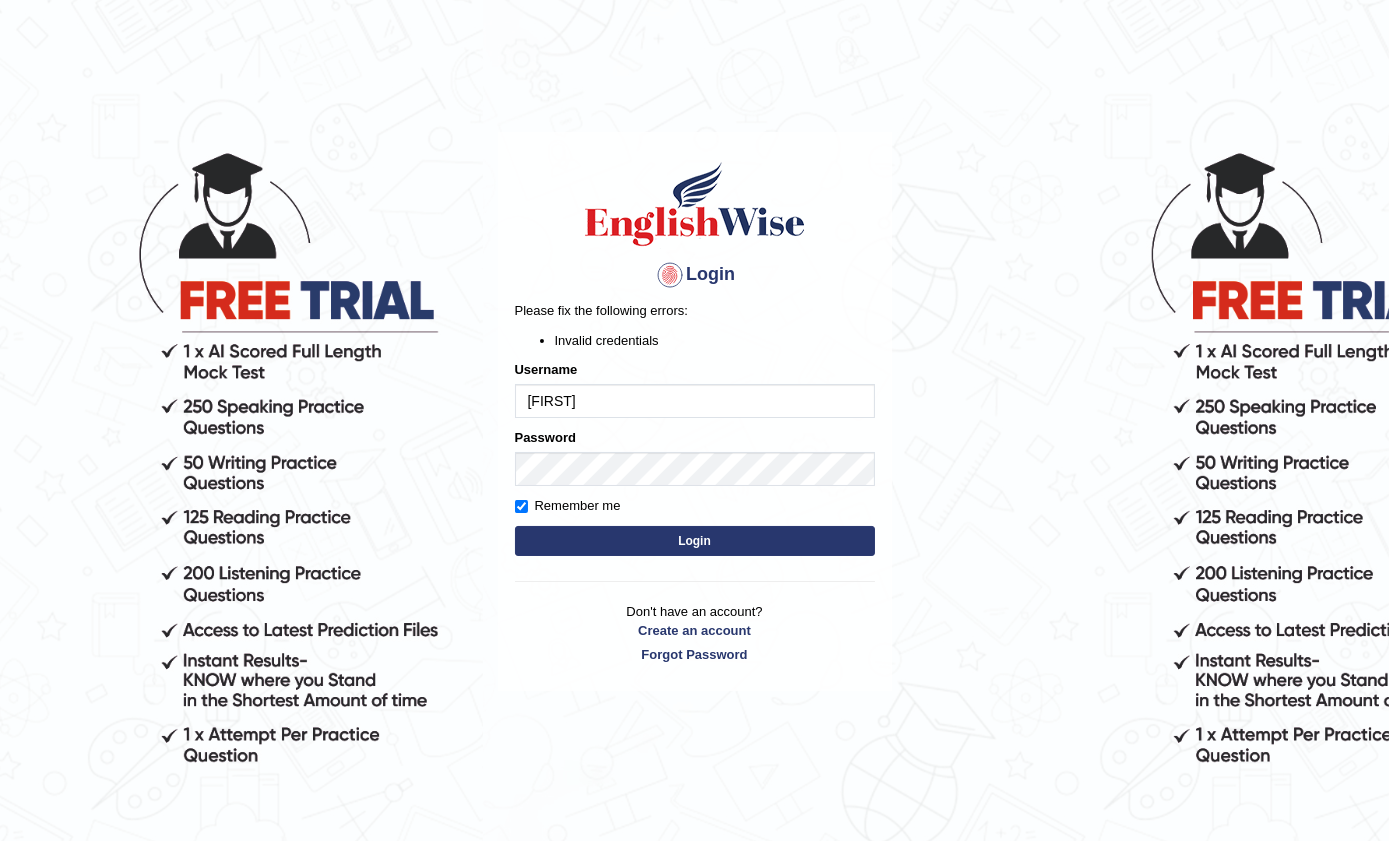 scroll, scrollTop: 0, scrollLeft: 0, axis: both 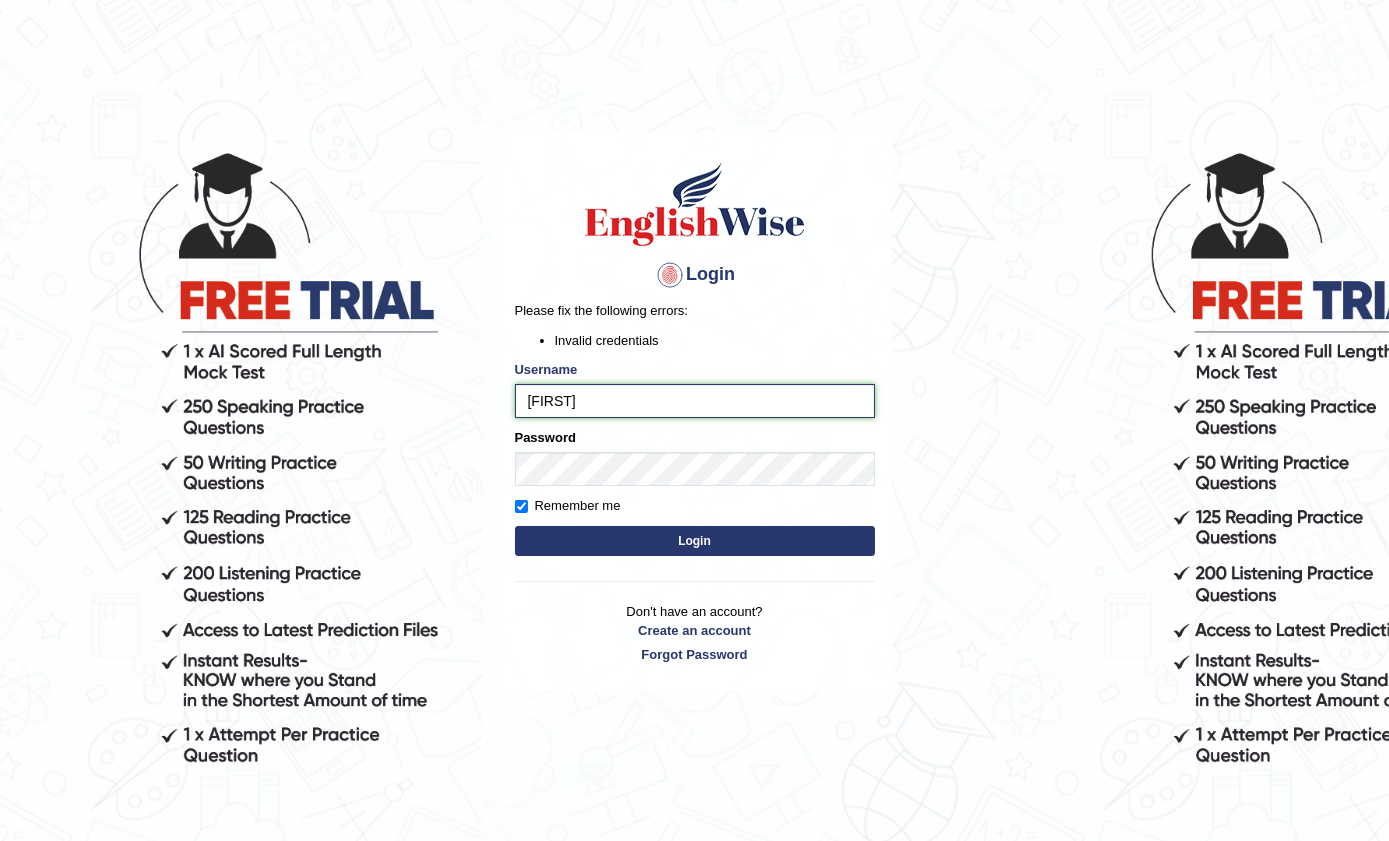 click on "[FIRST]" at bounding box center (695, 401) 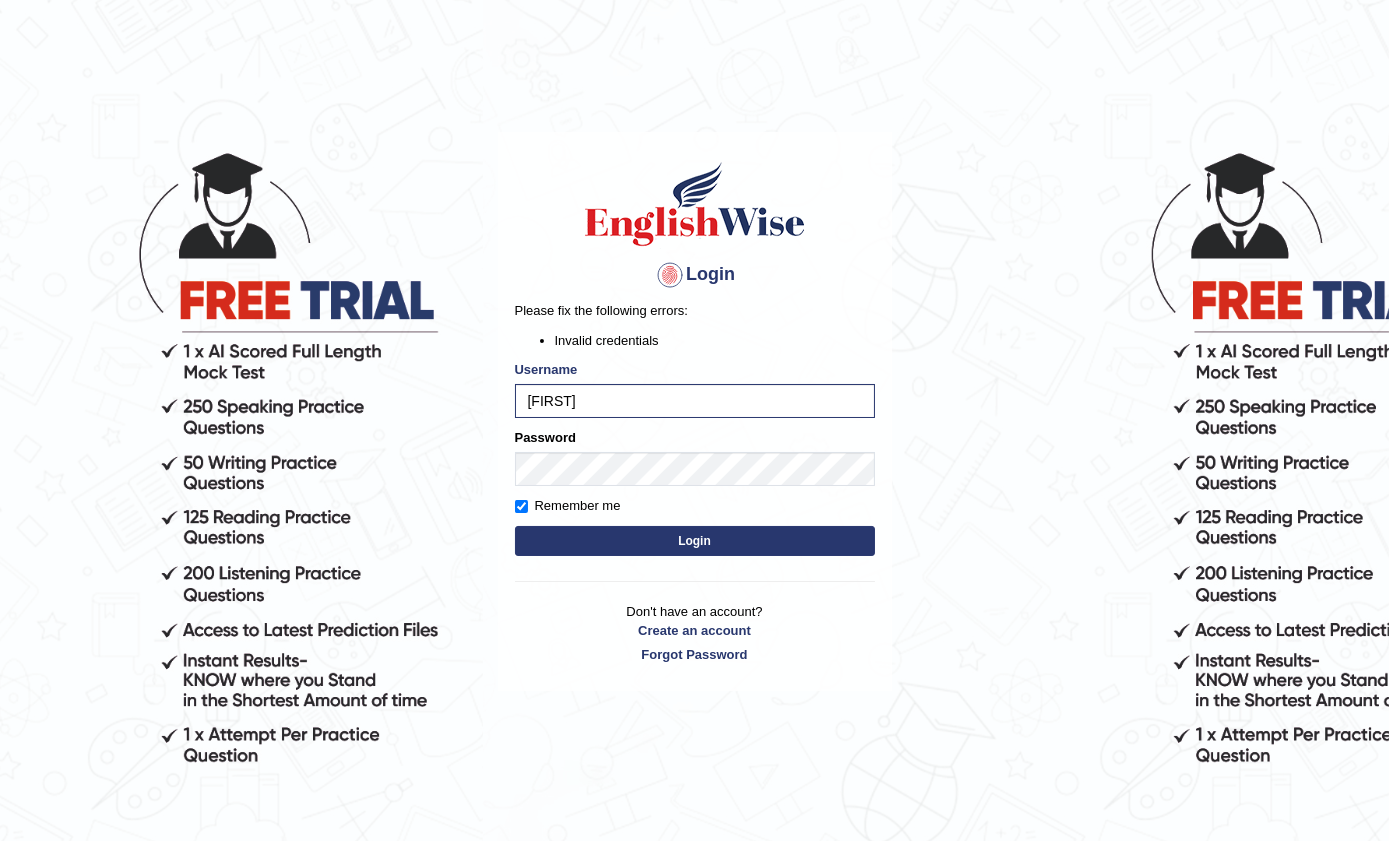 click on "Login" at bounding box center [695, 541] 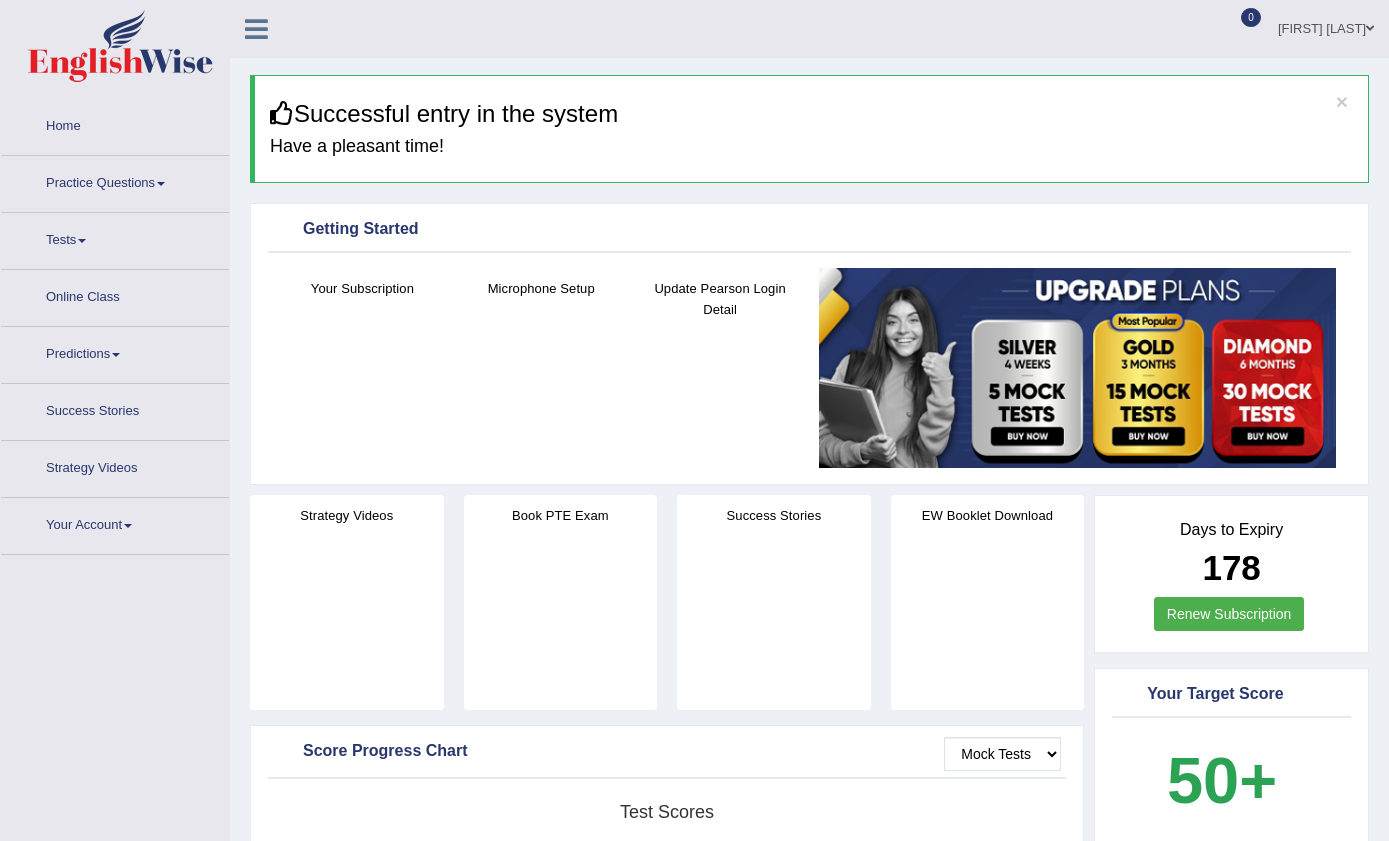 scroll, scrollTop: 0, scrollLeft: 0, axis: both 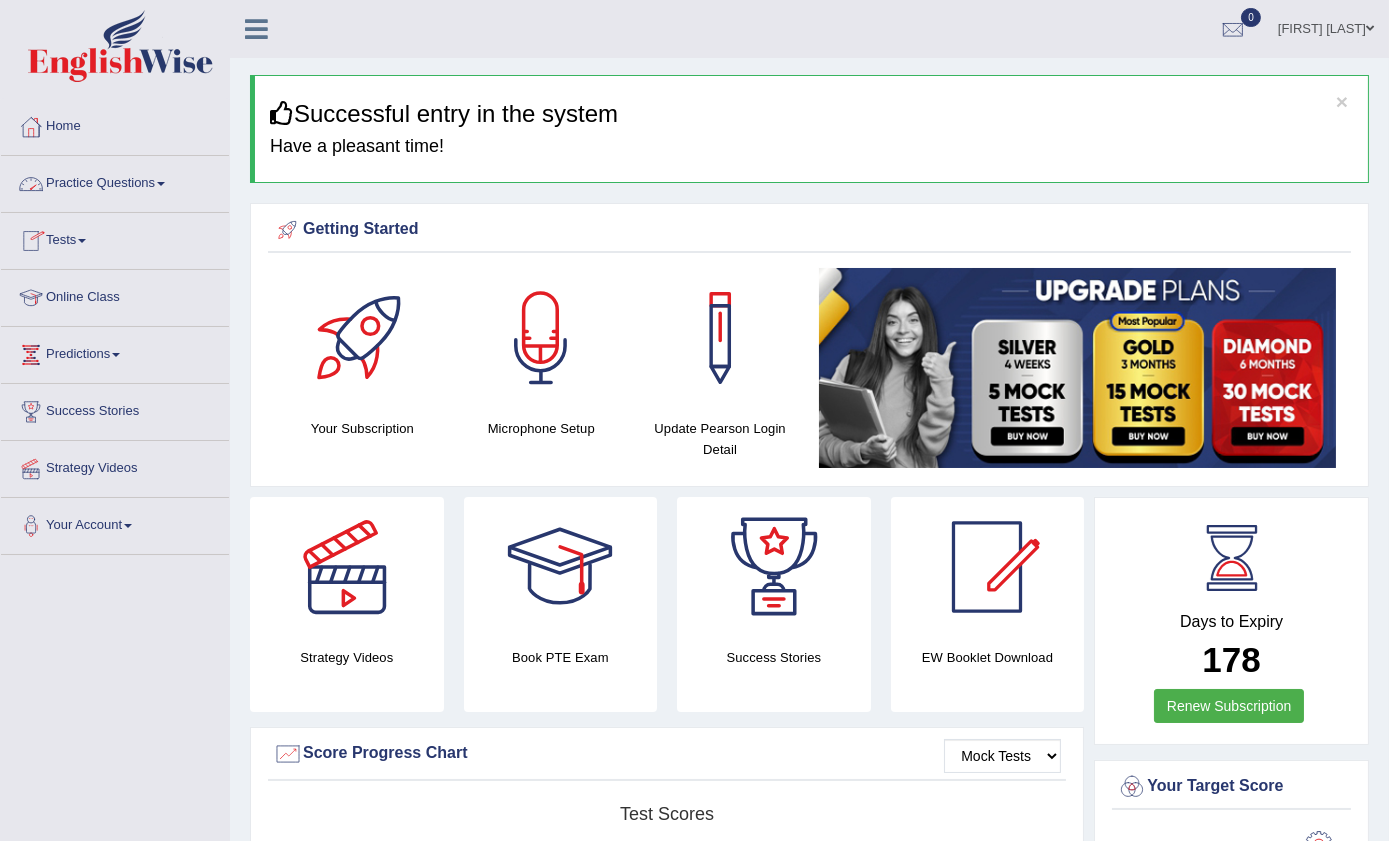 click on "Practice Questions" at bounding box center (115, 181) 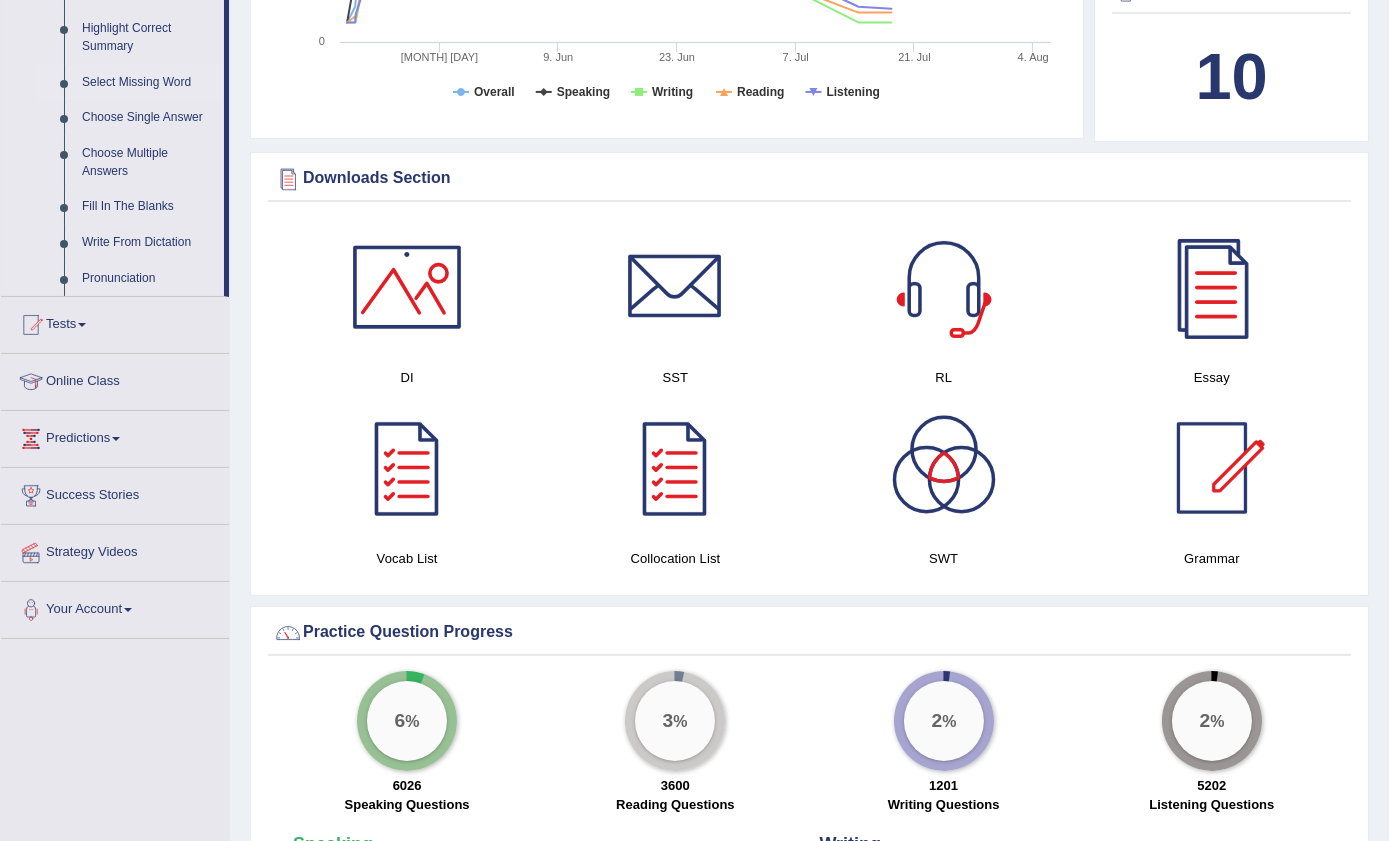 scroll, scrollTop: 1000, scrollLeft: 0, axis: vertical 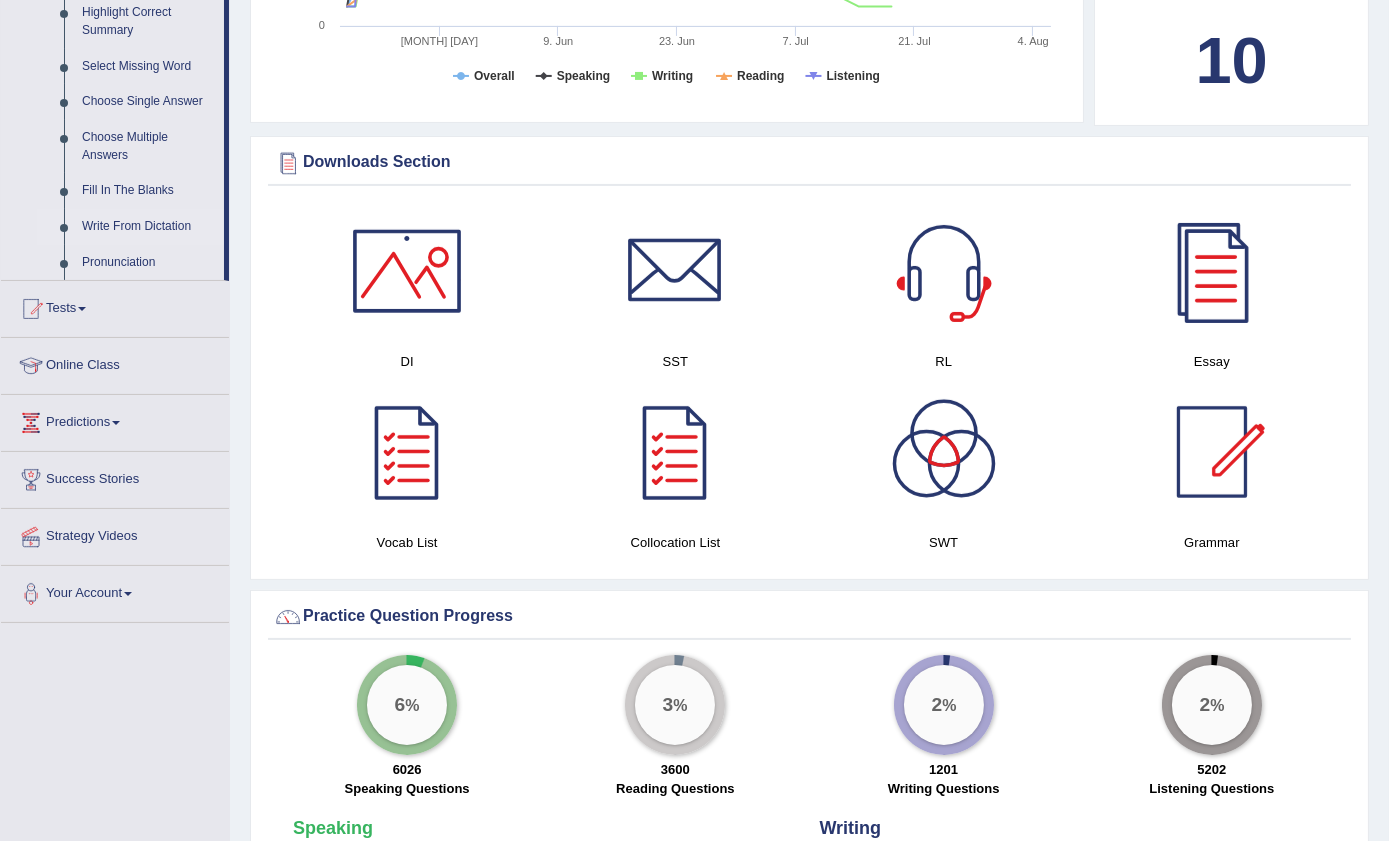 click on "Write From Dictation" at bounding box center [148, 227] 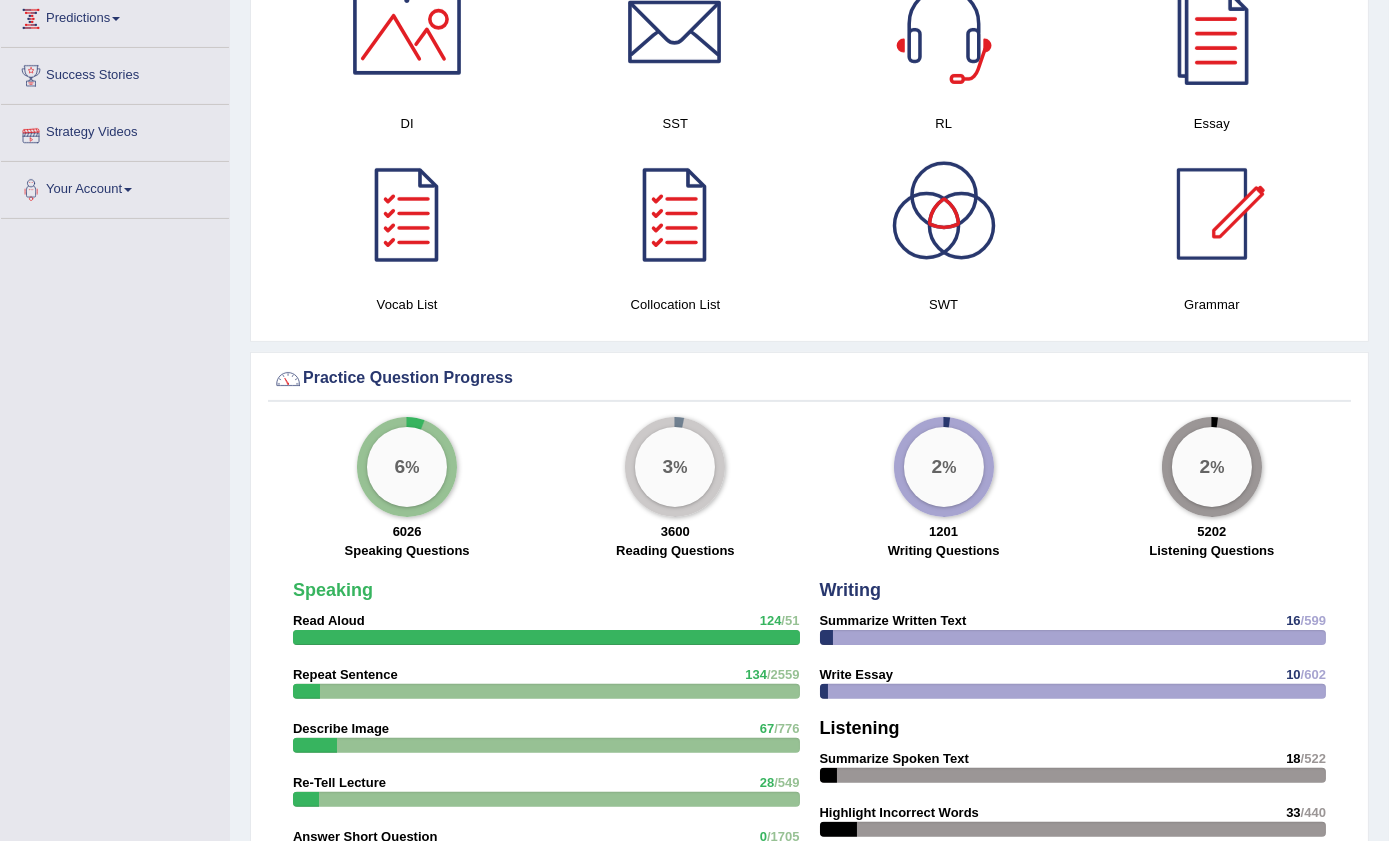 scroll, scrollTop: 1050, scrollLeft: 0, axis: vertical 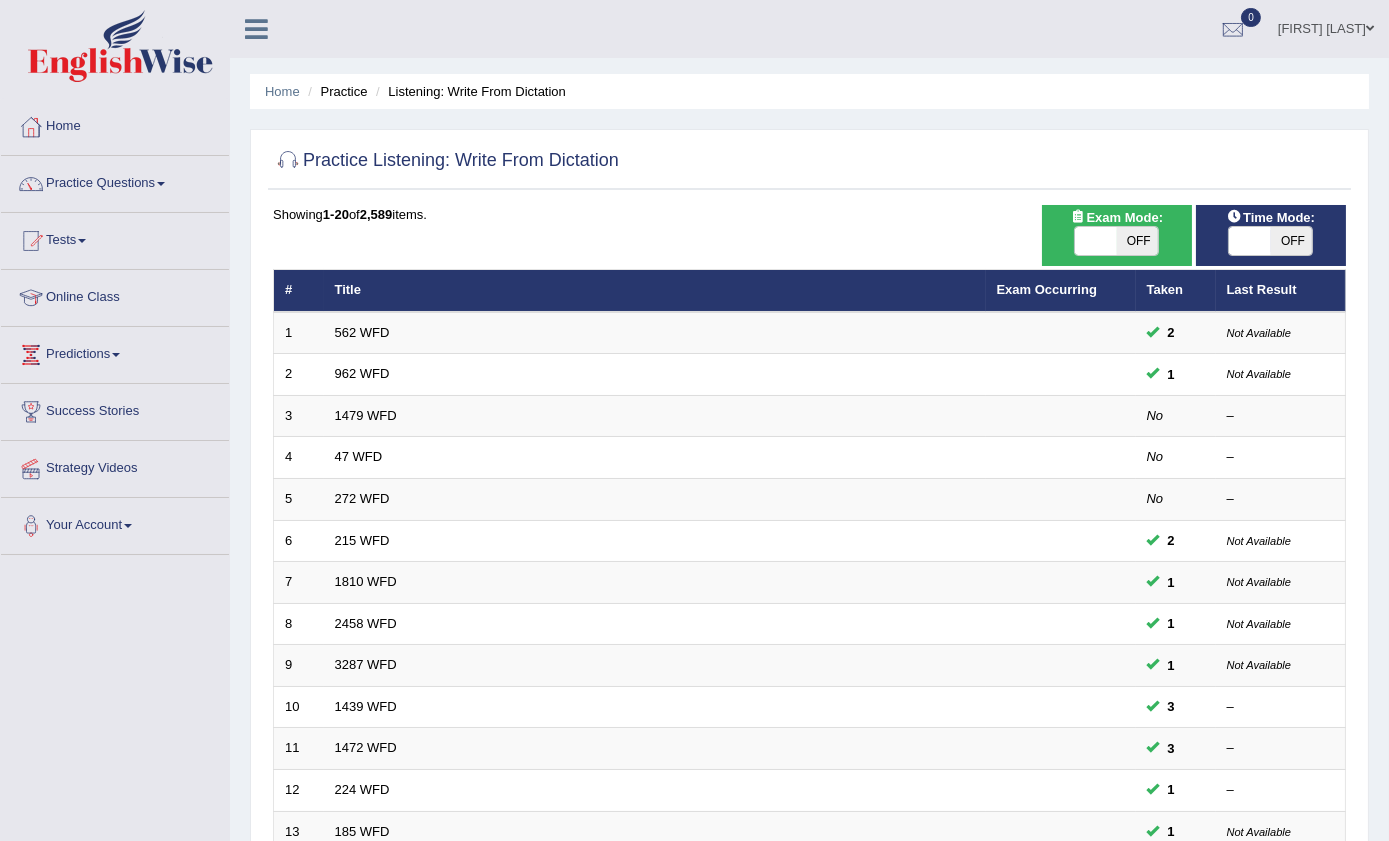 click on "OFF" at bounding box center [1138, 241] 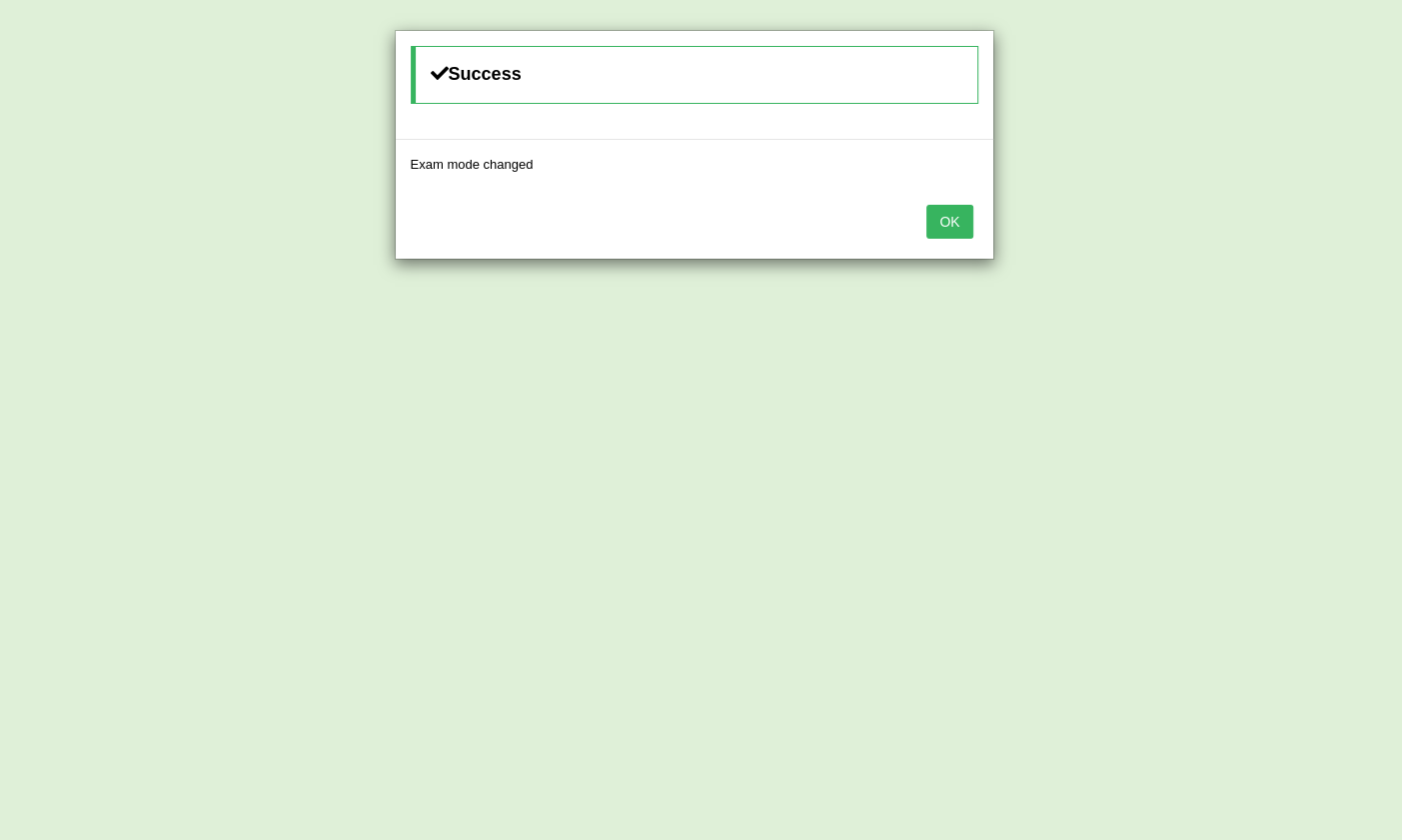 click on "OK" at bounding box center [949, 222] 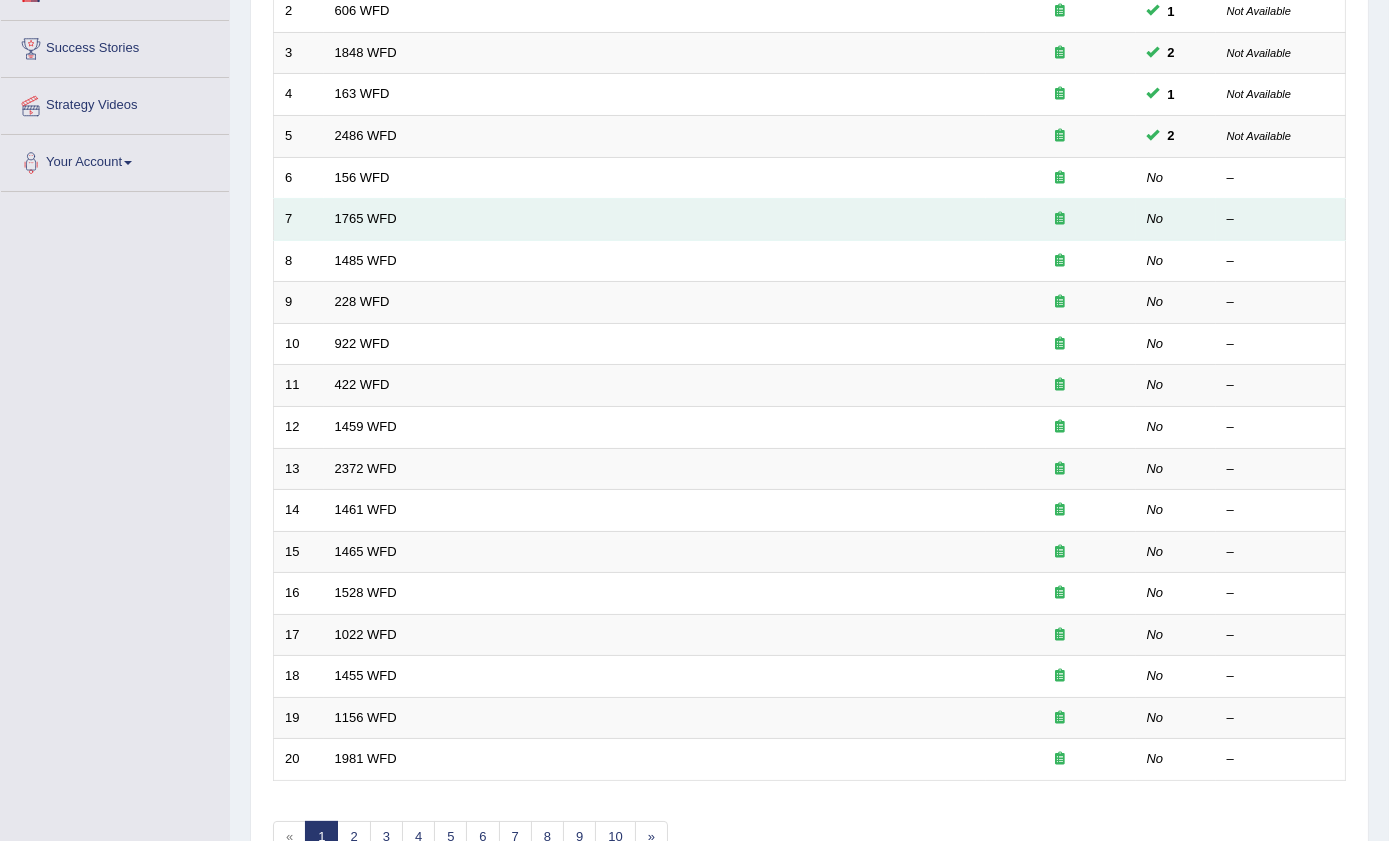 scroll, scrollTop: 363, scrollLeft: 0, axis: vertical 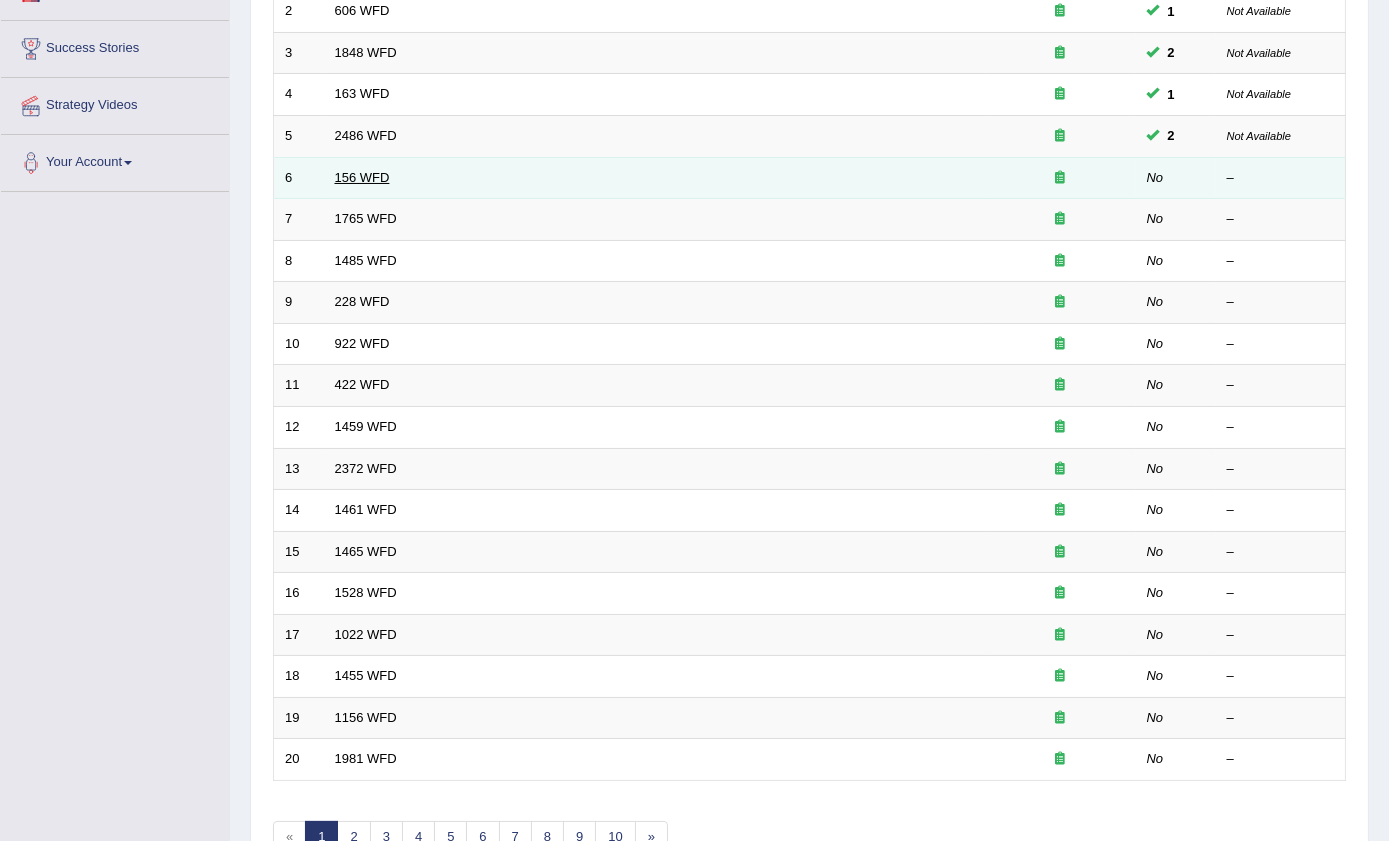 click on "156 WFD" at bounding box center [362, 177] 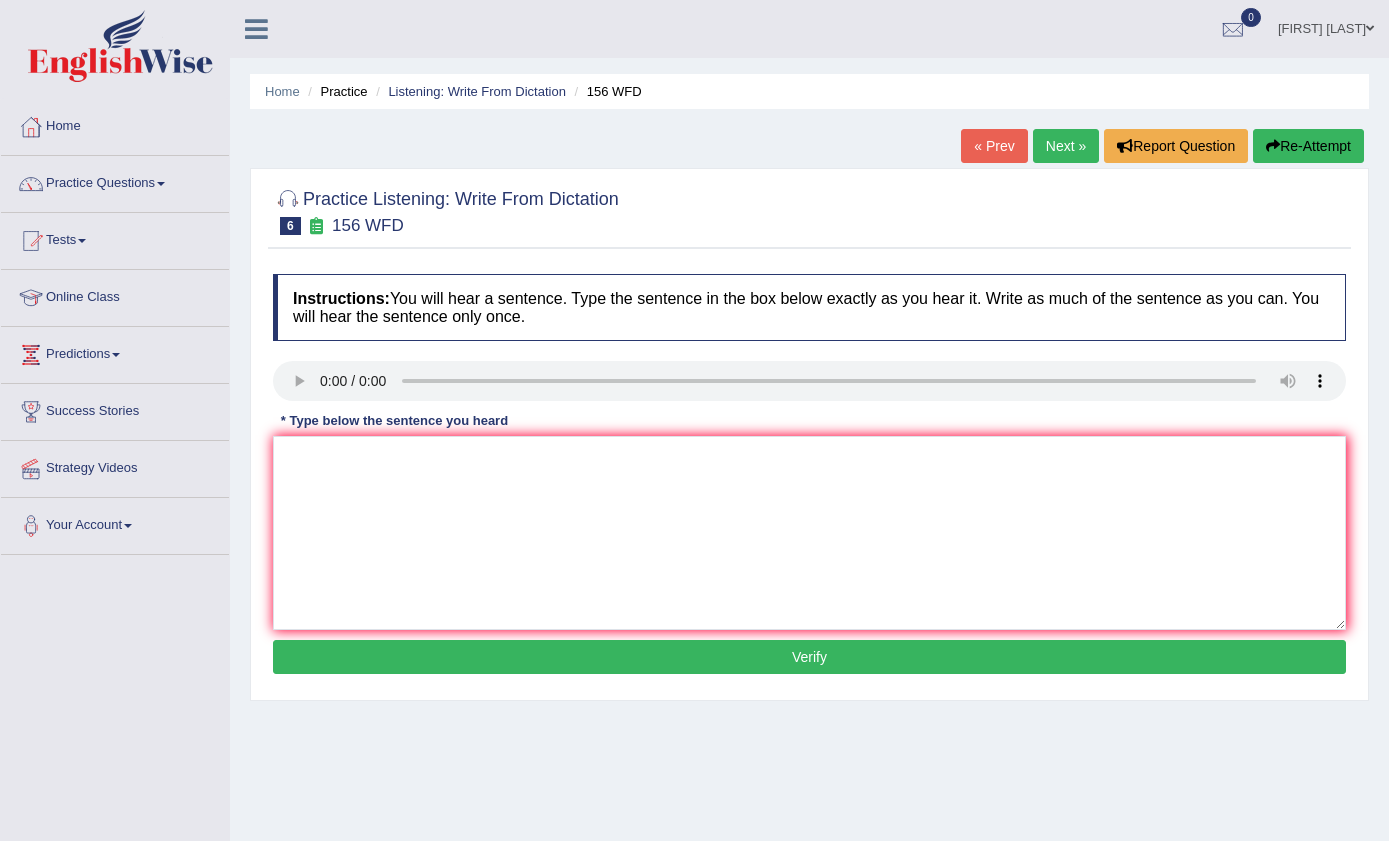 scroll, scrollTop: 0, scrollLeft: 0, axis: both 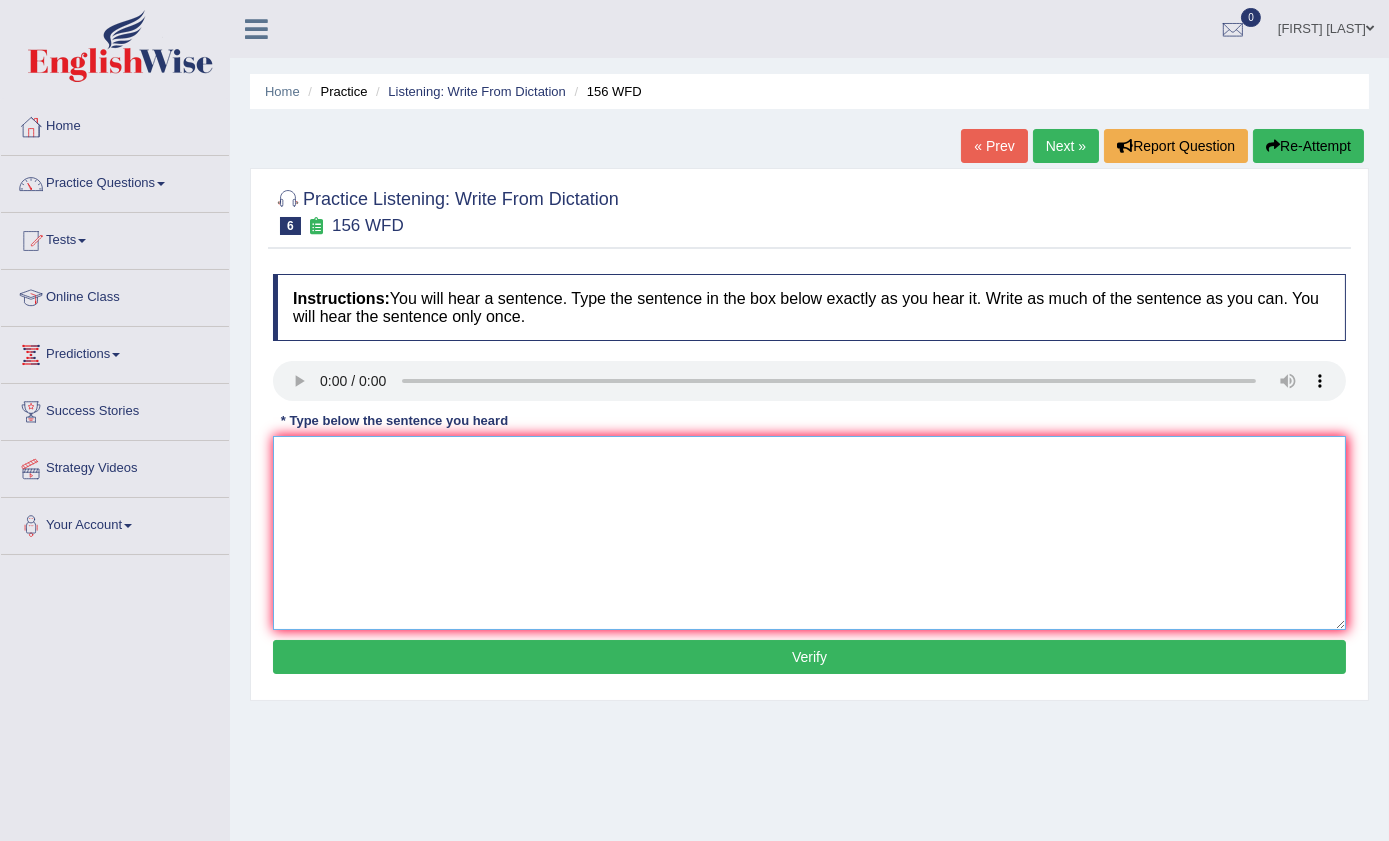 click at bounding box center [809, 533] 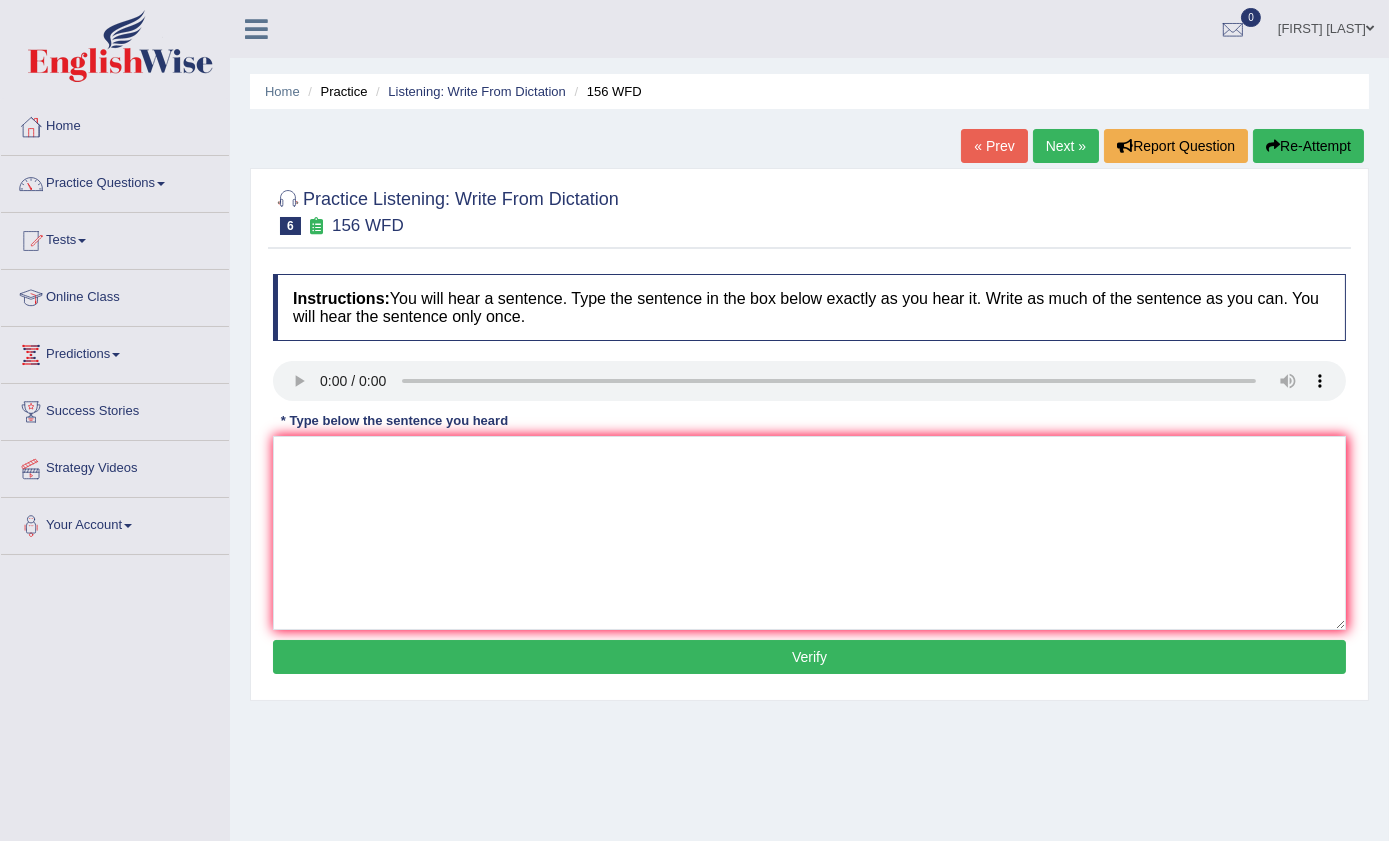 click at bounding box center [809, 381] 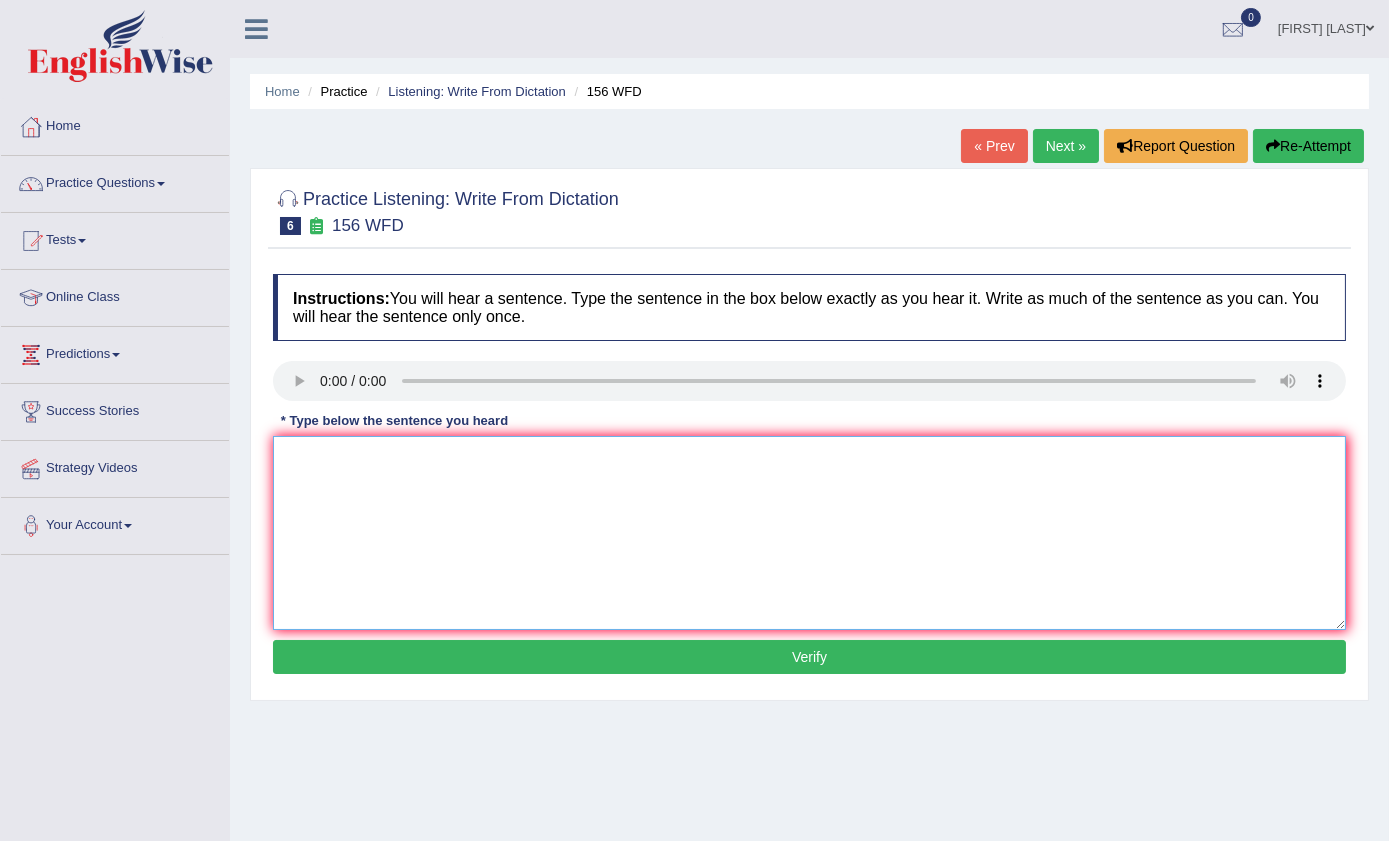 click at bounding box center (809, 533) 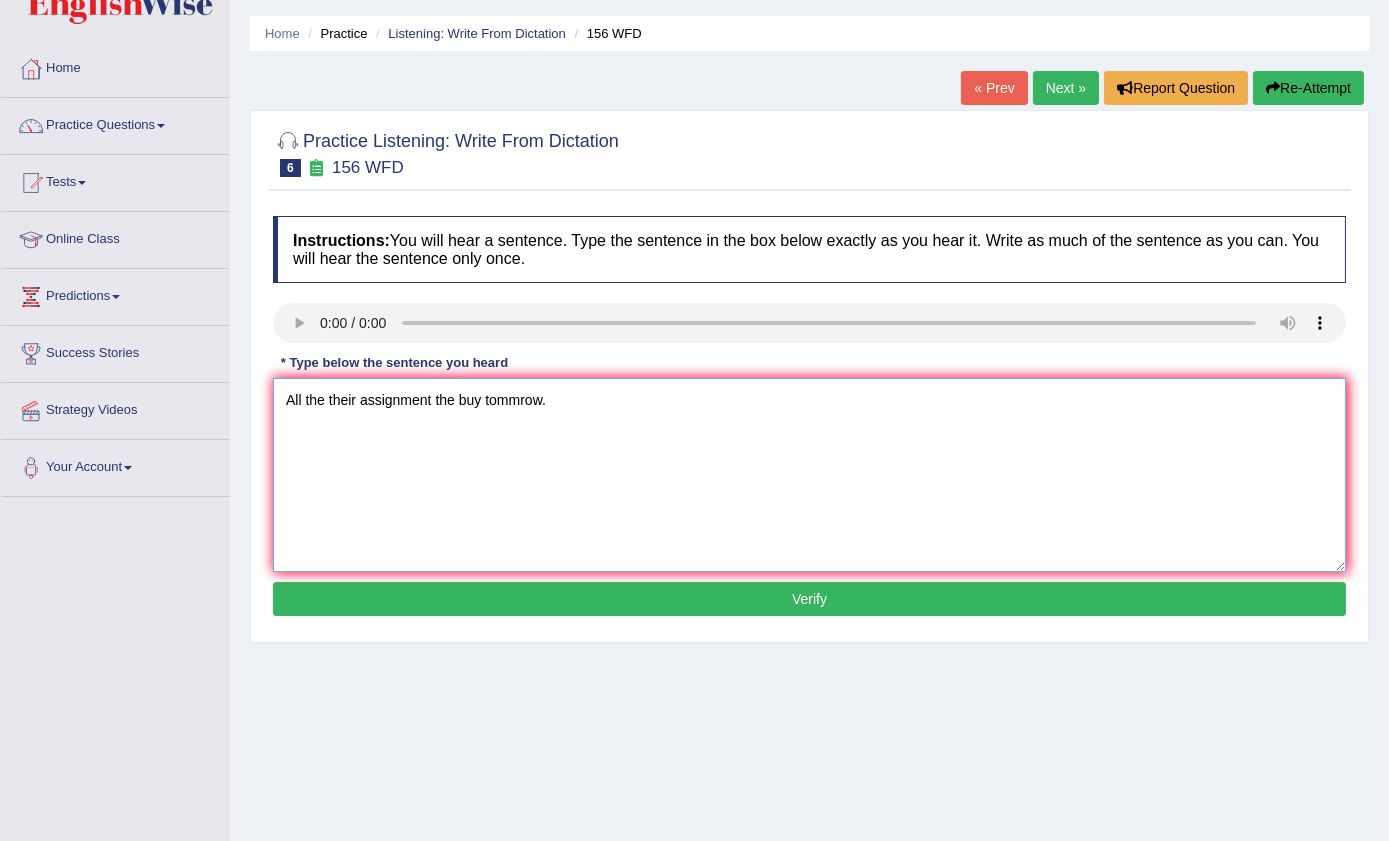 scroll, scrollTop: 90, scrollLeft: 0, axis: vertical 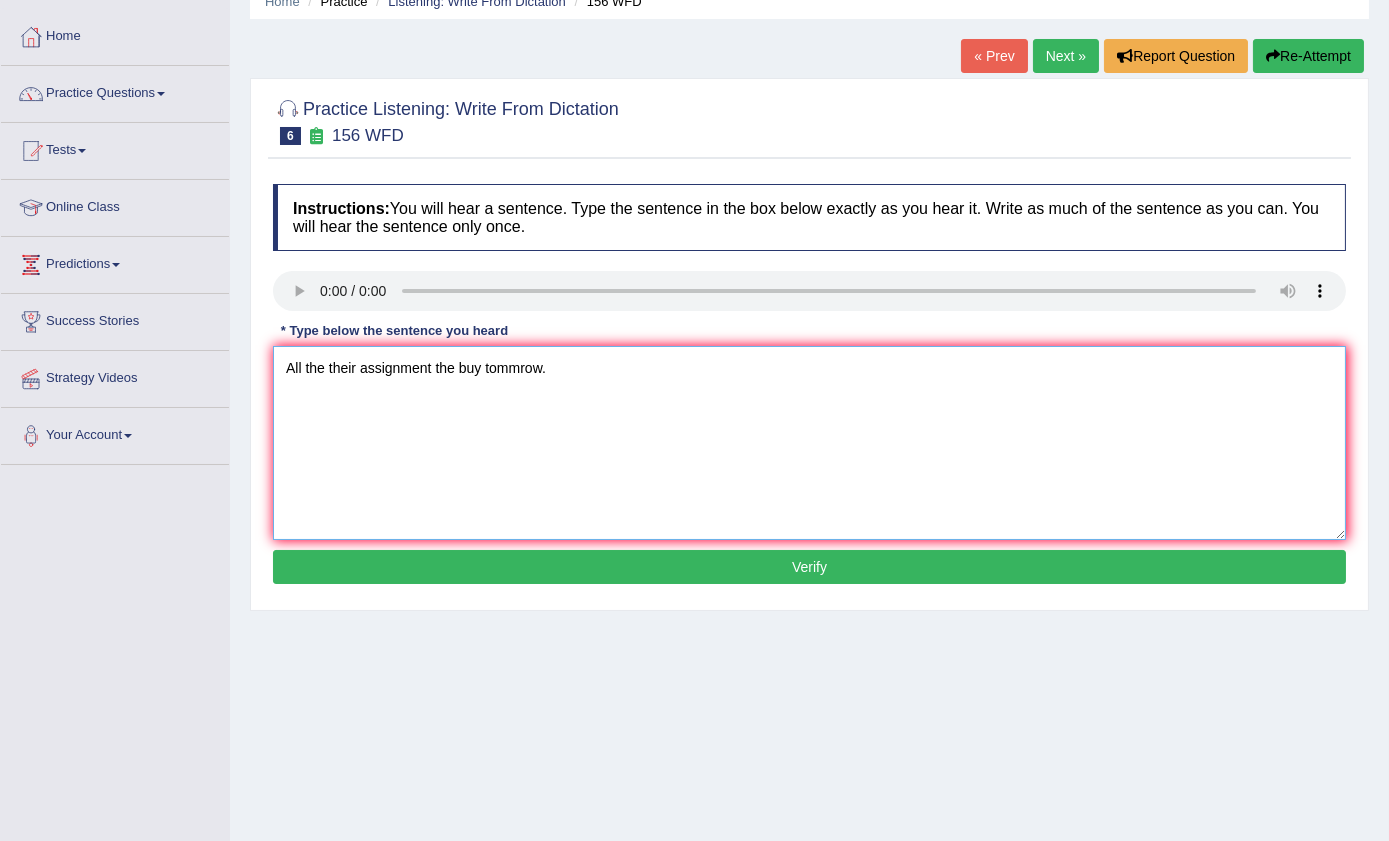type on "All the their assignment the buy tommrow." 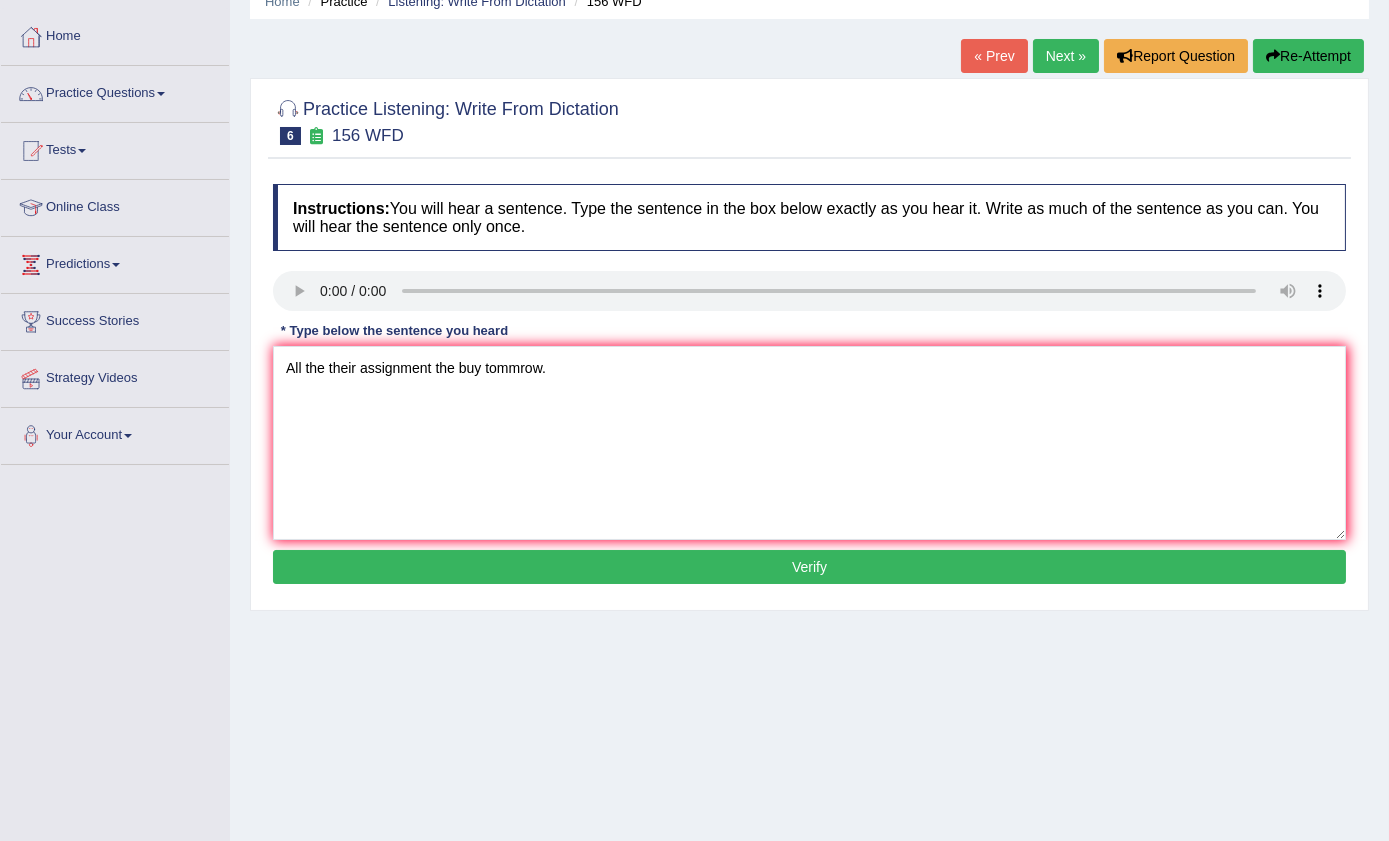 click on "Verify" at bounding box center [809, 567] 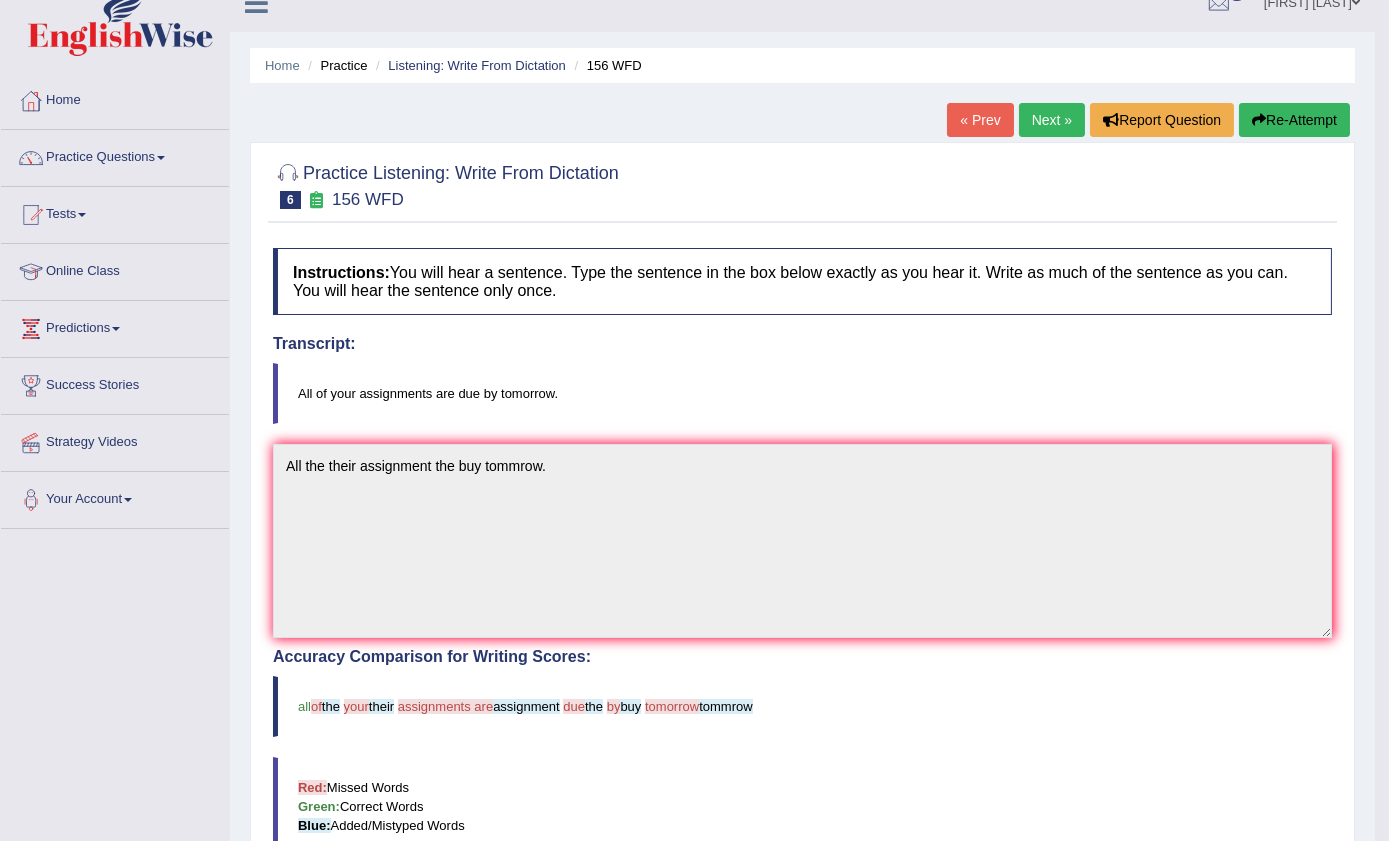 scroll, scrollTop: 0, scrollLeft: 0, axis: both 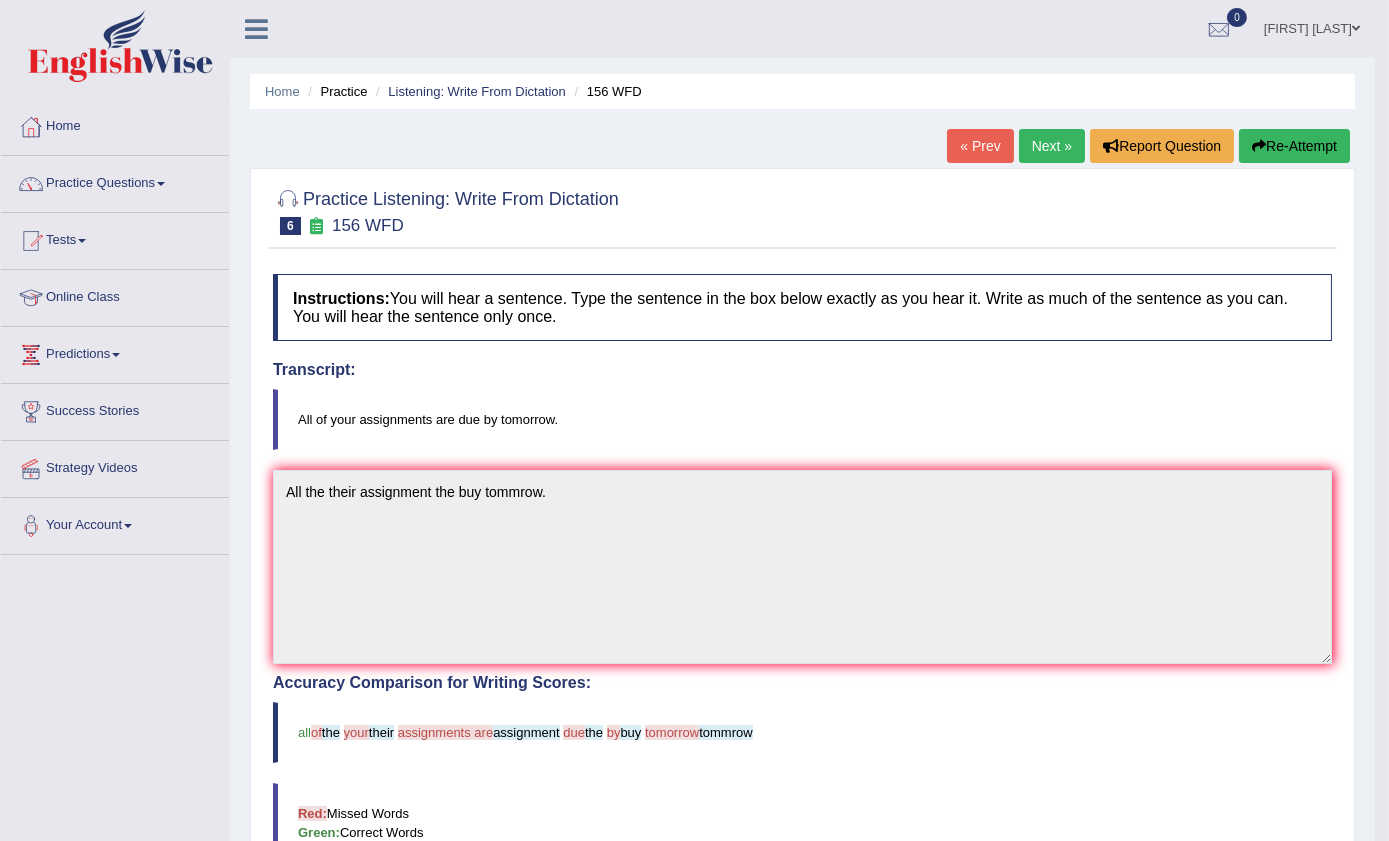 click at bounding box center [1259, 146] 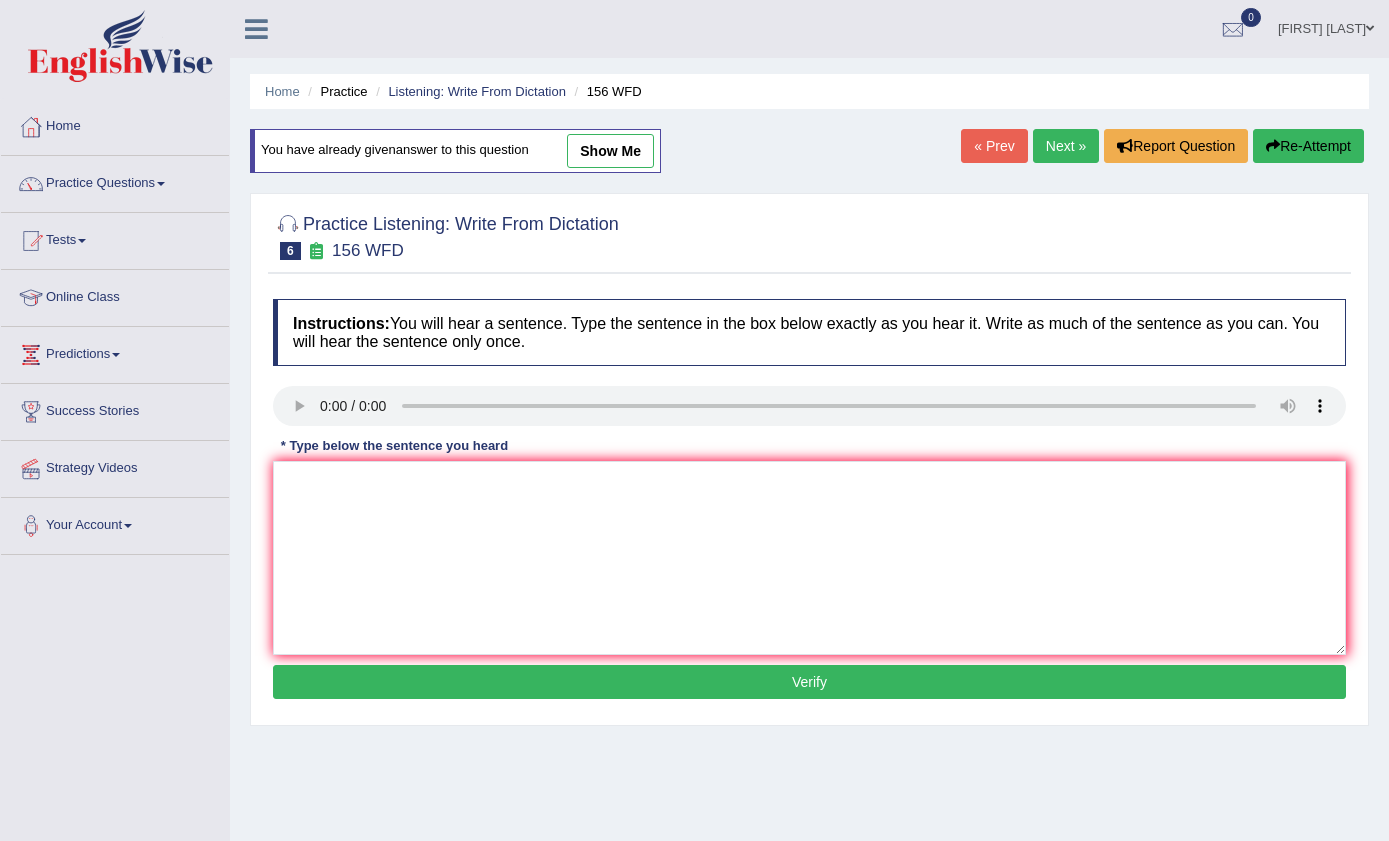 scroll, scrollTop: 0, scrollLeft: 0, axis: both 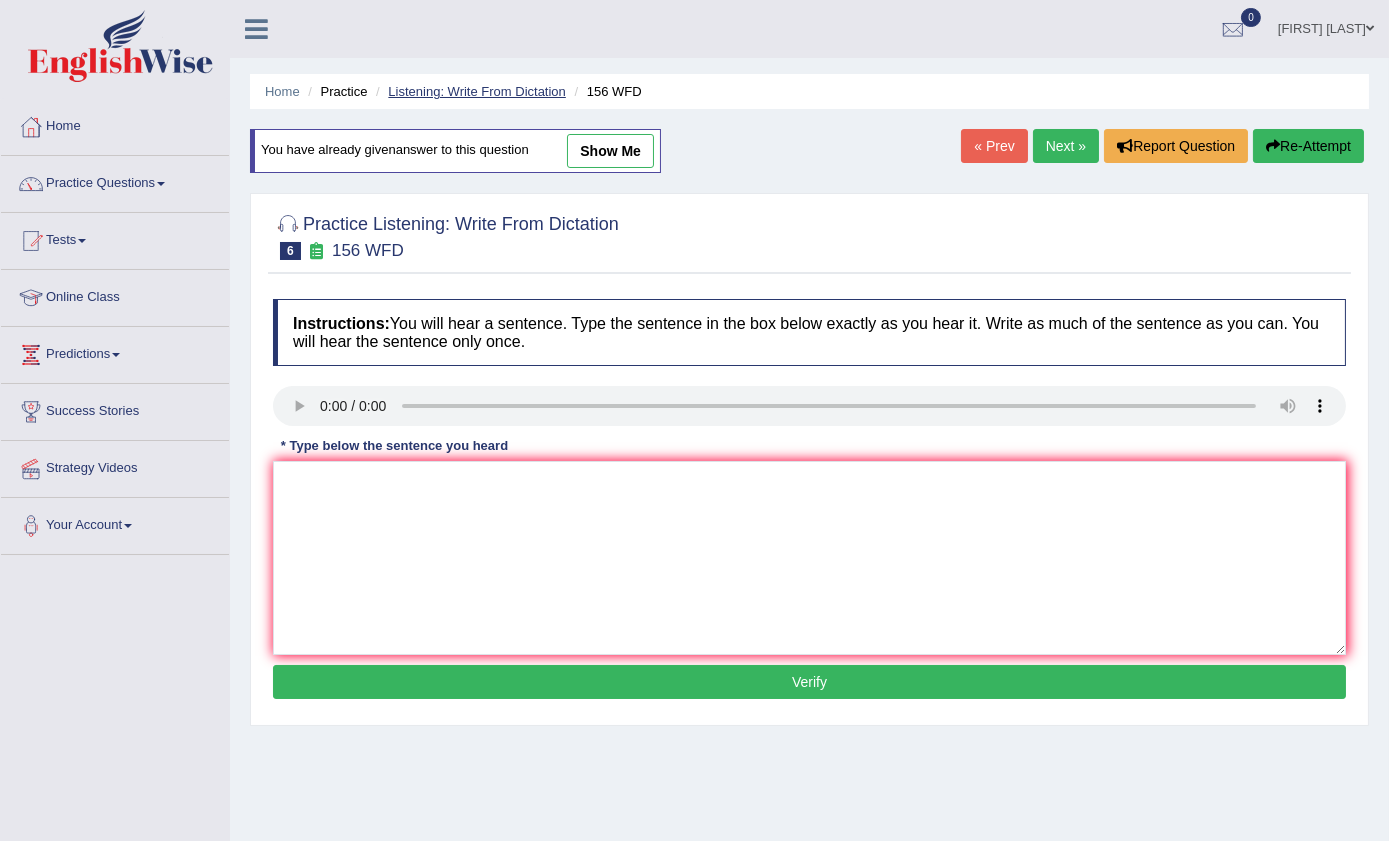 click on "Listening: Write From Dictation" at bounding box center (477, 91) 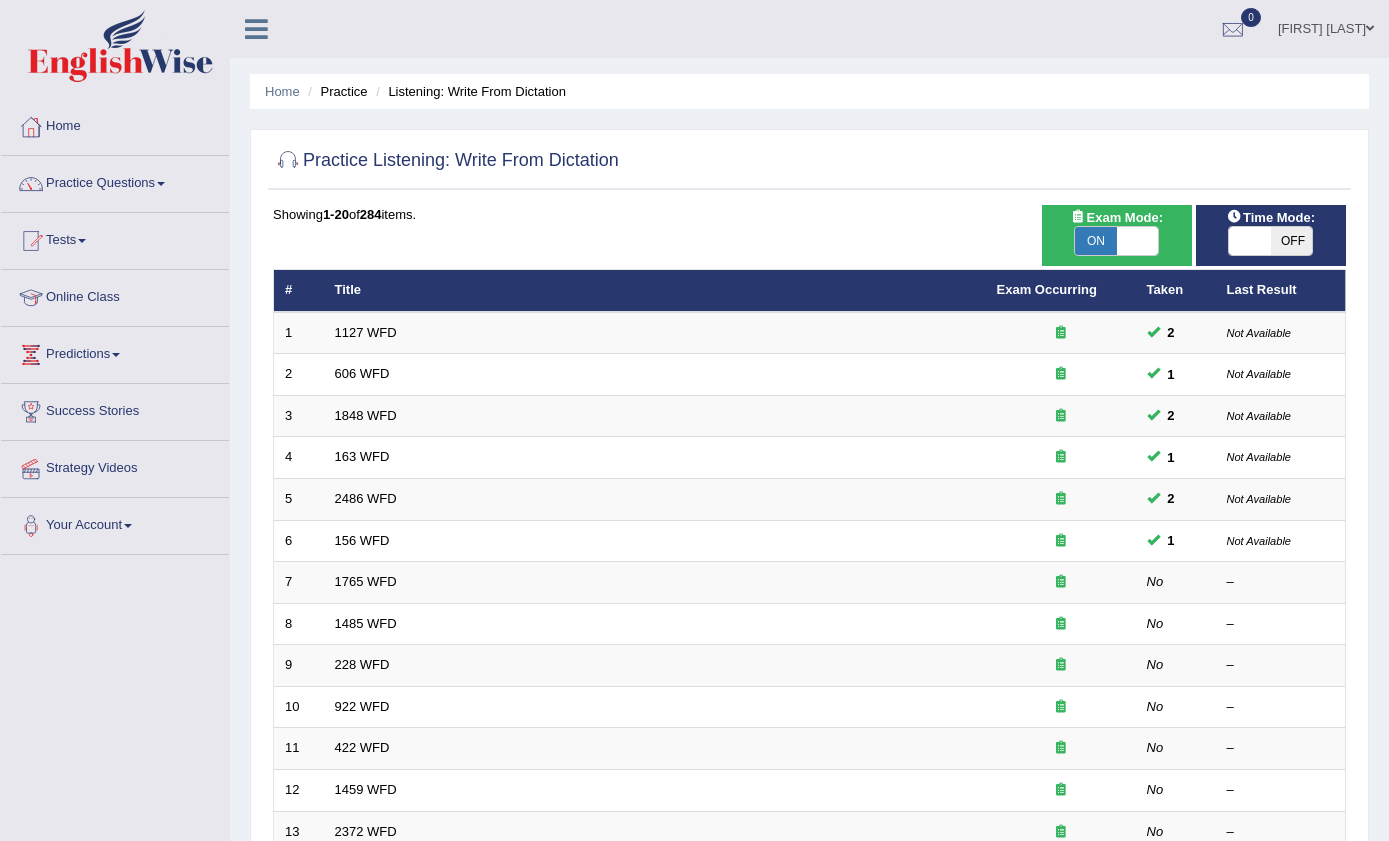 scroll, scrollTop: 0, scrollLeft: 0, axis: both 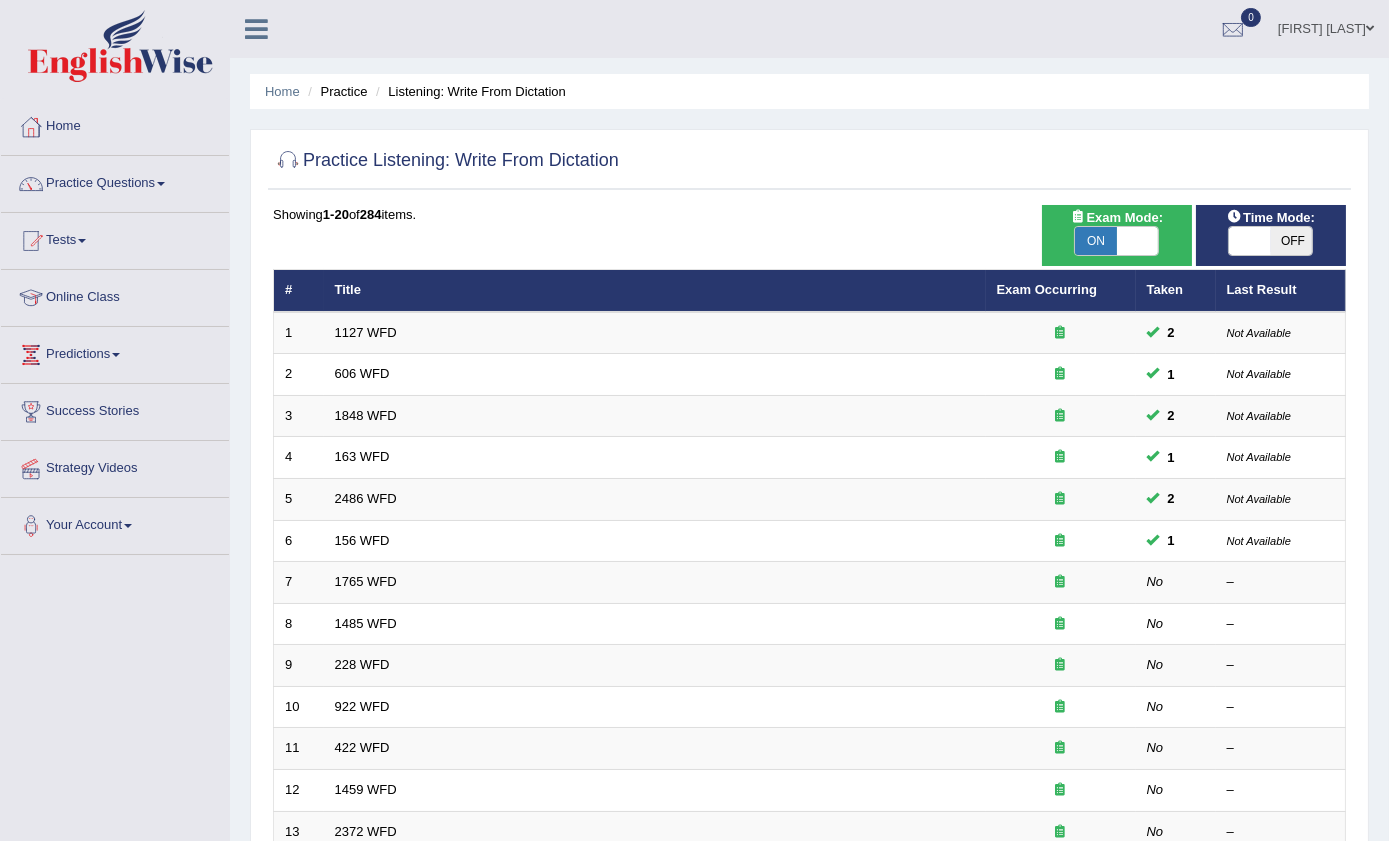 drag, startPoint x: 1297, startPoint y: 243, endPoint x: 1278, endPoint y: 248, distance: 19.646883 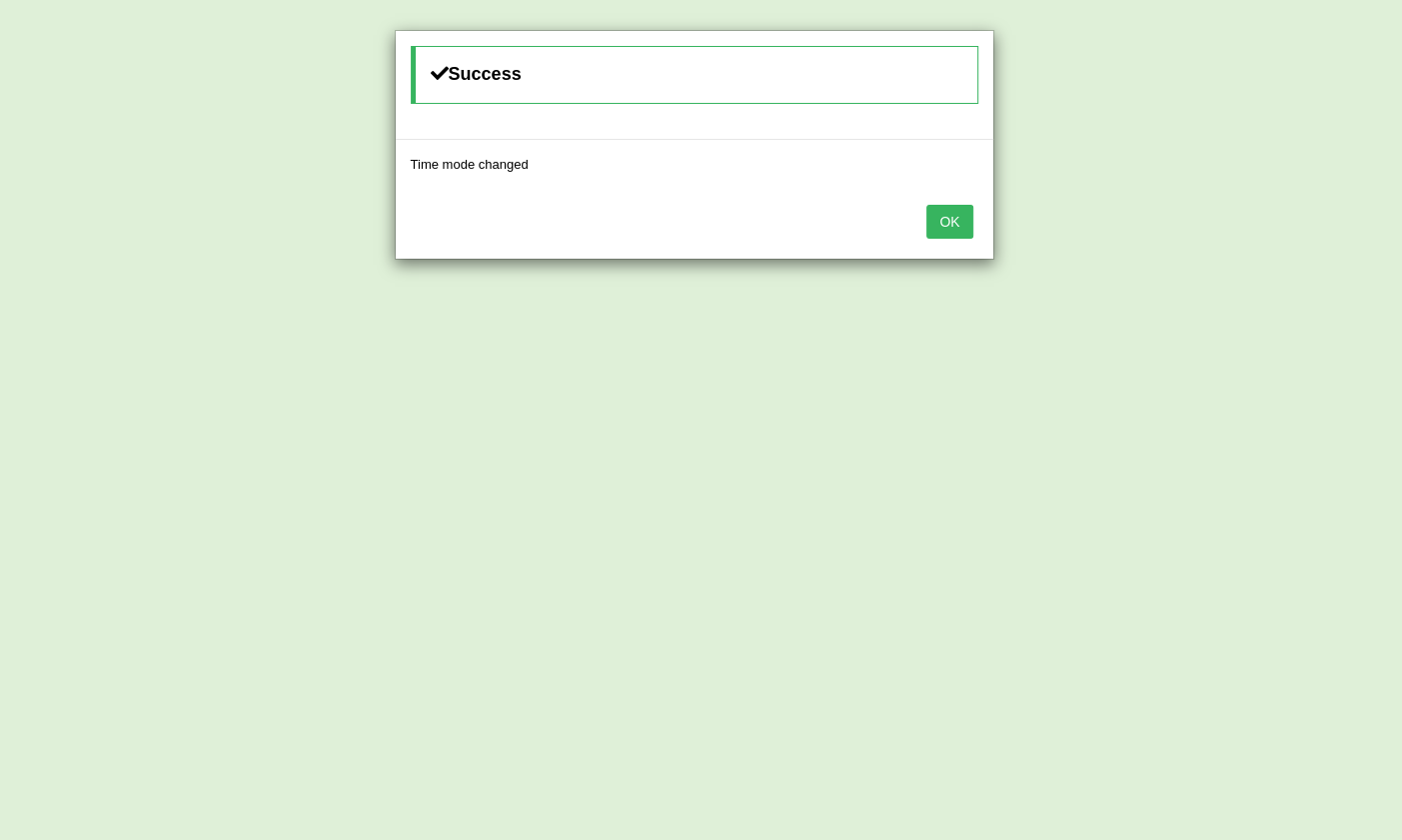 click on "OK" at bounding box center [949, 222] 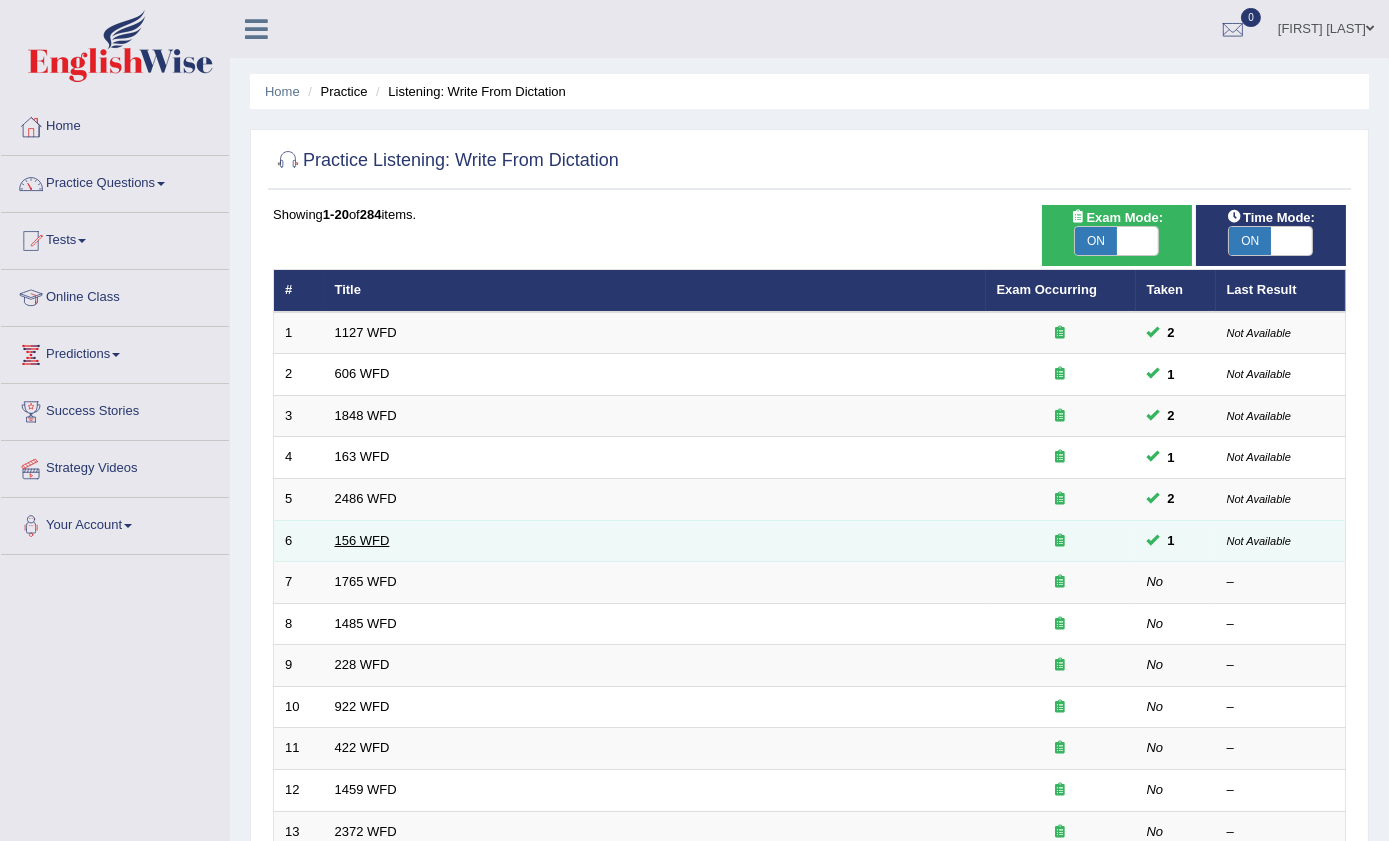 click on "156 WFD" at bounding box center (362, 540) 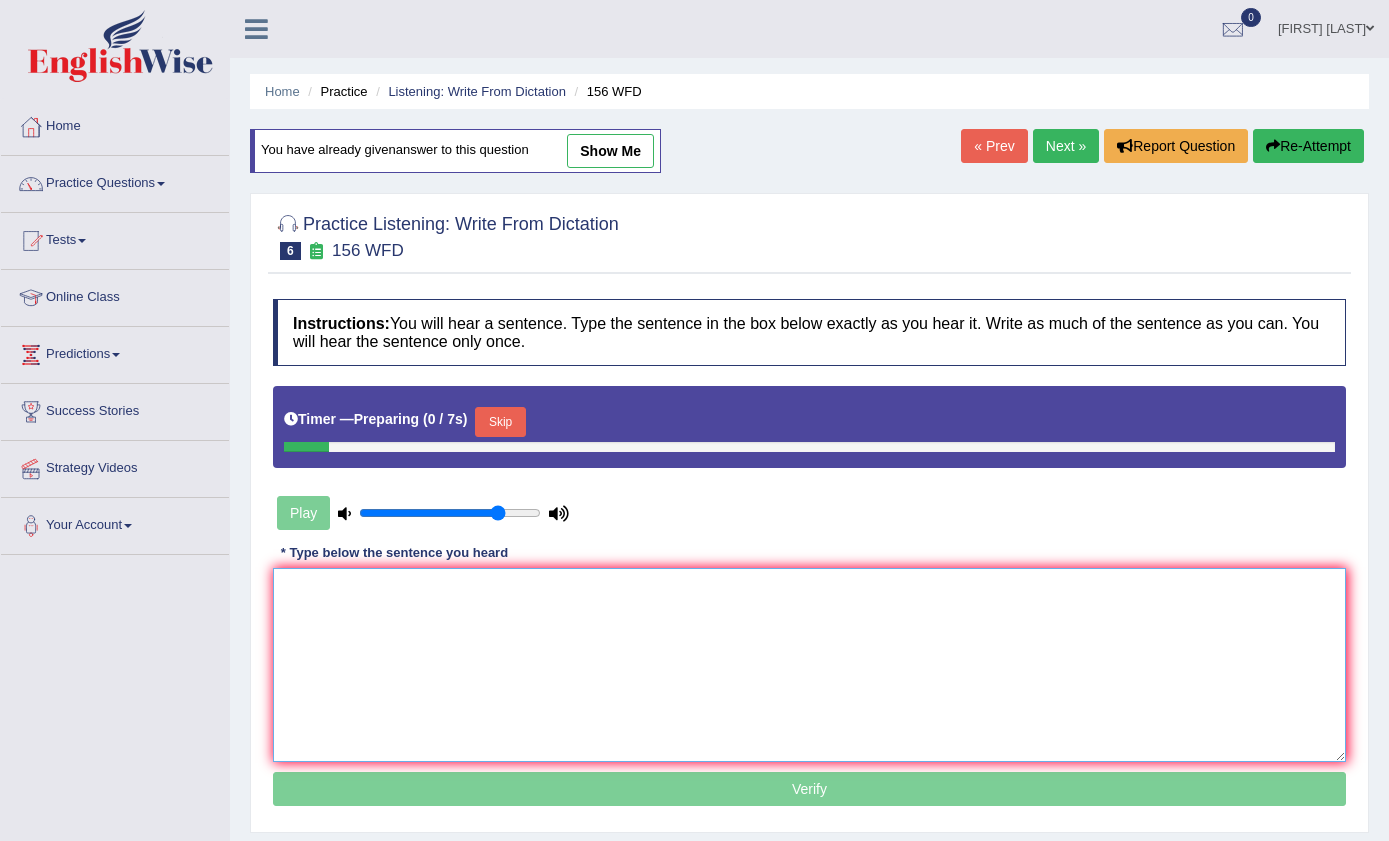scroll, scrollTop: 0, scrollLeft: 0, axis: both 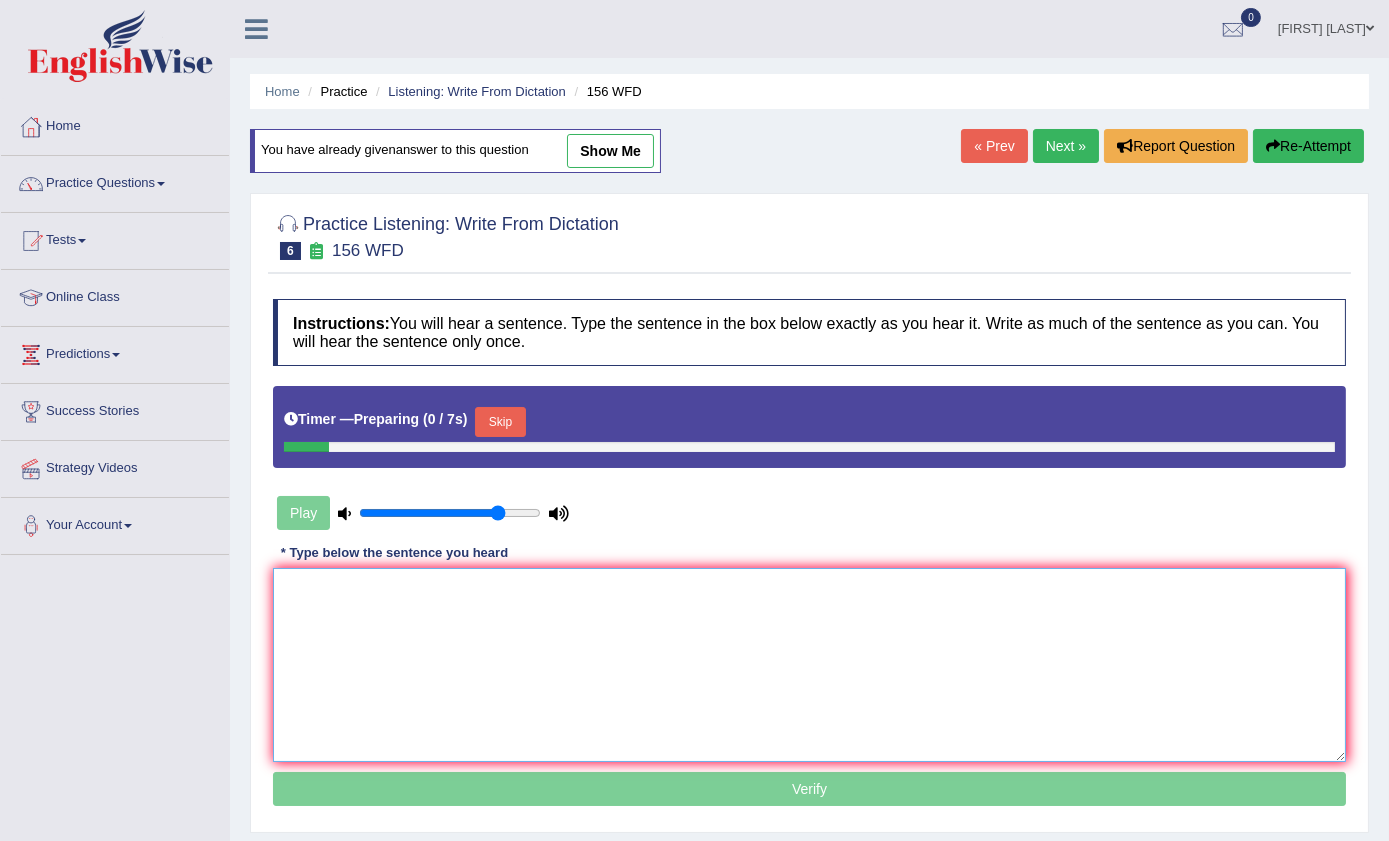 click at bounding box center (809, 665) 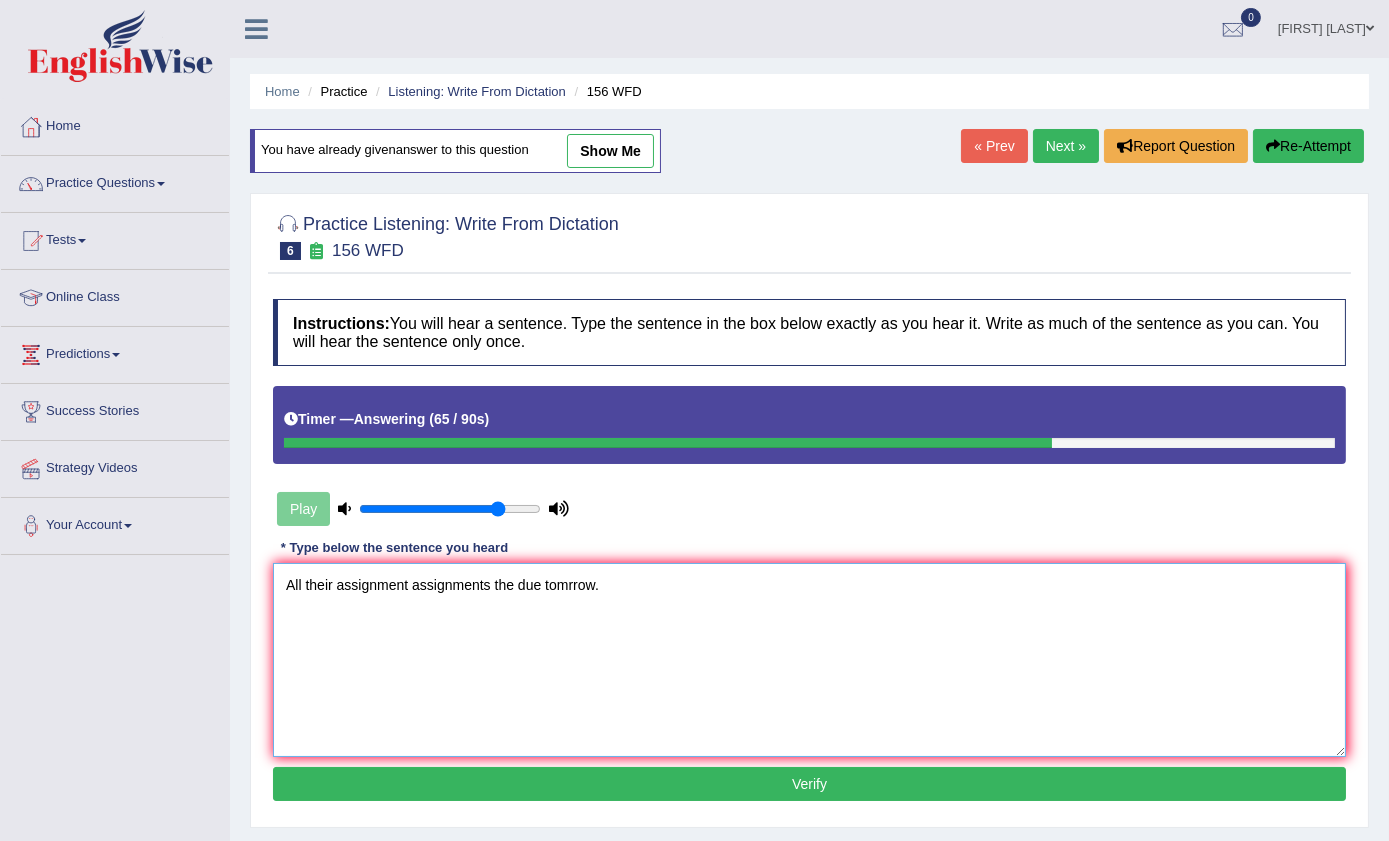 type on "All their assignment assignments the due tomrrow." 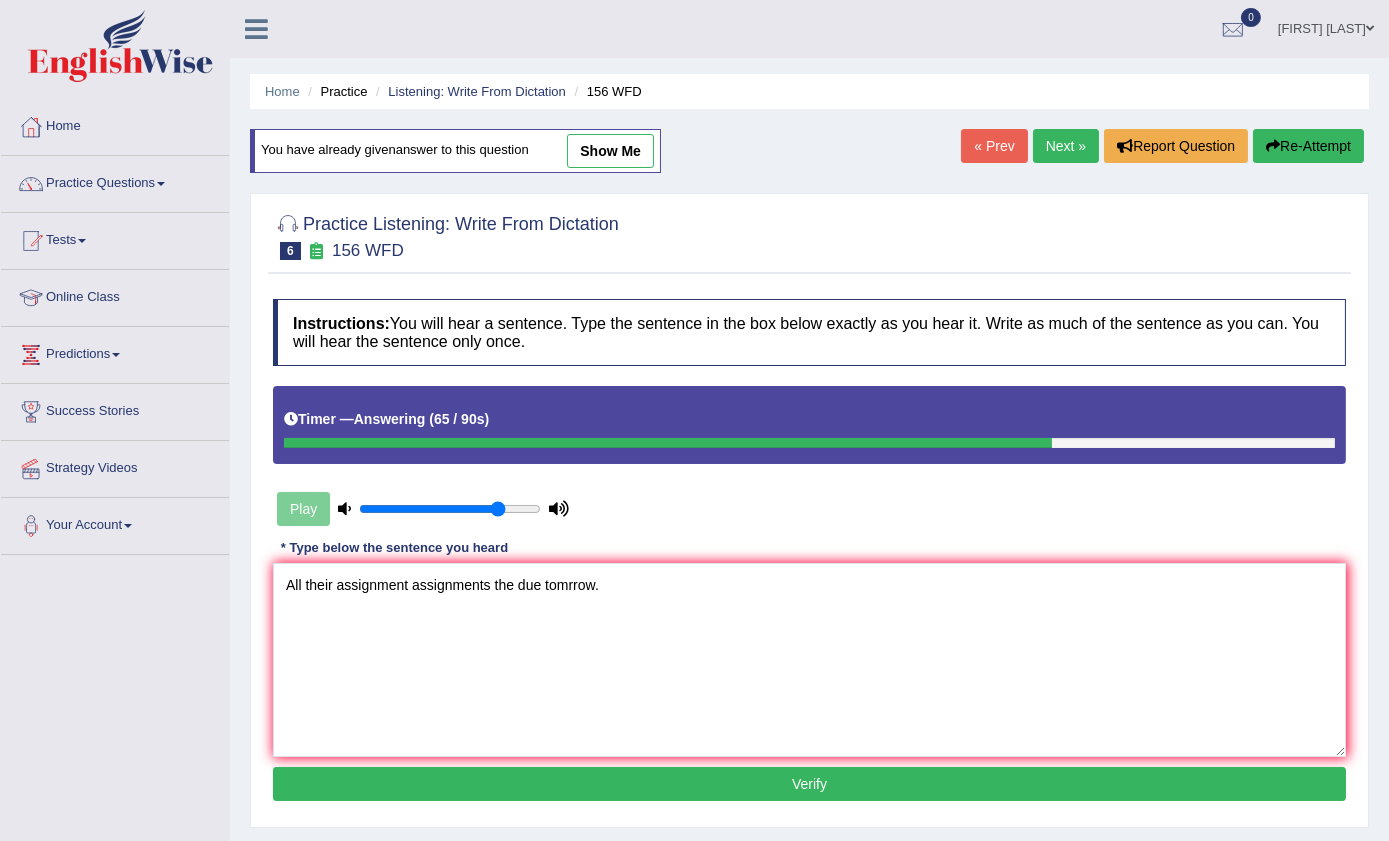 click on "Verify" at bounding box center [809, 784] 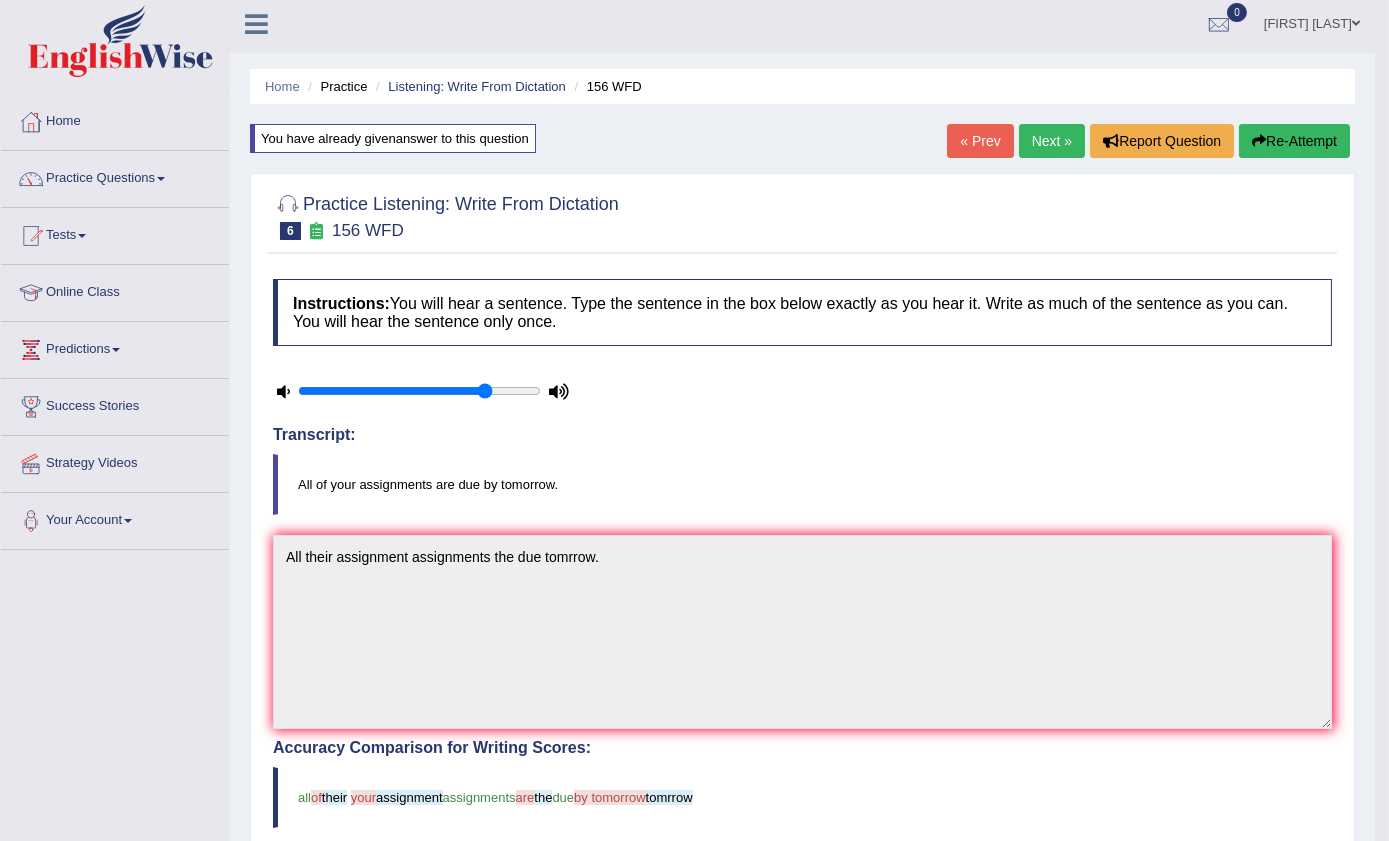 scroll, scrollTop: 0, scrollLeft: 0, axis: both 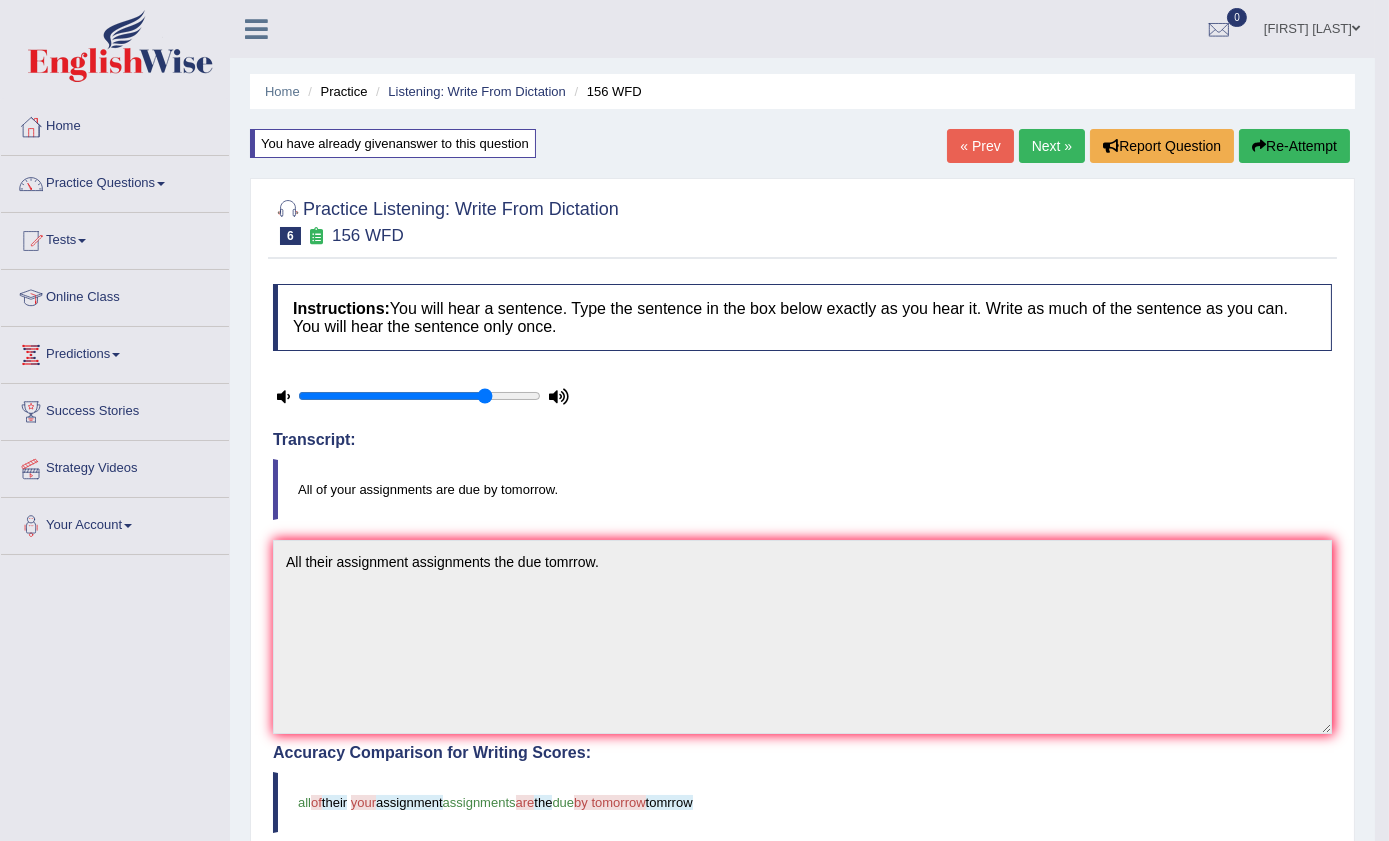 click on "Next »" at bounding box center [1052, 146] 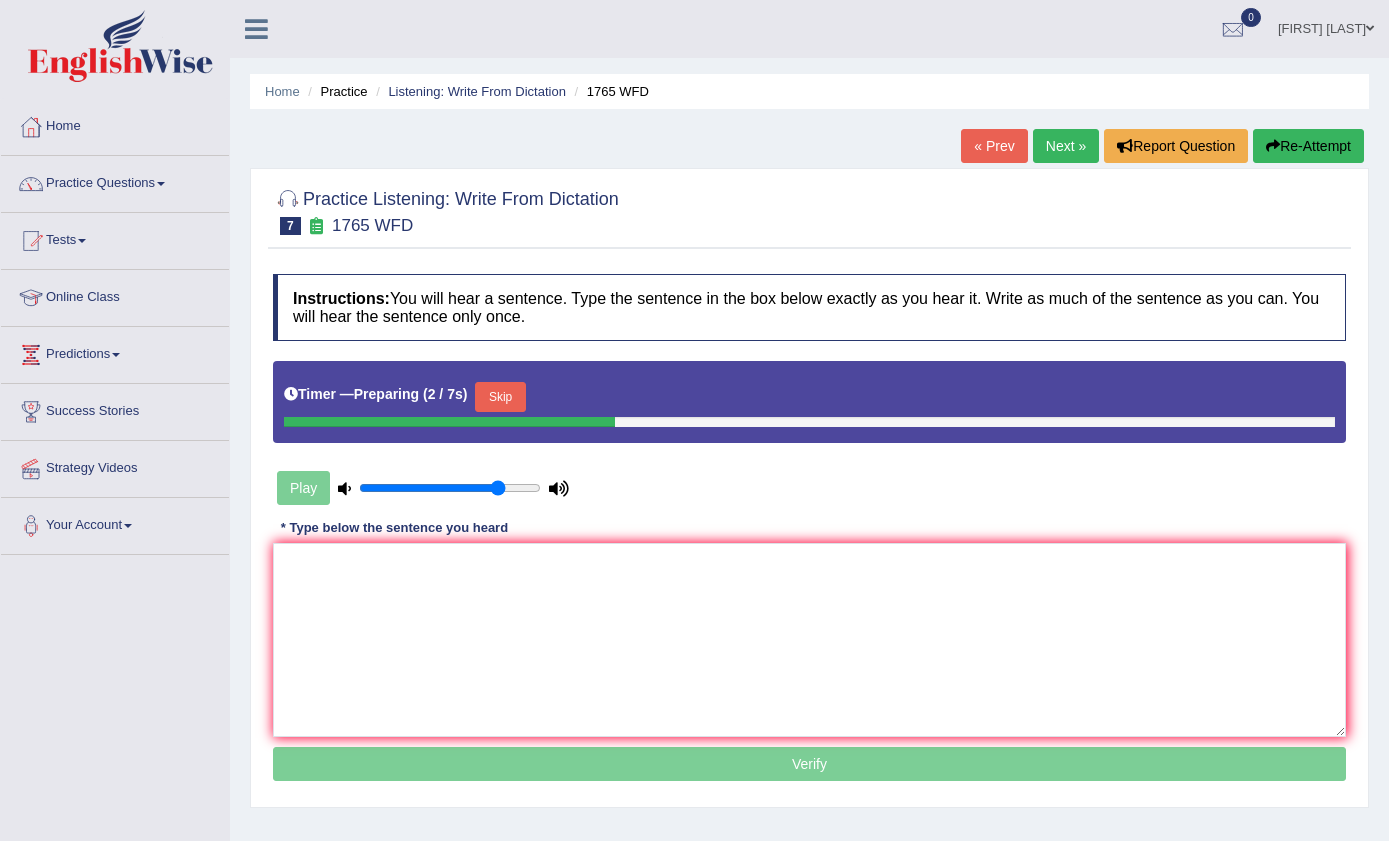 scroll, scrollTop: 0, scrollLeft: 0, axis: both 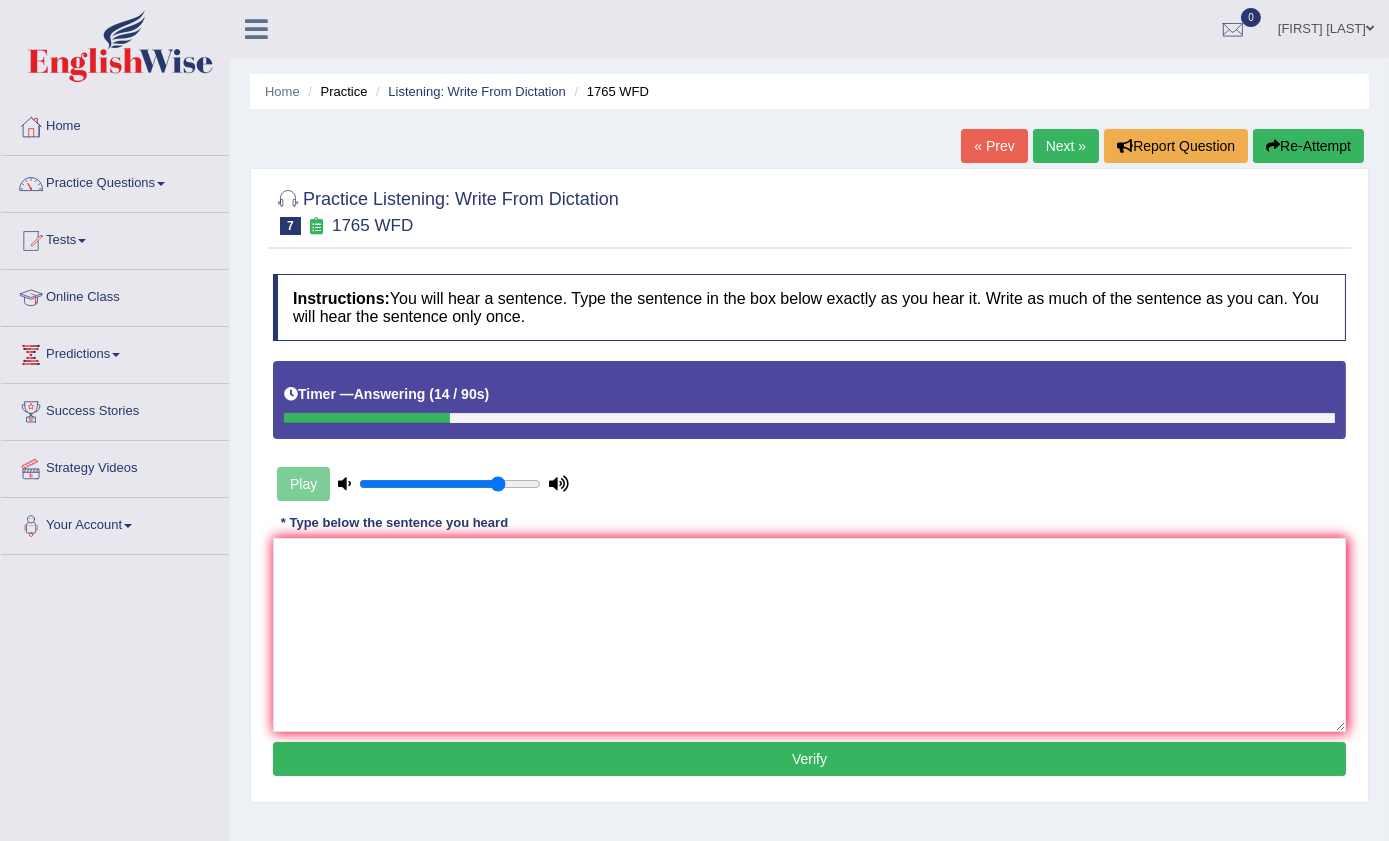 drag, startPoint x: 1273, startPoint y: 142, endPoint x: 1268, endPoint y: 165, distance: 23.537205 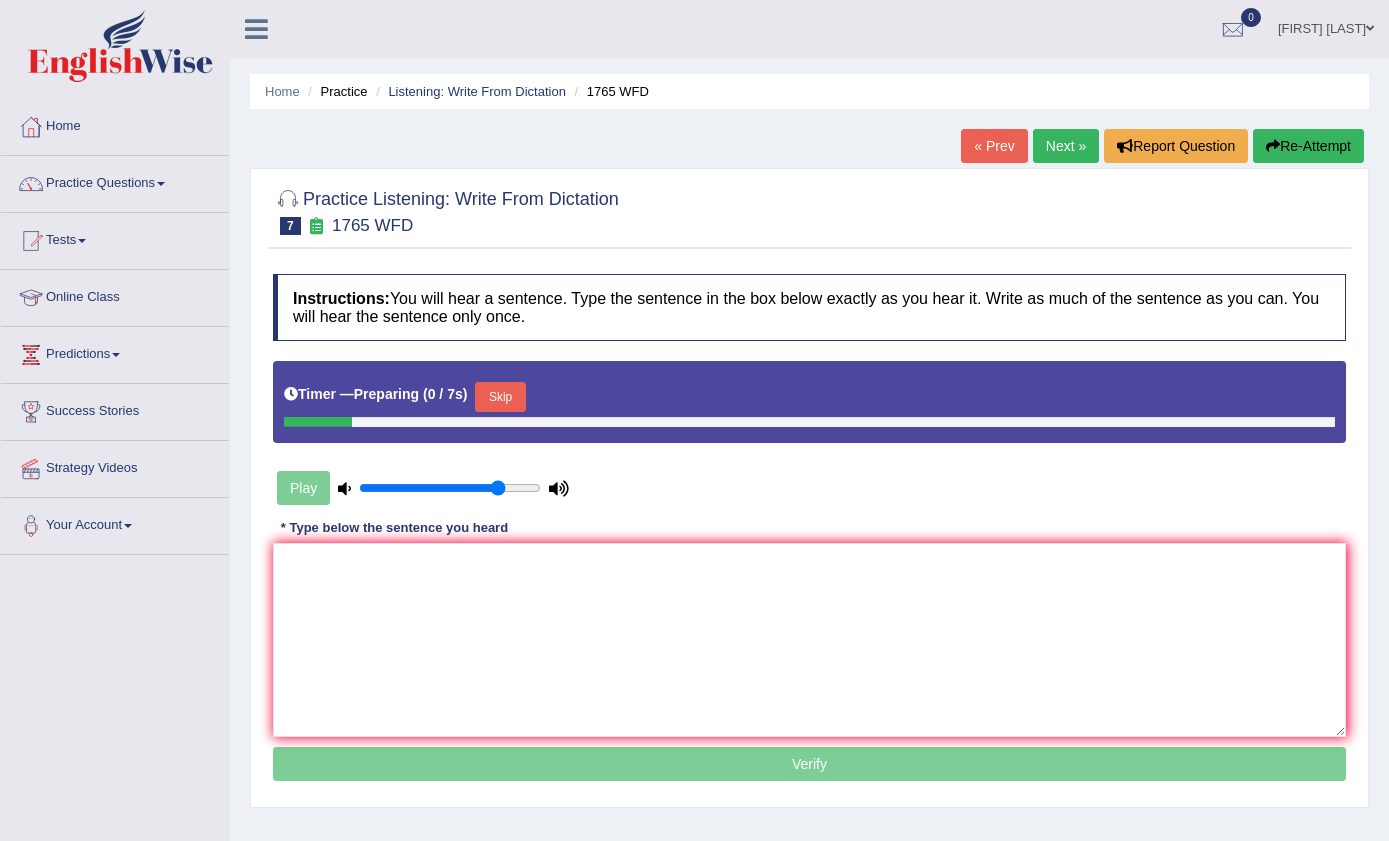 scroll, scrollTop: 0, scrollLeft: 0, axis: both 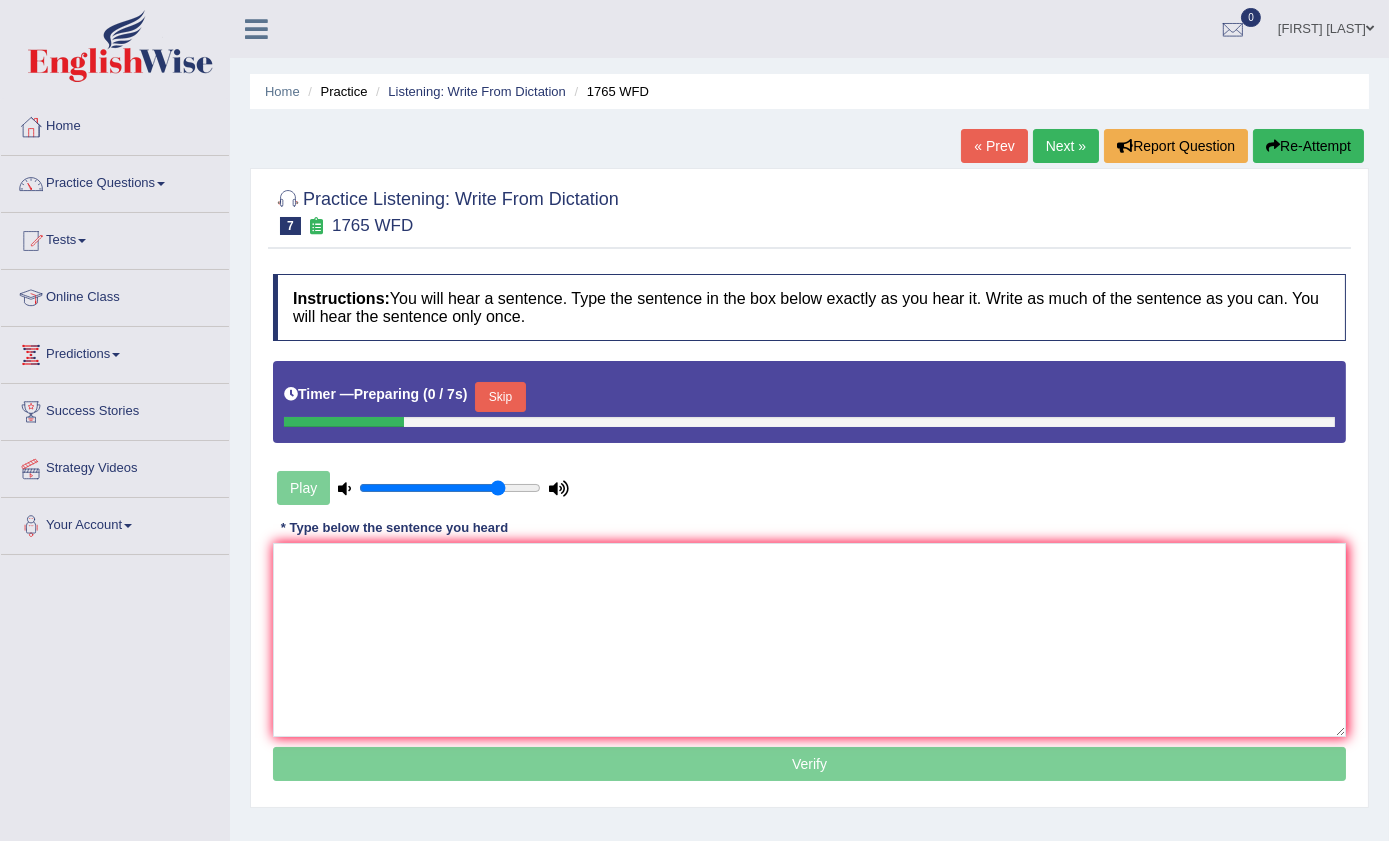click at bounding box center (809, 422) 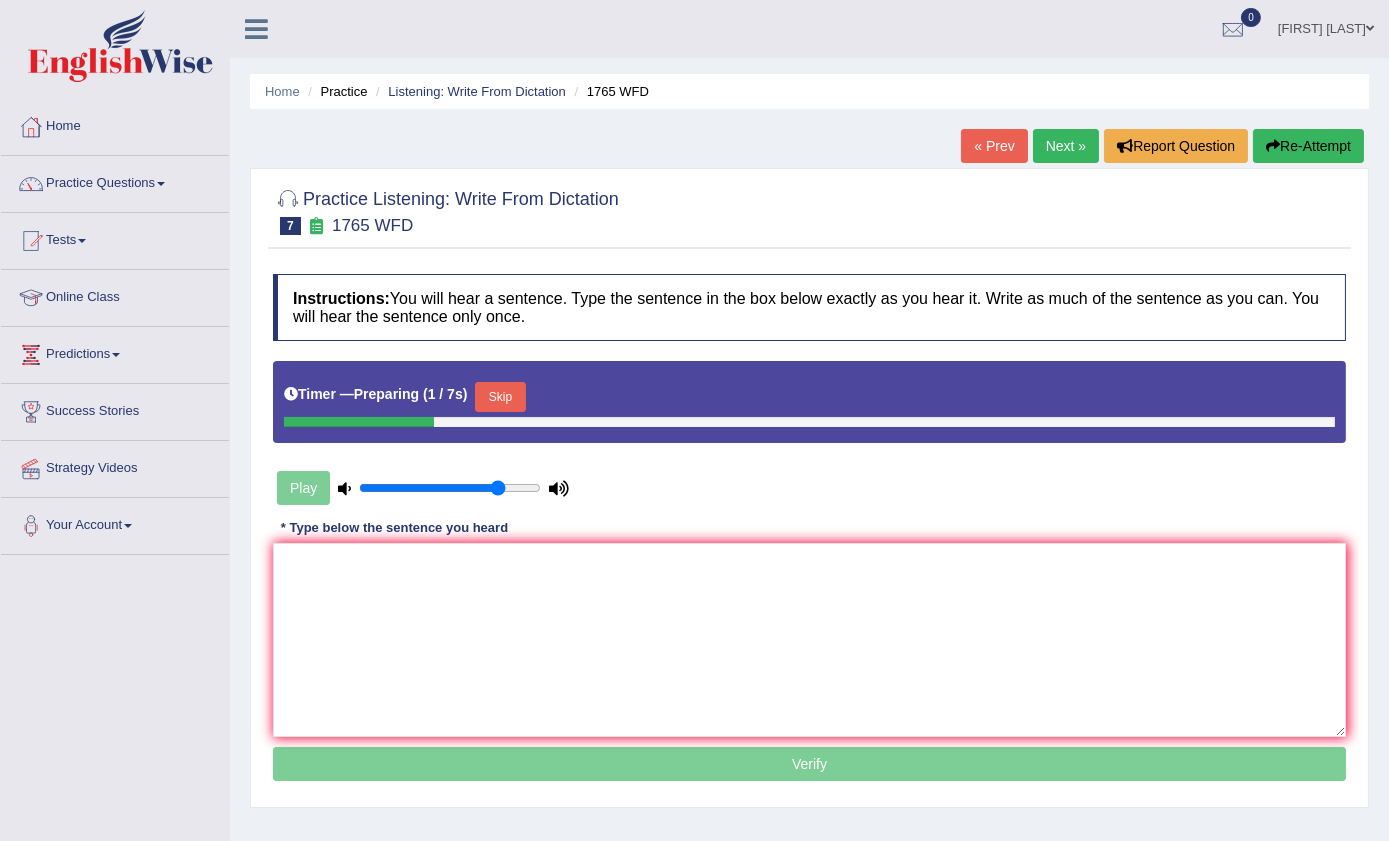 click on "Skip" at bounding box center (500, 397) 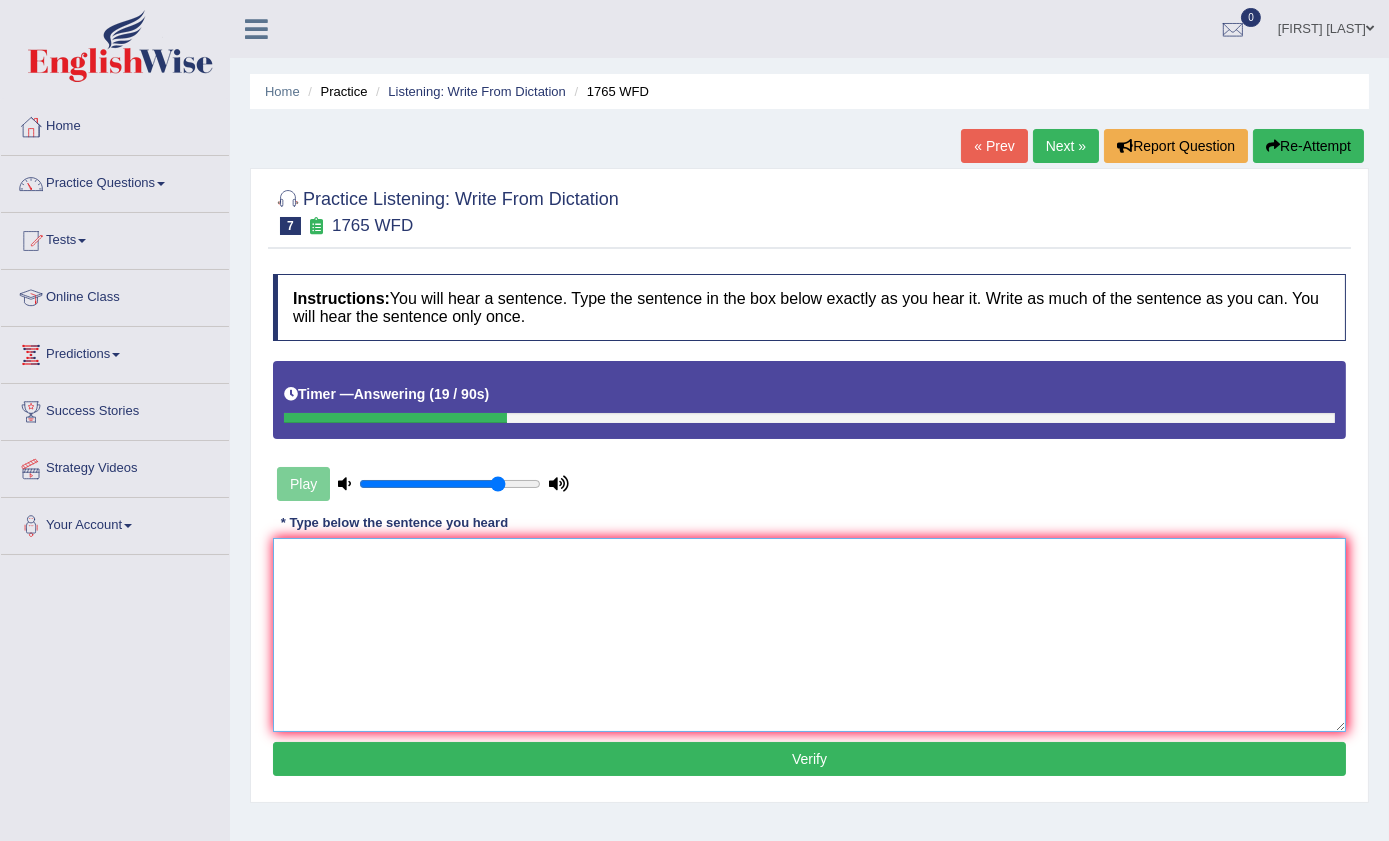 click at bounding box center (809, 635) 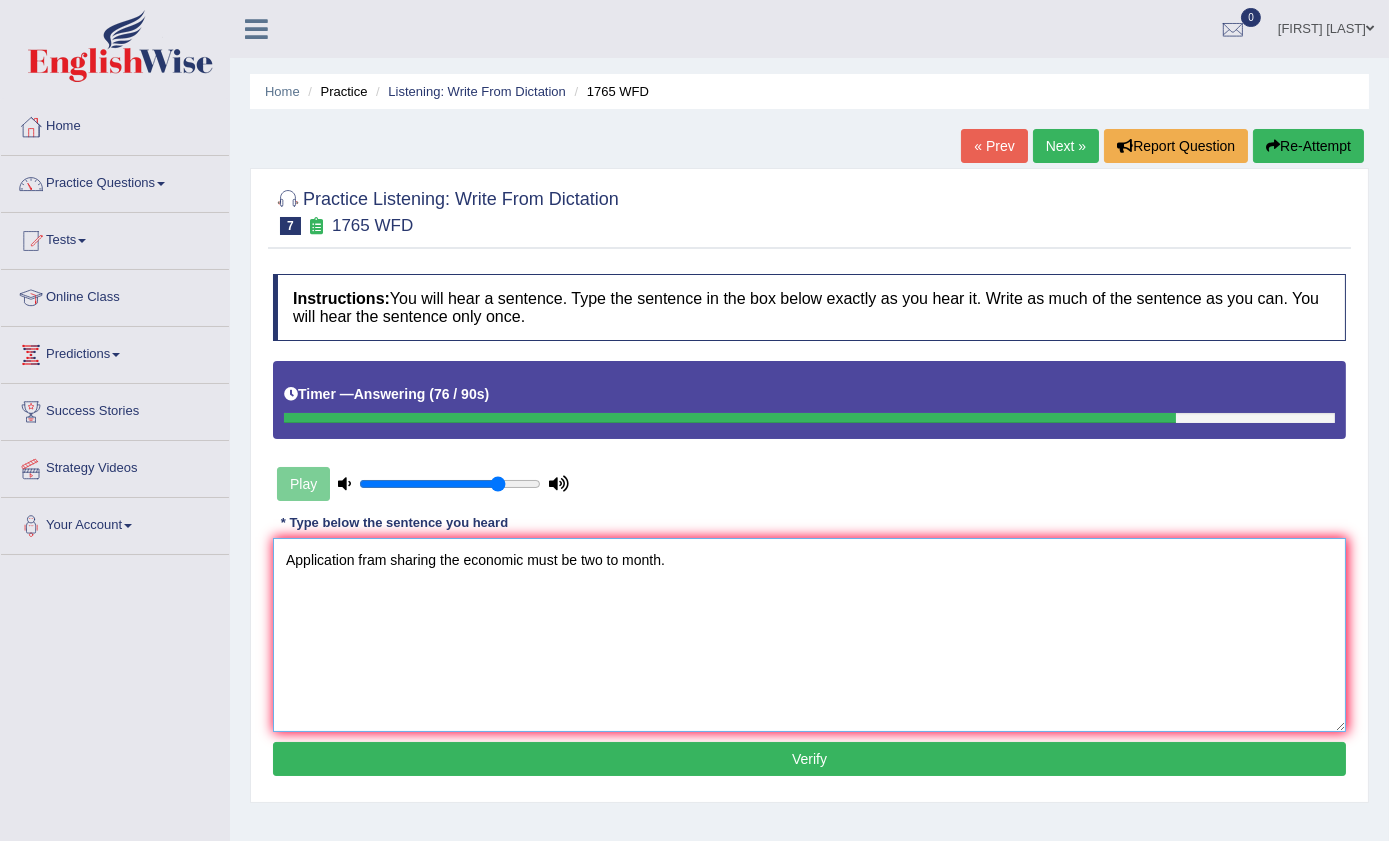 click on "Application fram sharing the economic must be two to month." at bounding box center (809, 635) 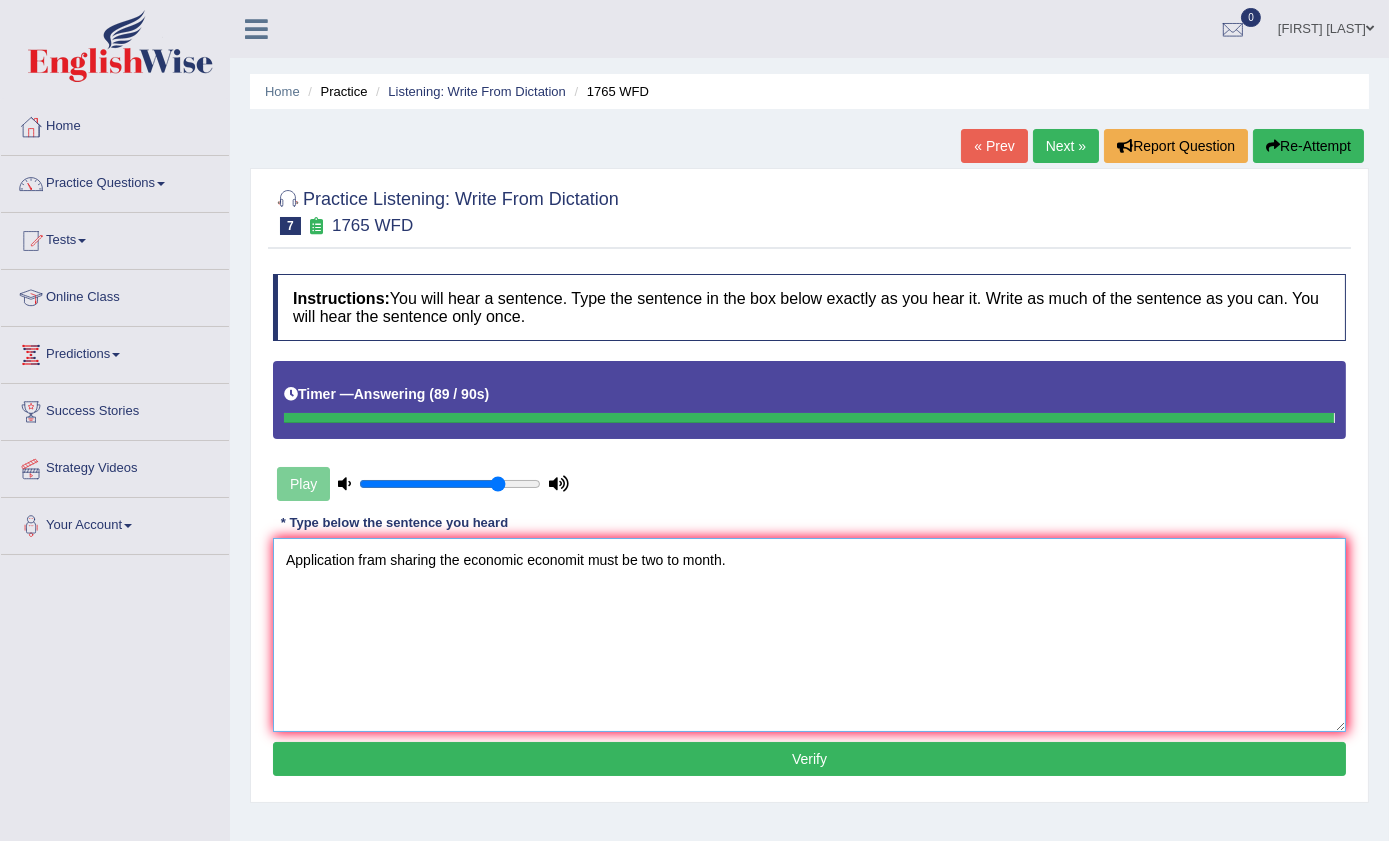 type on "Application fram sharing the economic economit must be two to month." 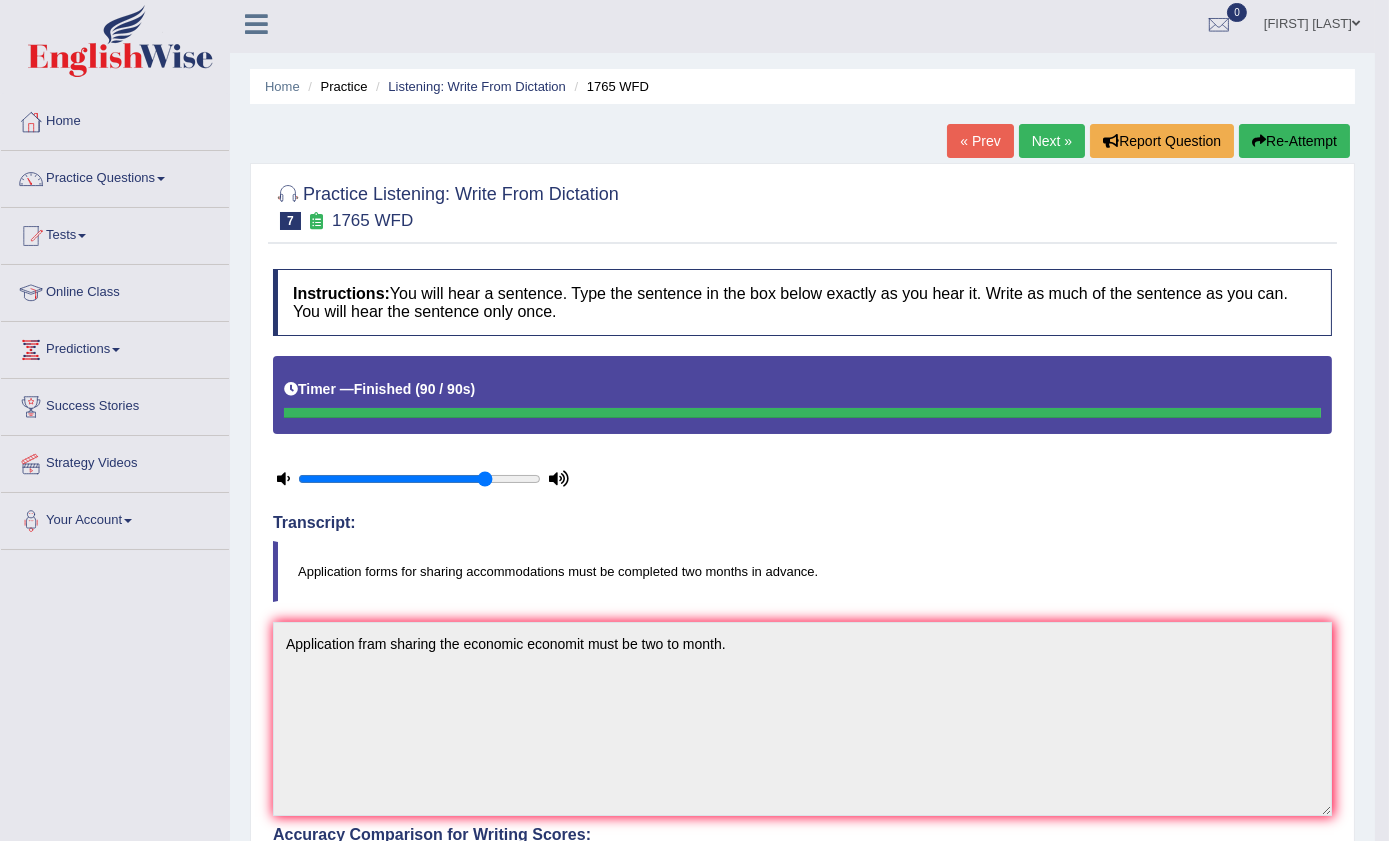 scroll, scrollTop: 0, scrollLeft: 0, axis: both 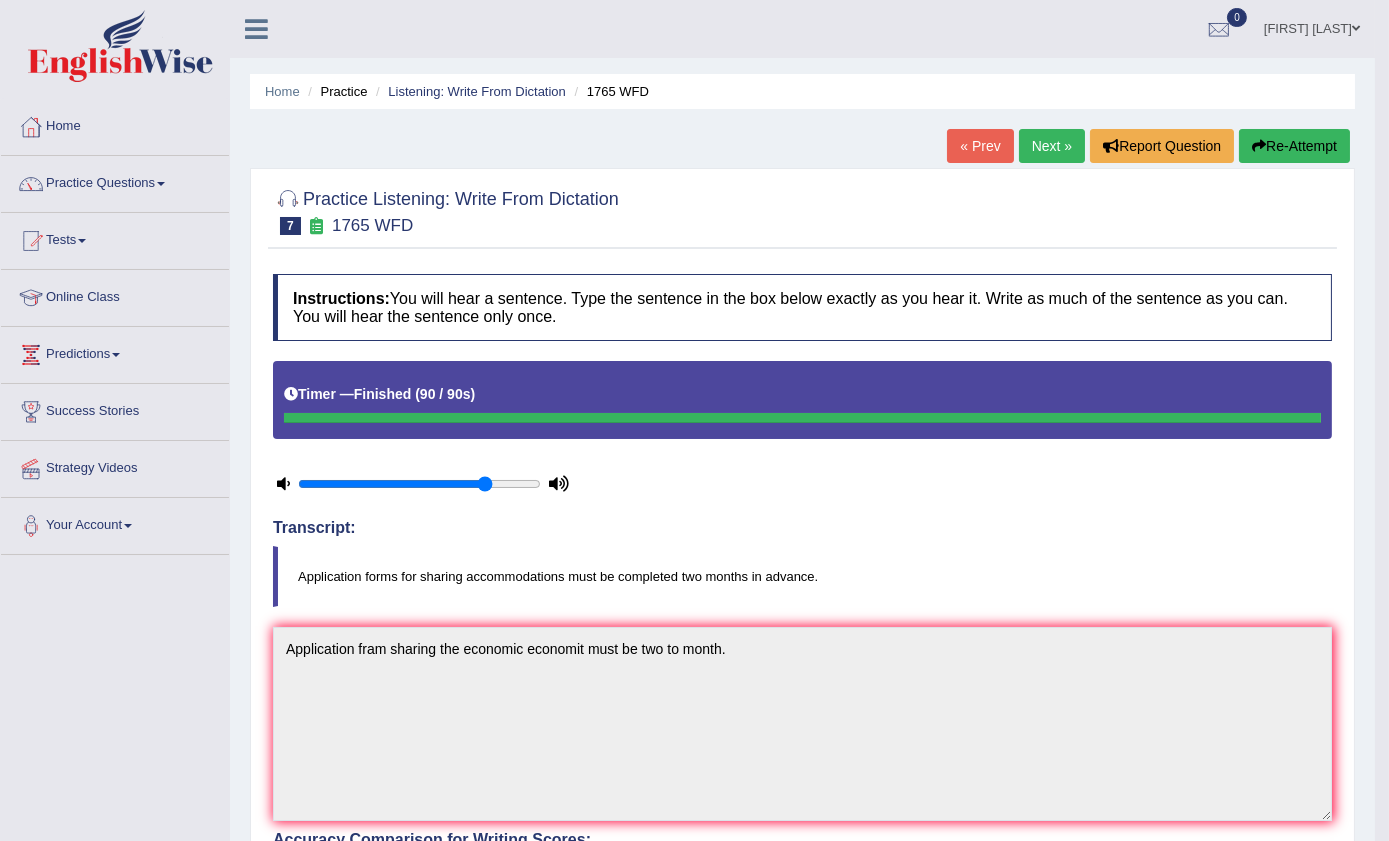 click on "Next »" at bounding box center (1052, 146) 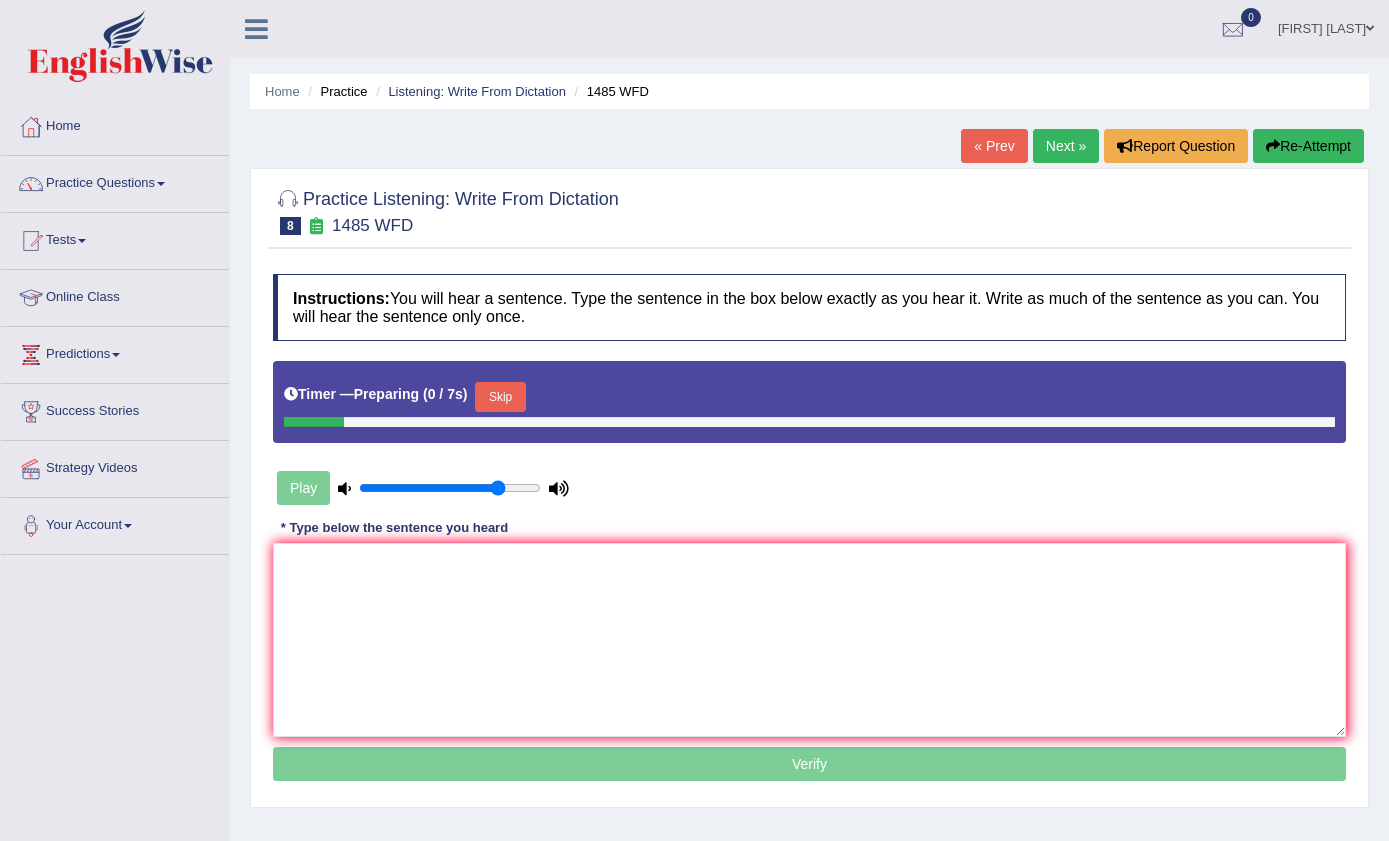 scroll, scrollTop: 0, scrollLeft: 0, axis: both 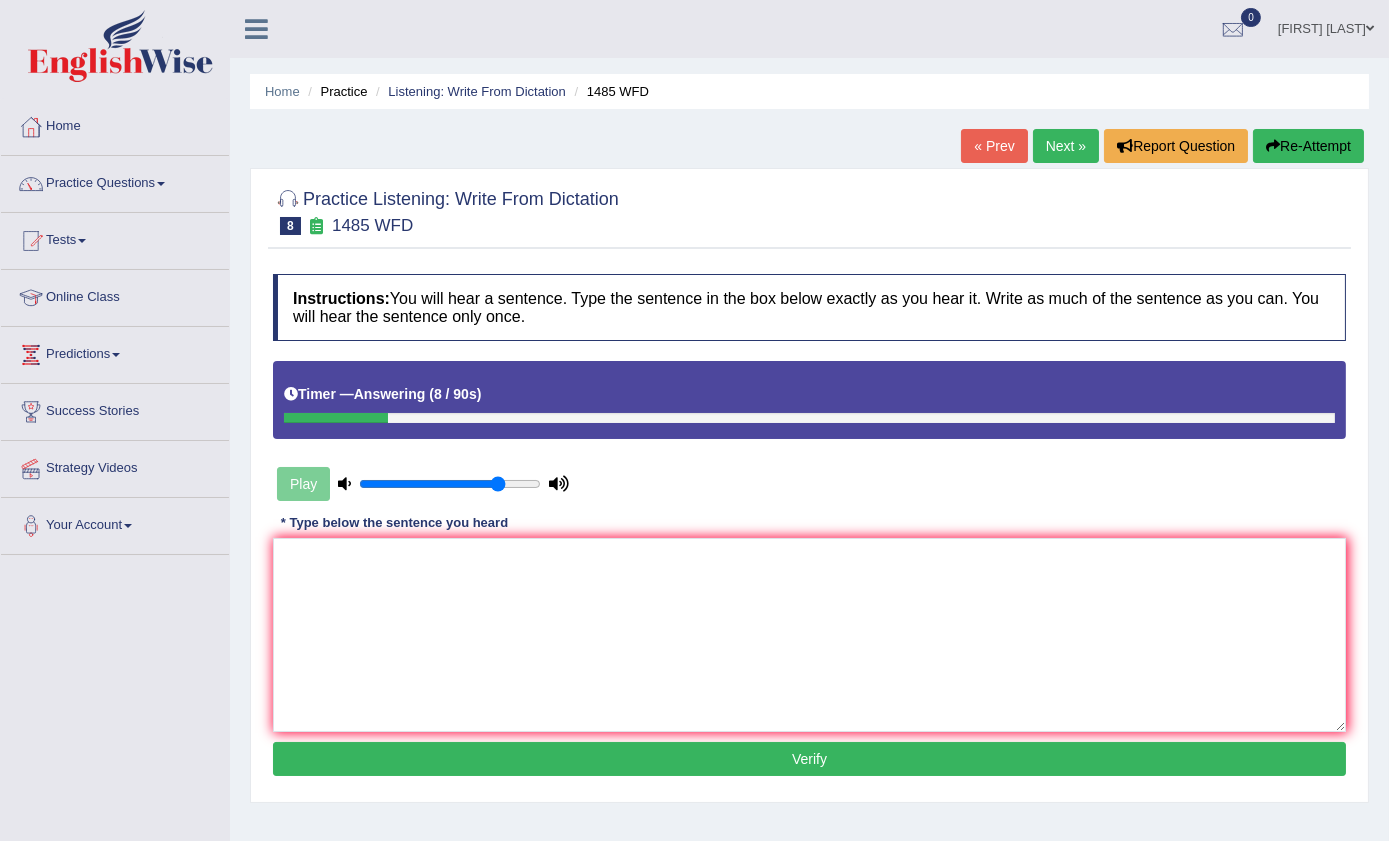 click on "Re-Attempt" at bounding box center (1308, 146) 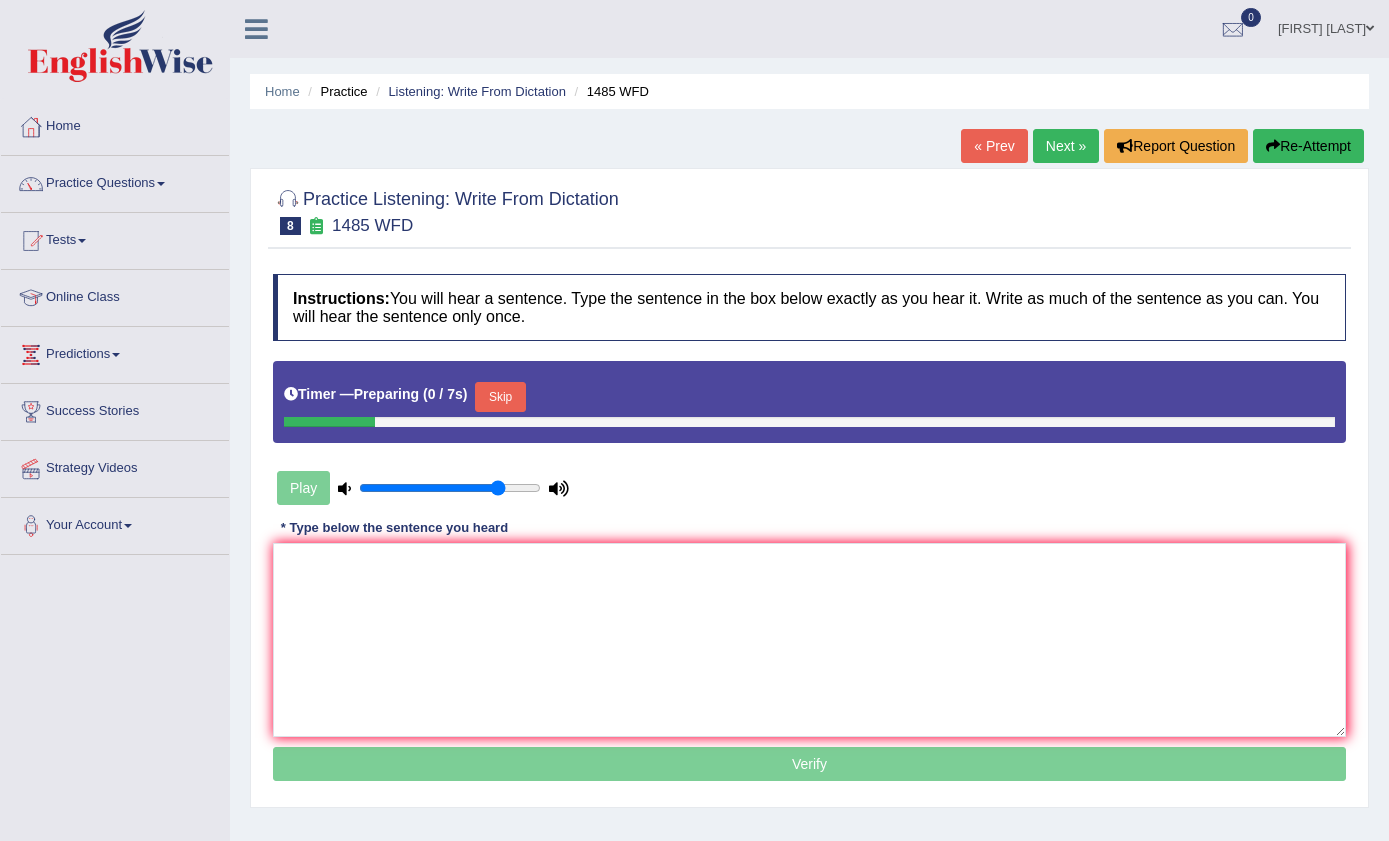 scroll, scrollTop: 0, scrollLeft: 0, axis: both 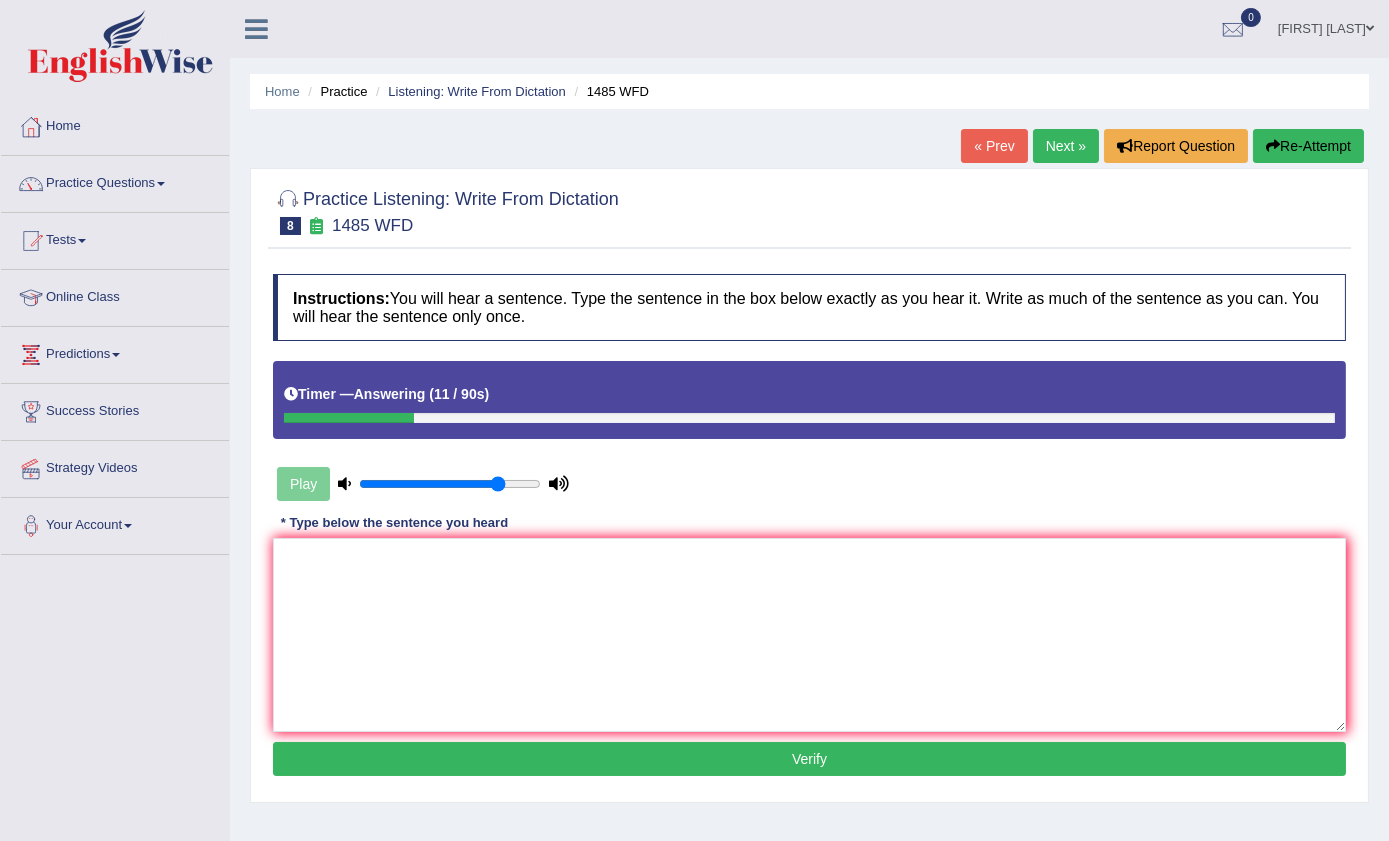 click on "* Type below the sentence you heard" at bounding box center (394, 523) 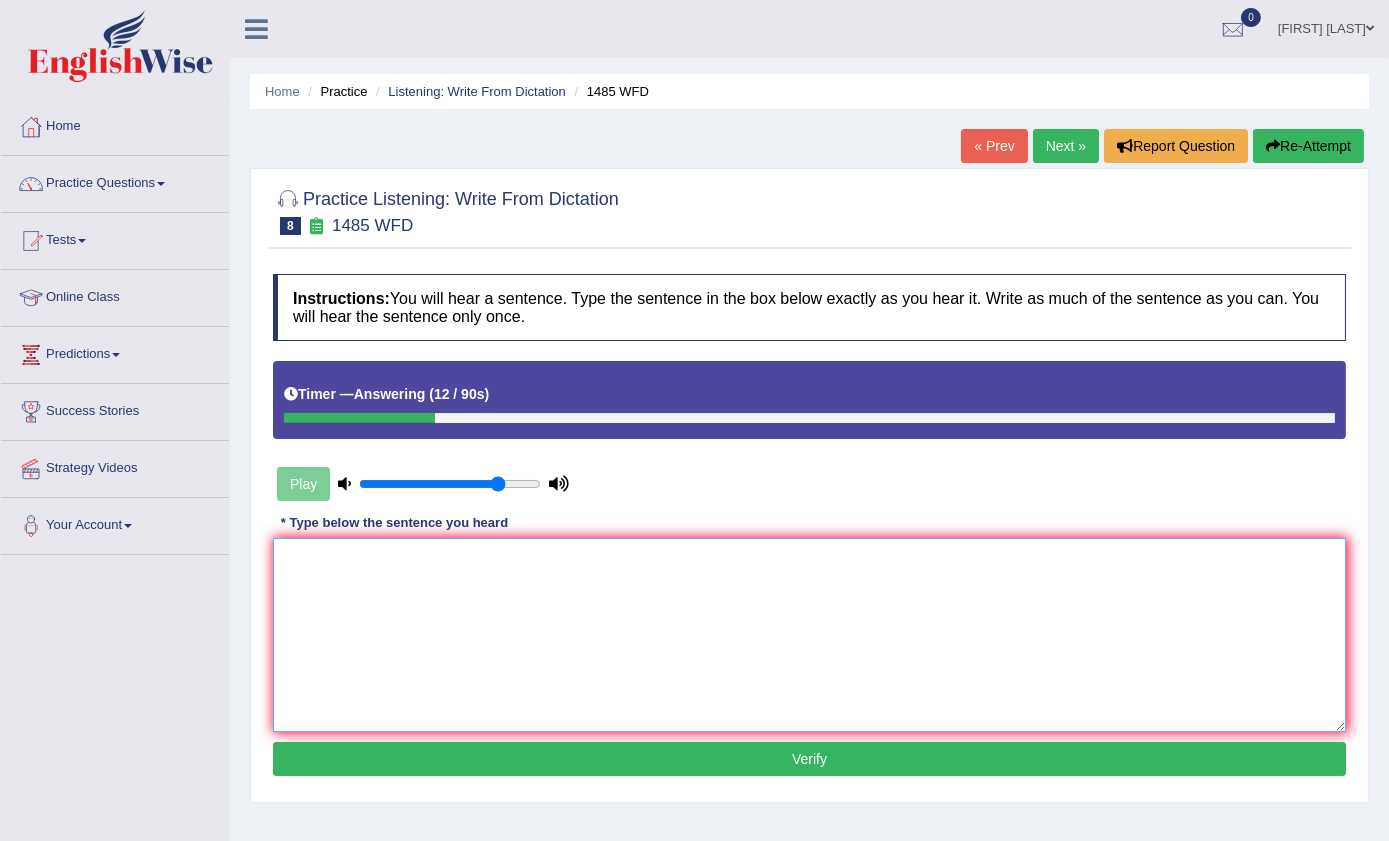 drag, startPoint x: 330, startPoint y: 583, endPoint x: 330, endPoint y: 599, distance: 16 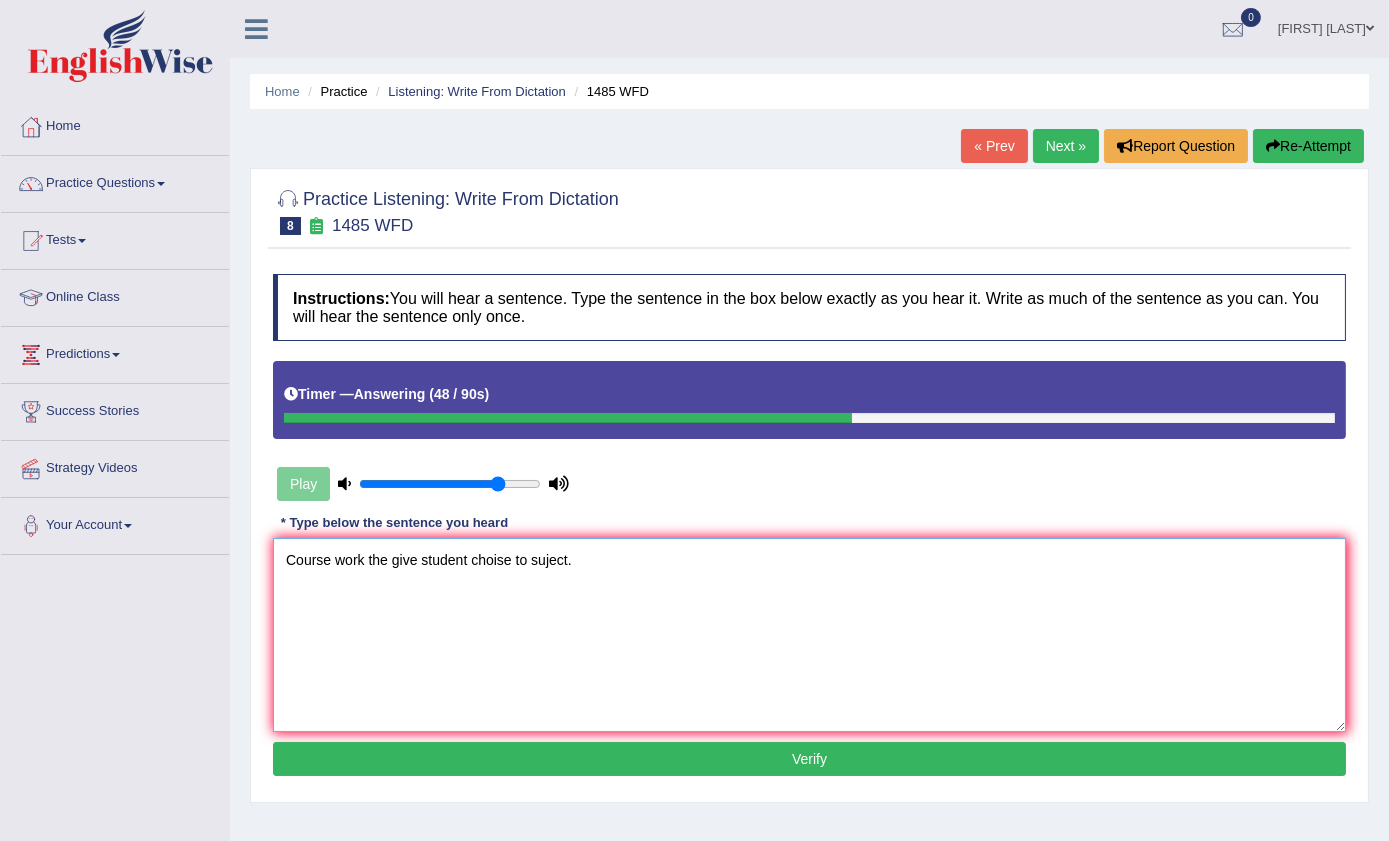 type on "Course work the give student choise to suject." 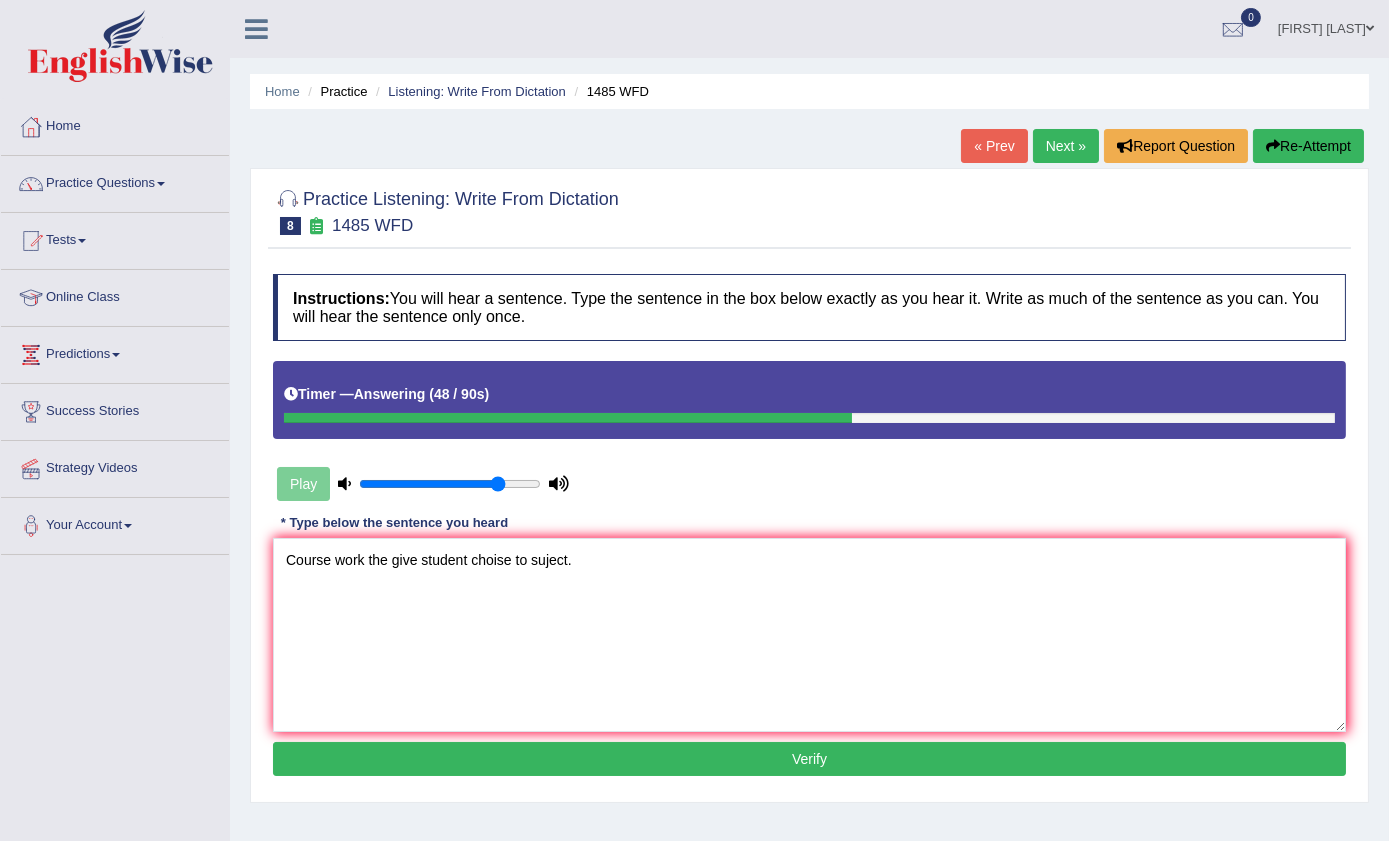 click on "Verify" at bounding box center [809, 759] 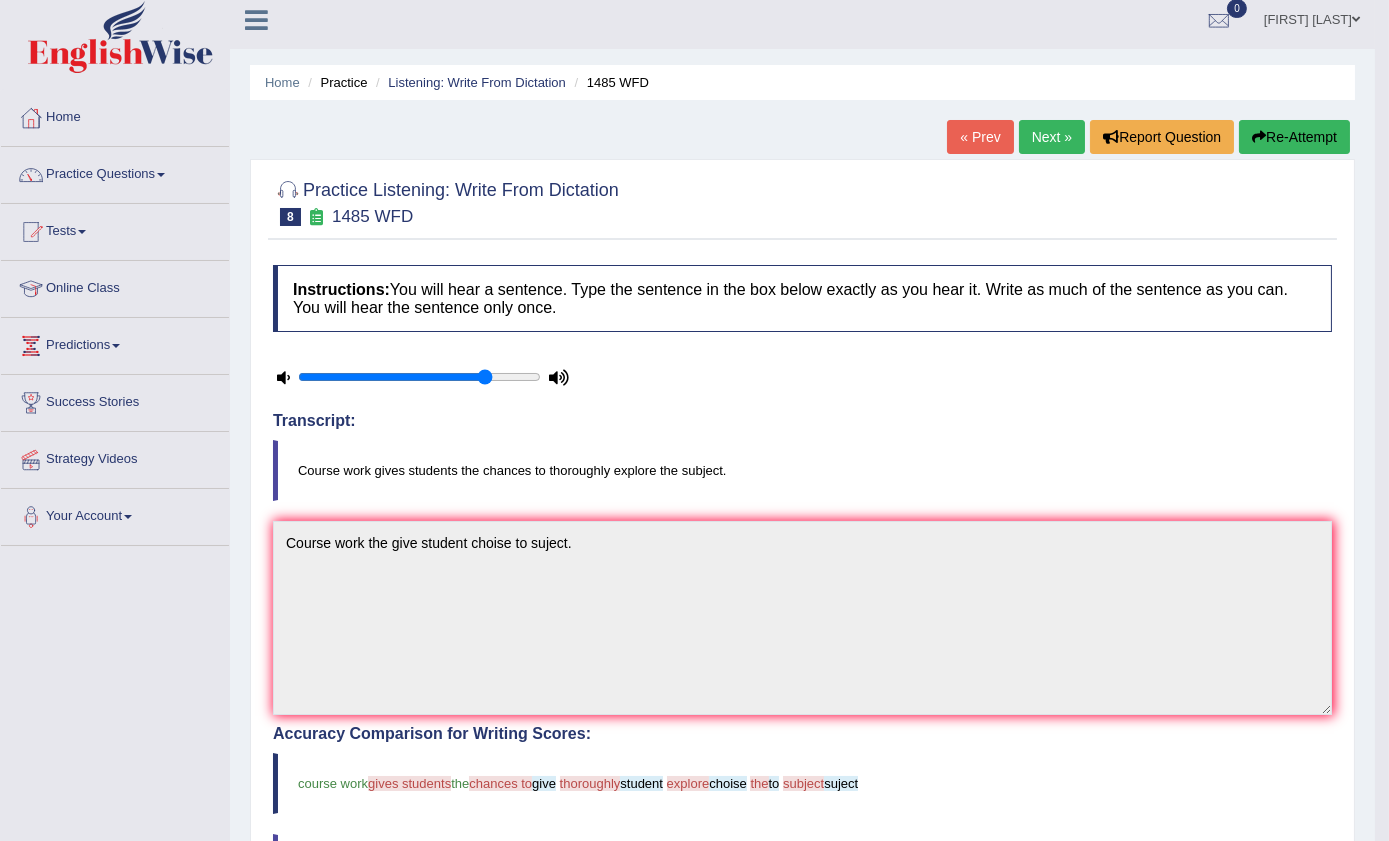 scroll, scrollTop: 0, scrollLeft: 0, axis: both 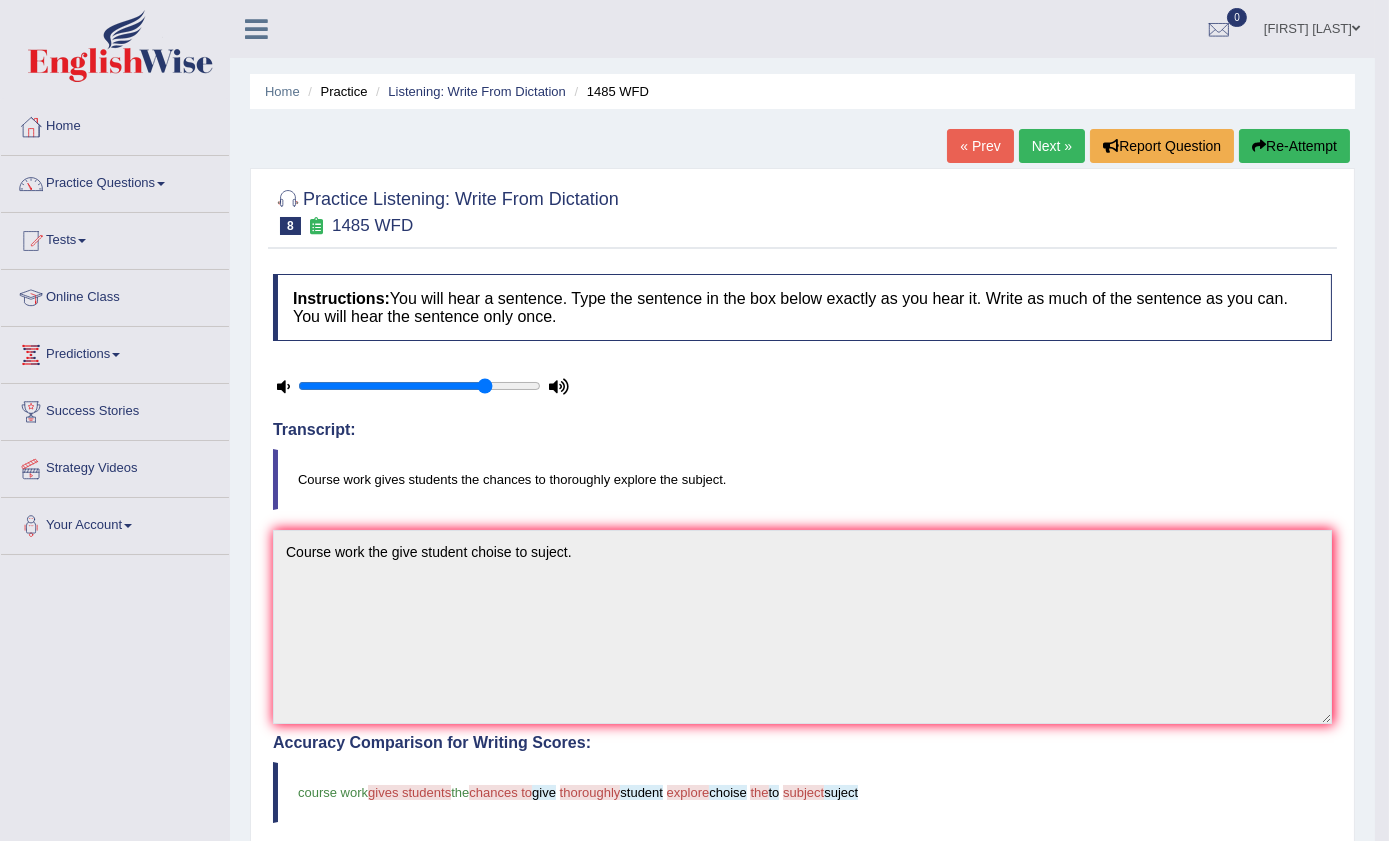 click on "course work  gives students  the  chances to give   thoroughly student   explore choise   the to   subject suject" at bounding box center [802, 792] 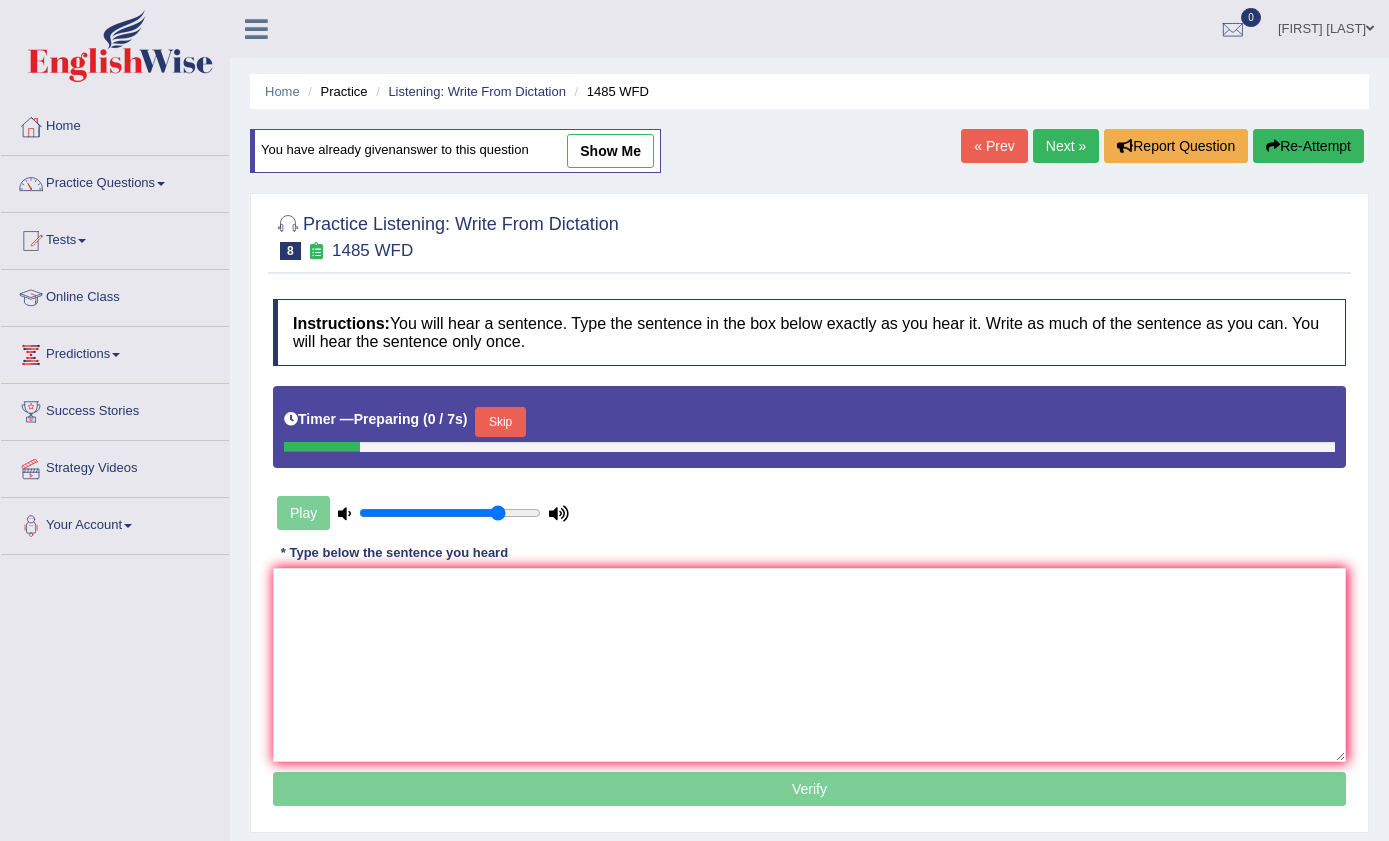 scroll, scrollTop: 0, scrollLeft: 0, axis: both 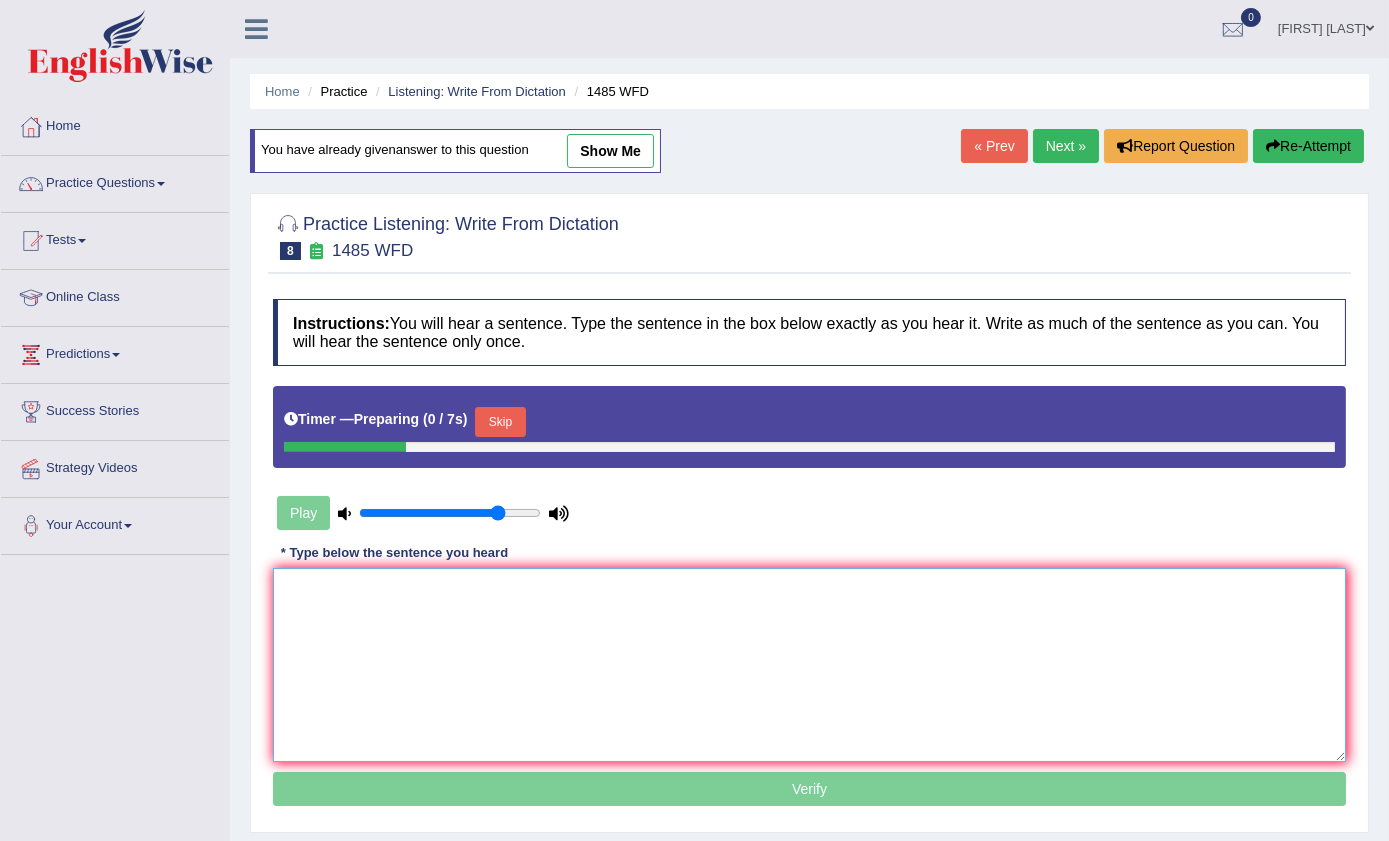 click at bounding box center [809, 665] 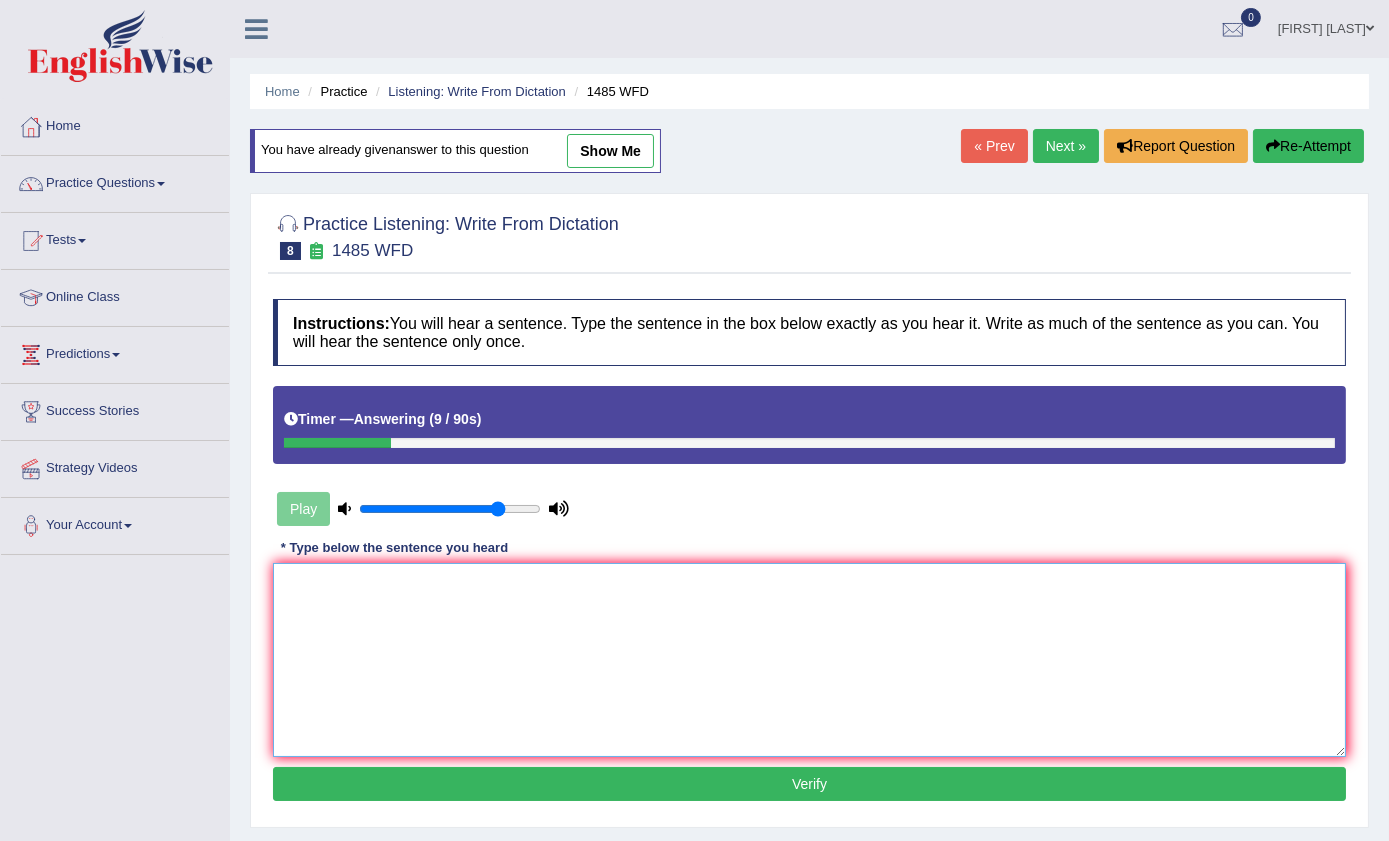 click at bounding box center [809, 660] 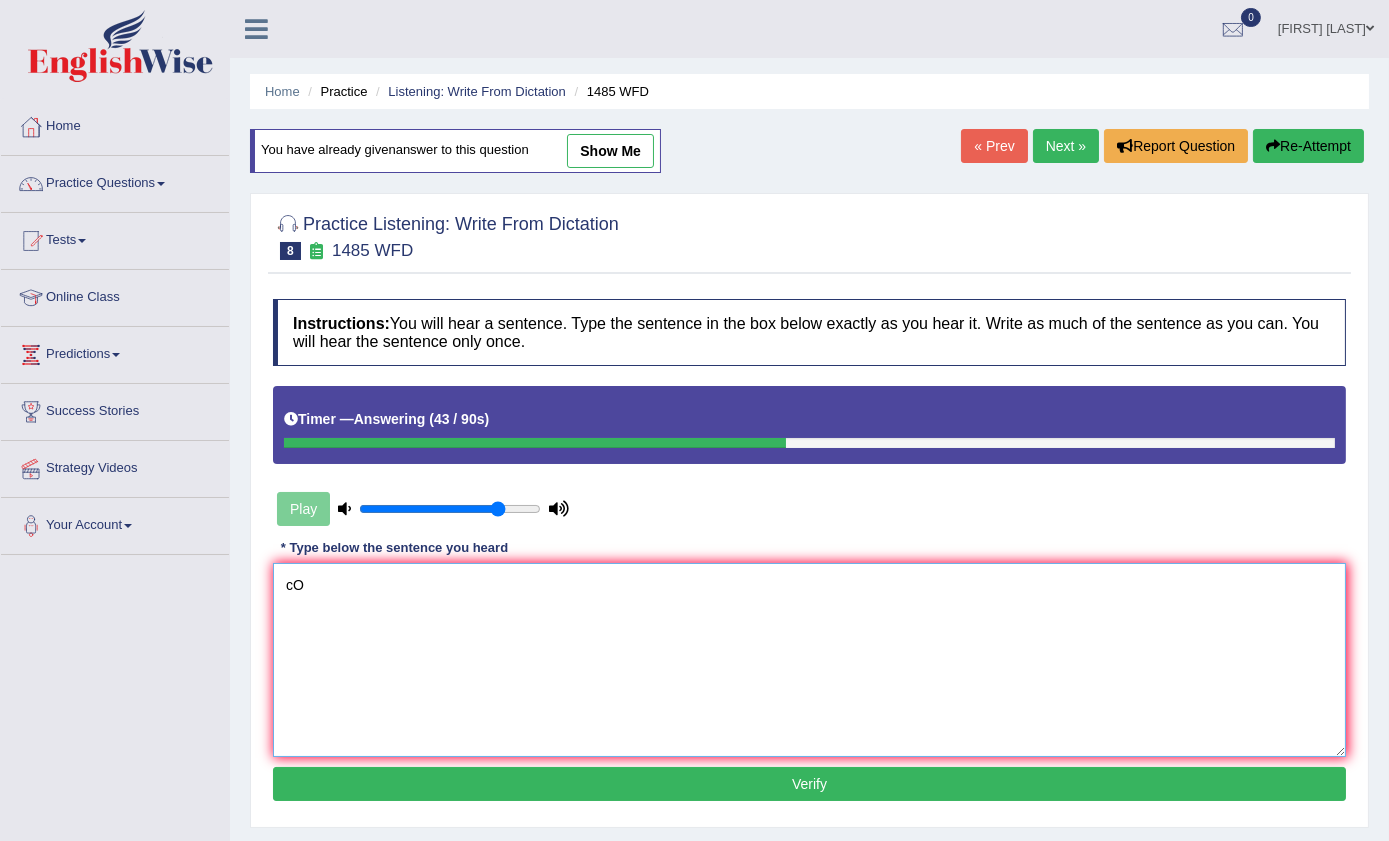 type on "c" 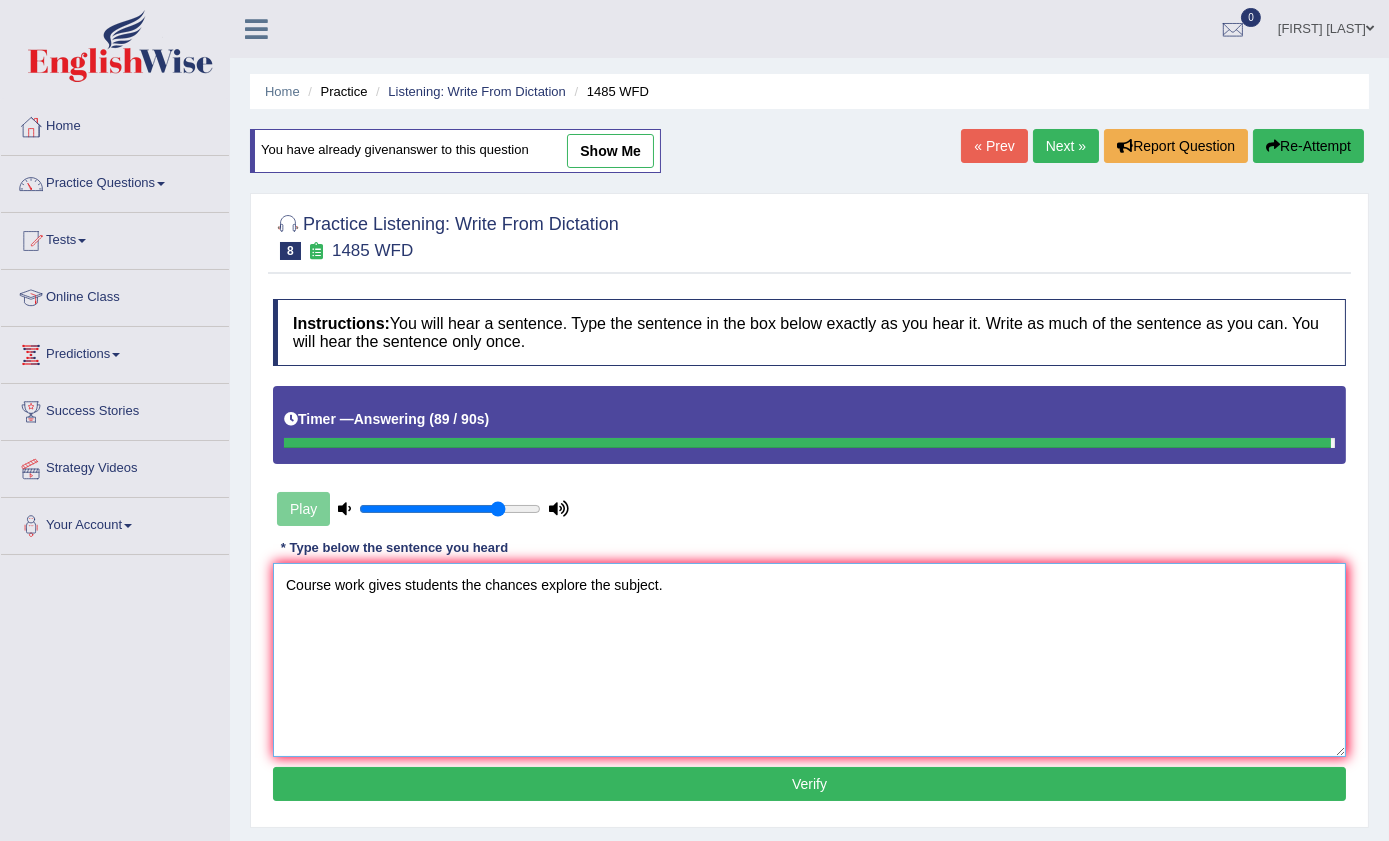 type on "Course work gives students the chances explore the subject." 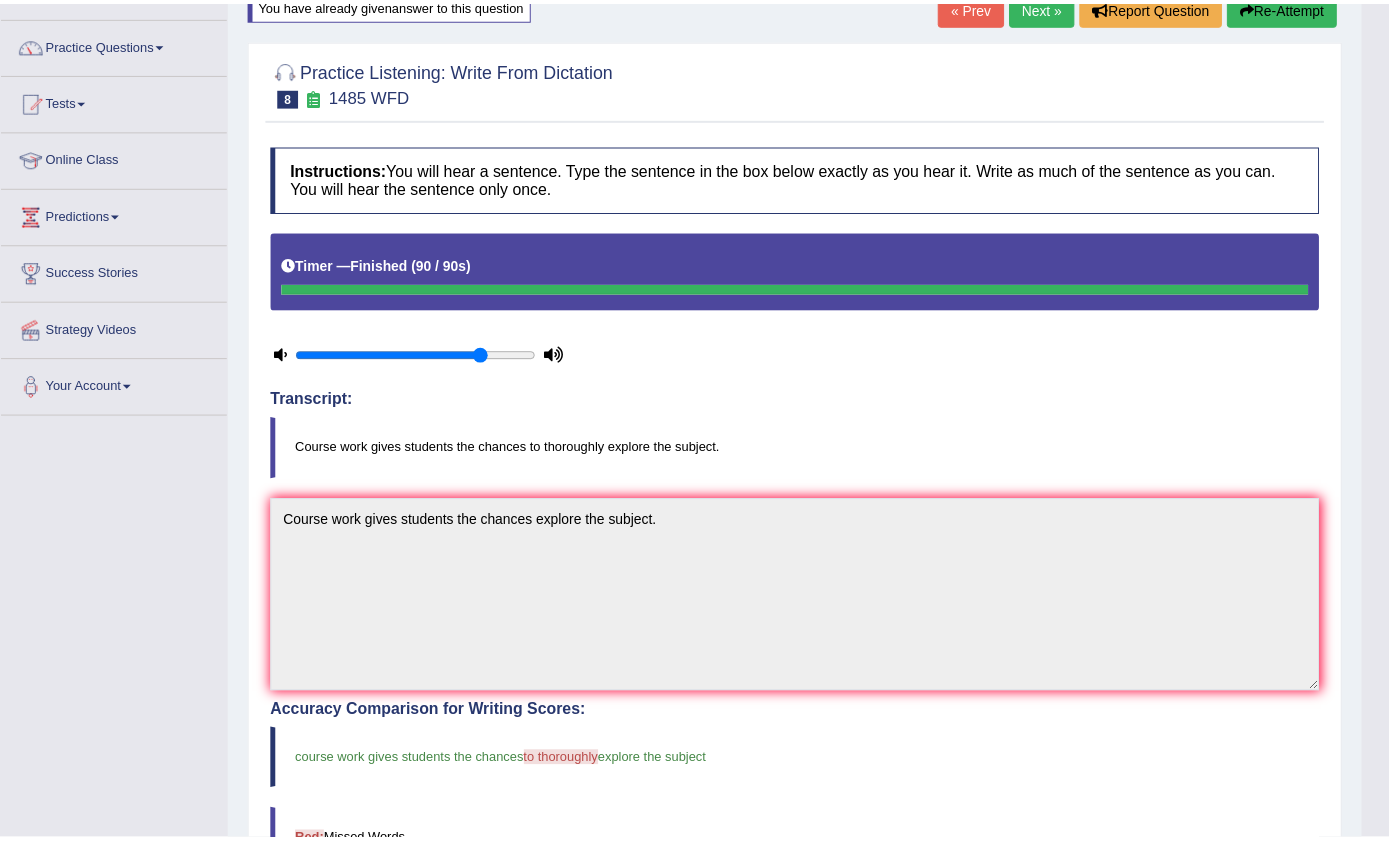 scroll, scrollTop: 363, scrollLeft: 0, axis: vertical 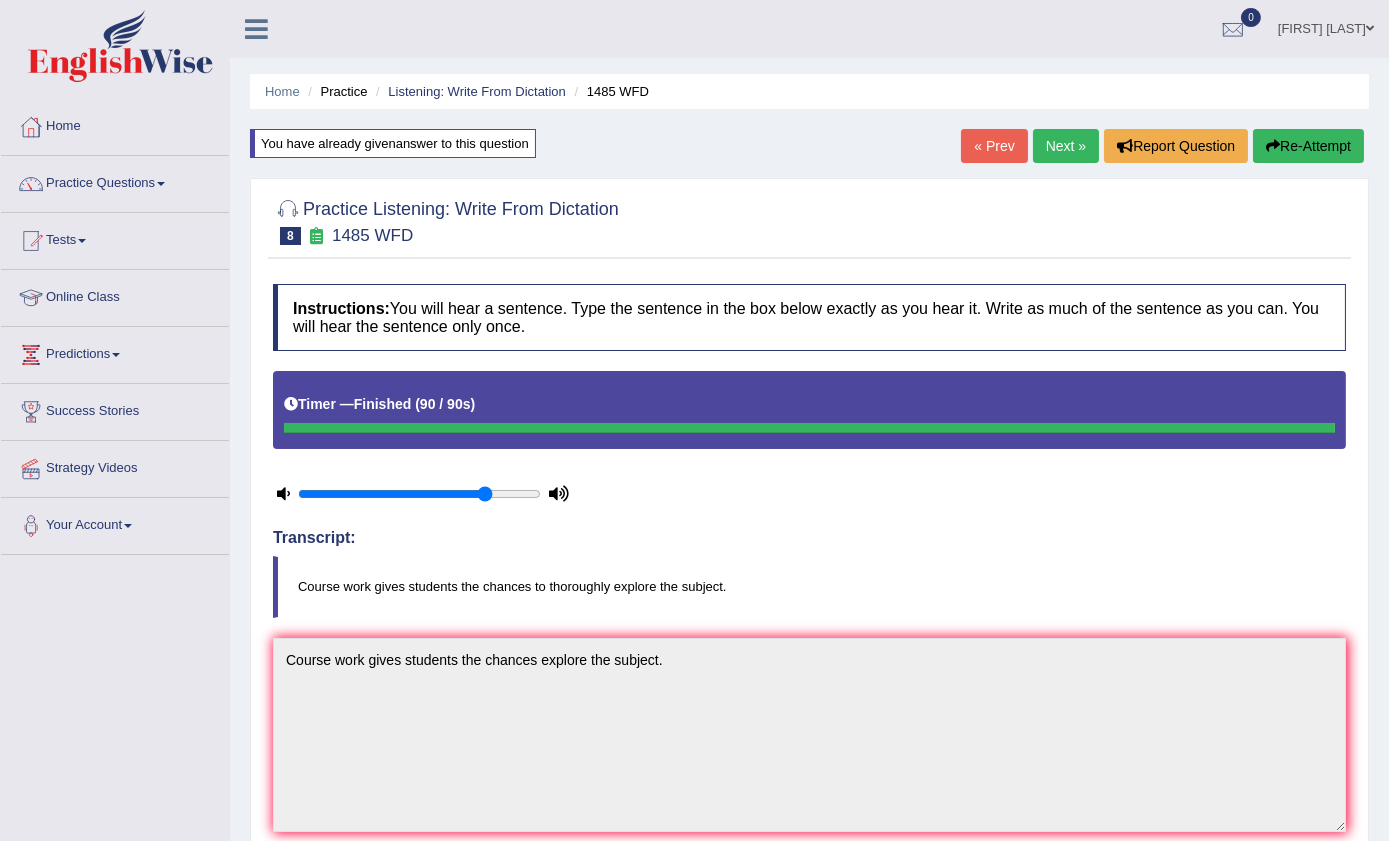 click on "Next »" at bounding box center (1066, 146) 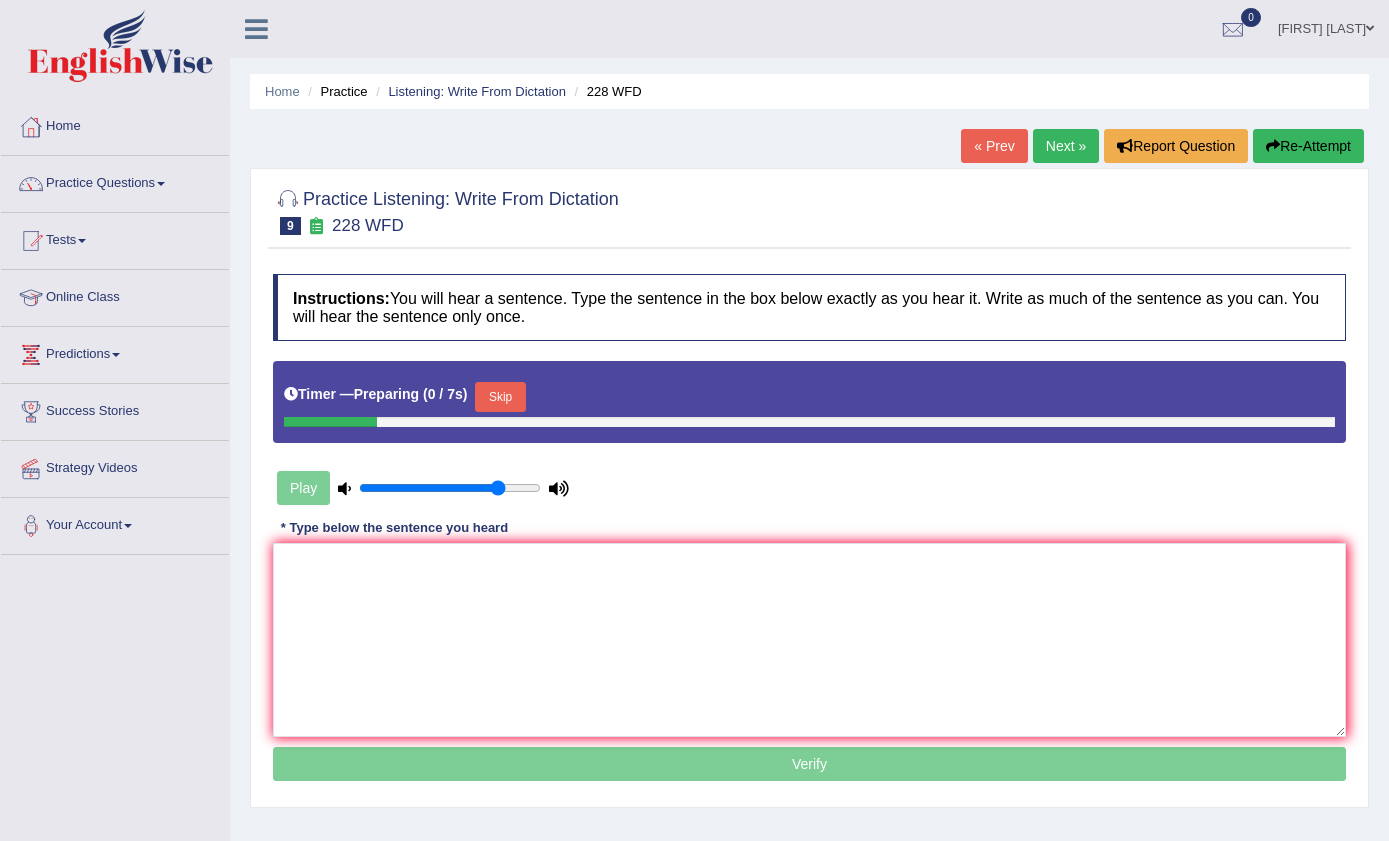 scroll, scrollTop: 209, scrollLeft: 0, axis: vertical 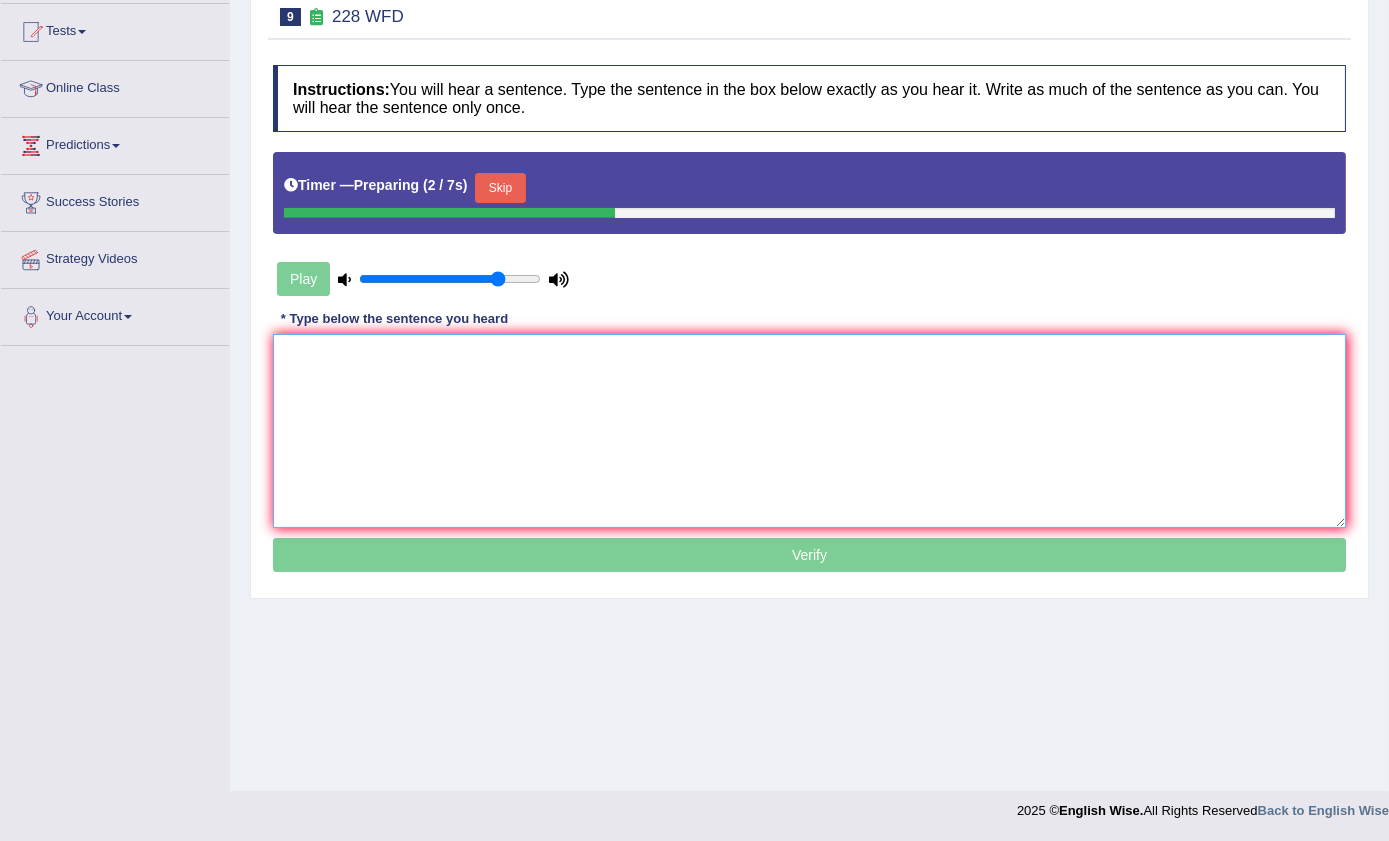 click at bounding box center [809, 431] 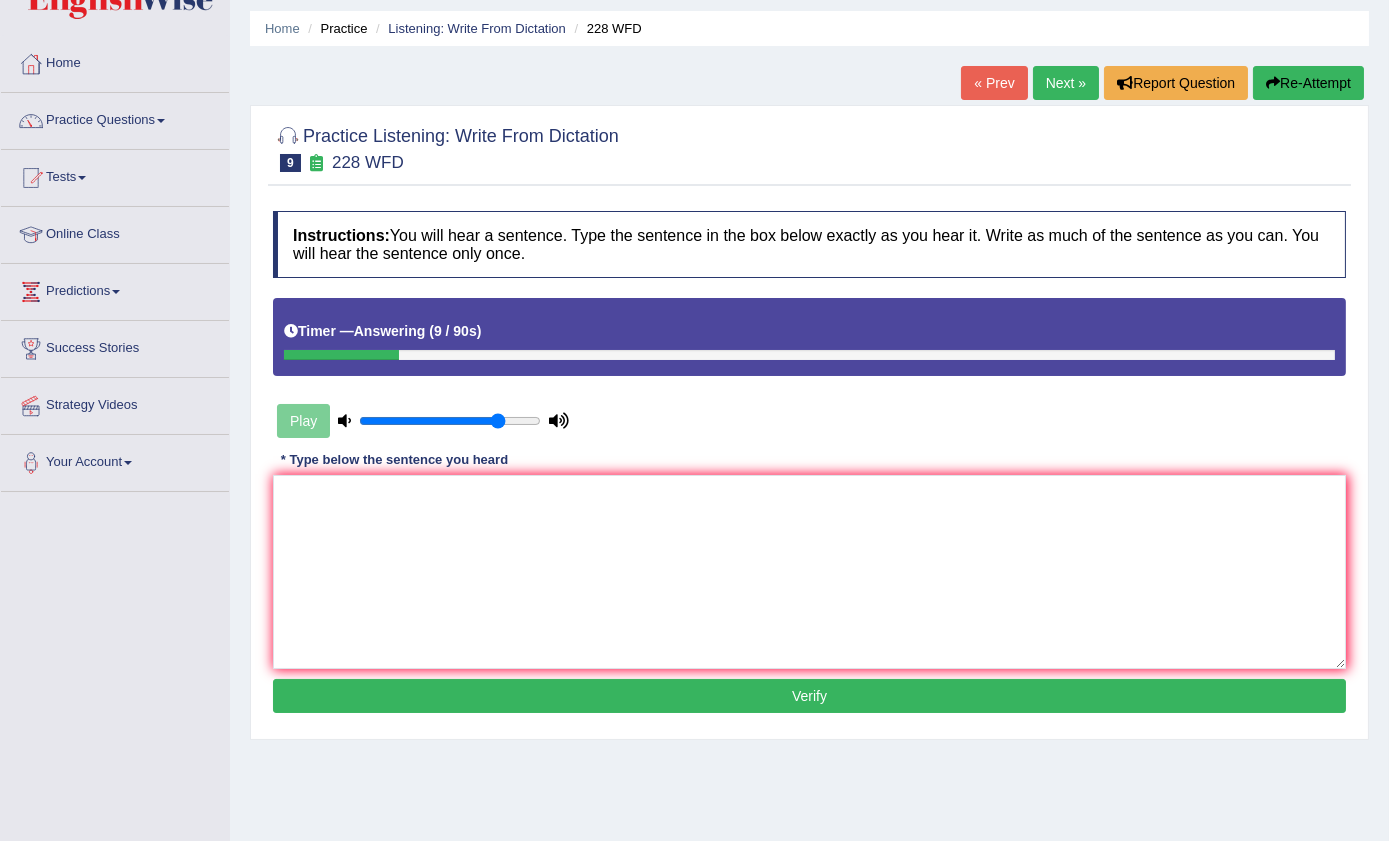 scroll, scrollTop: 0, scrollLeft: 0, axis: both 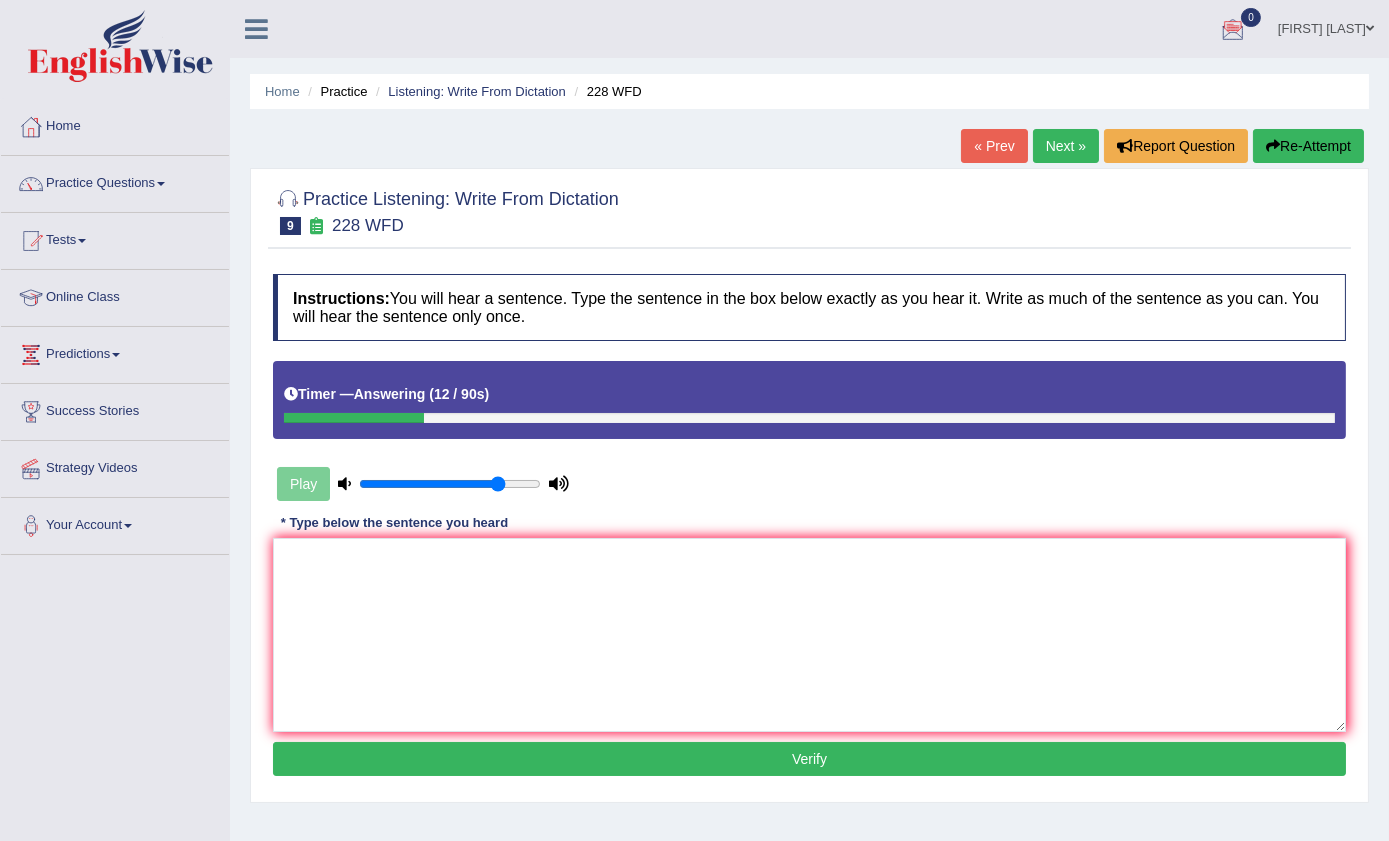 click on "Re-Attempt" at bounding box center [1308, 146] 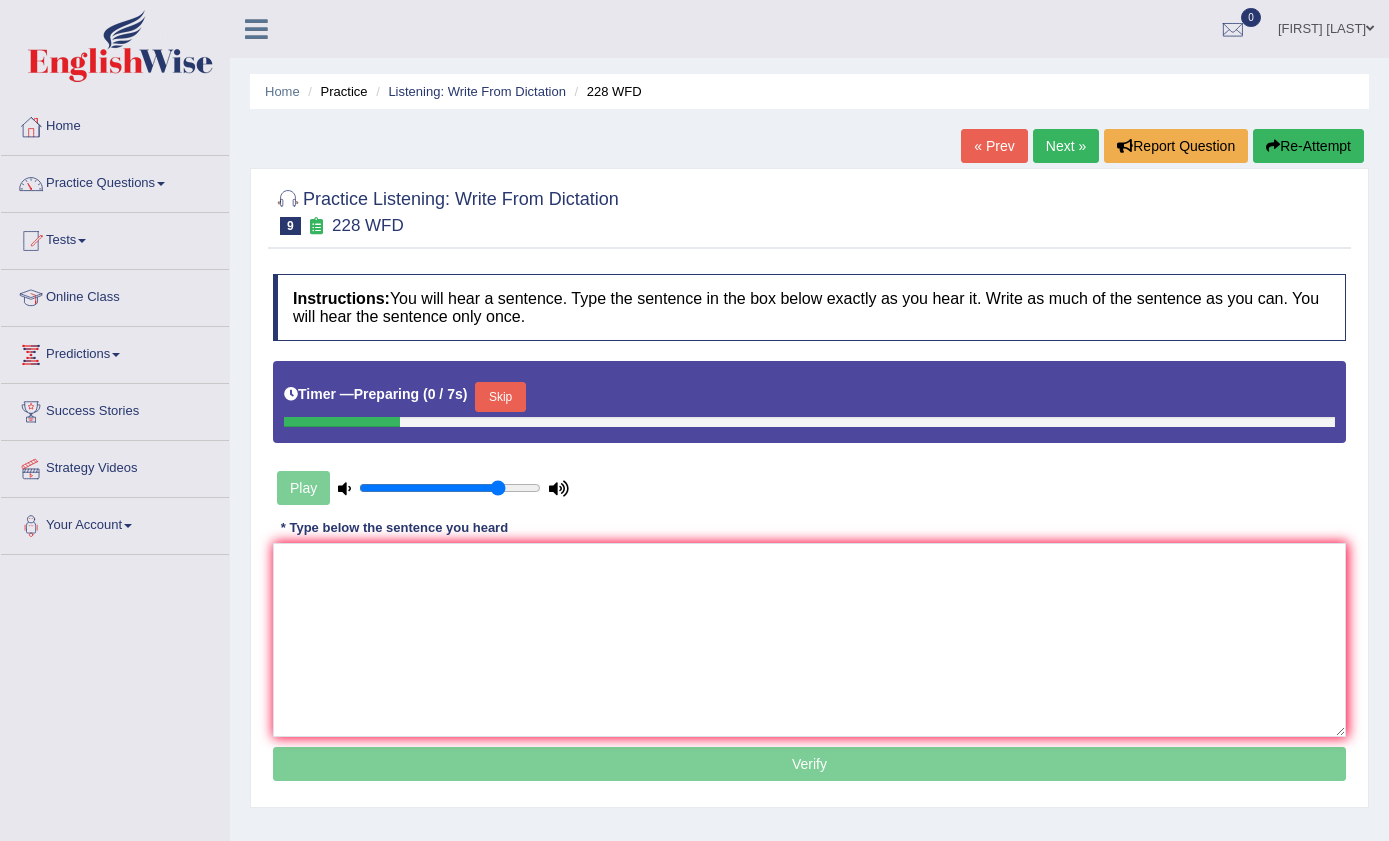 scroll, scrollTop: 0, scrollLeft: 0, axis: both 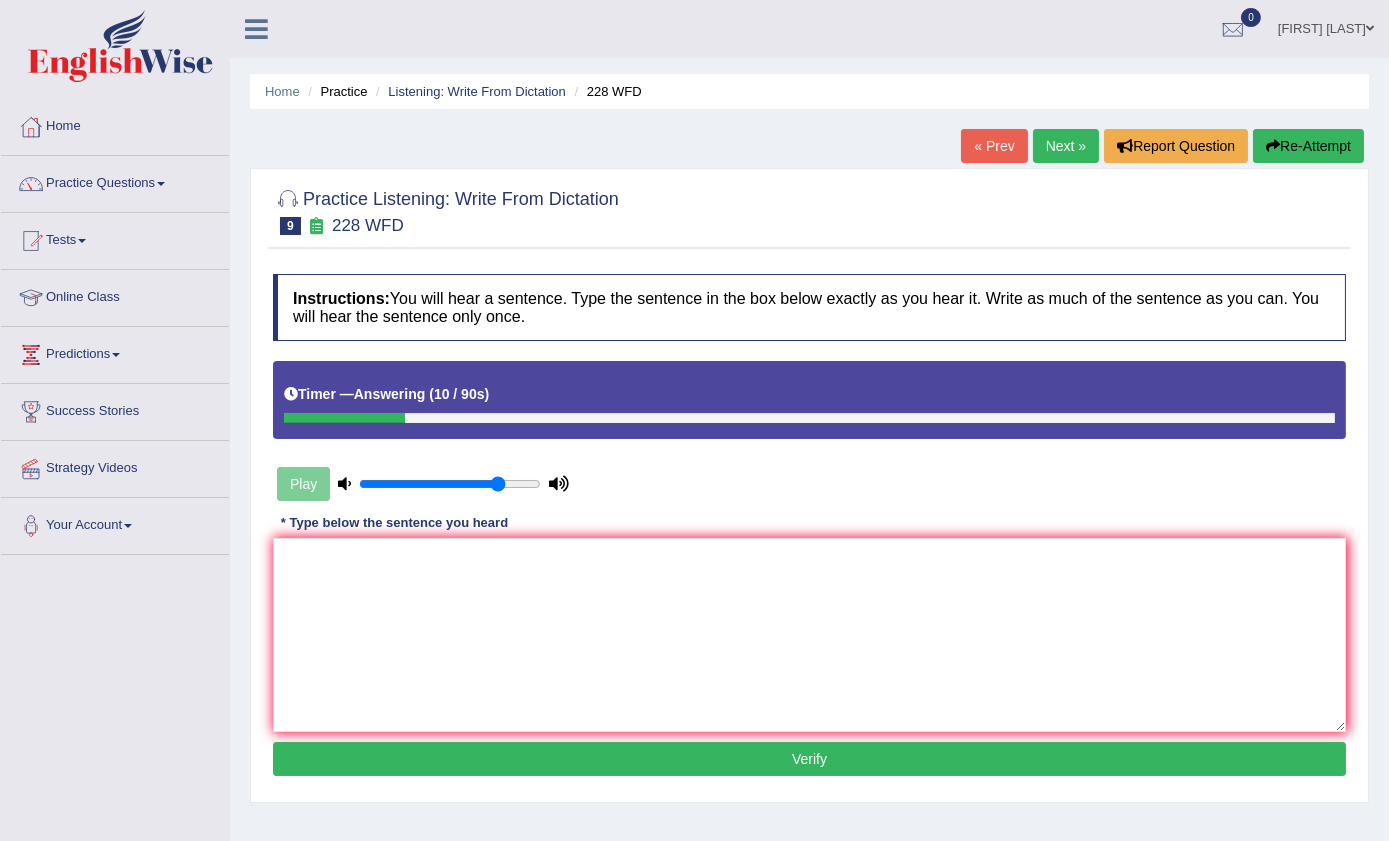 click at bounding box center [809, 635] 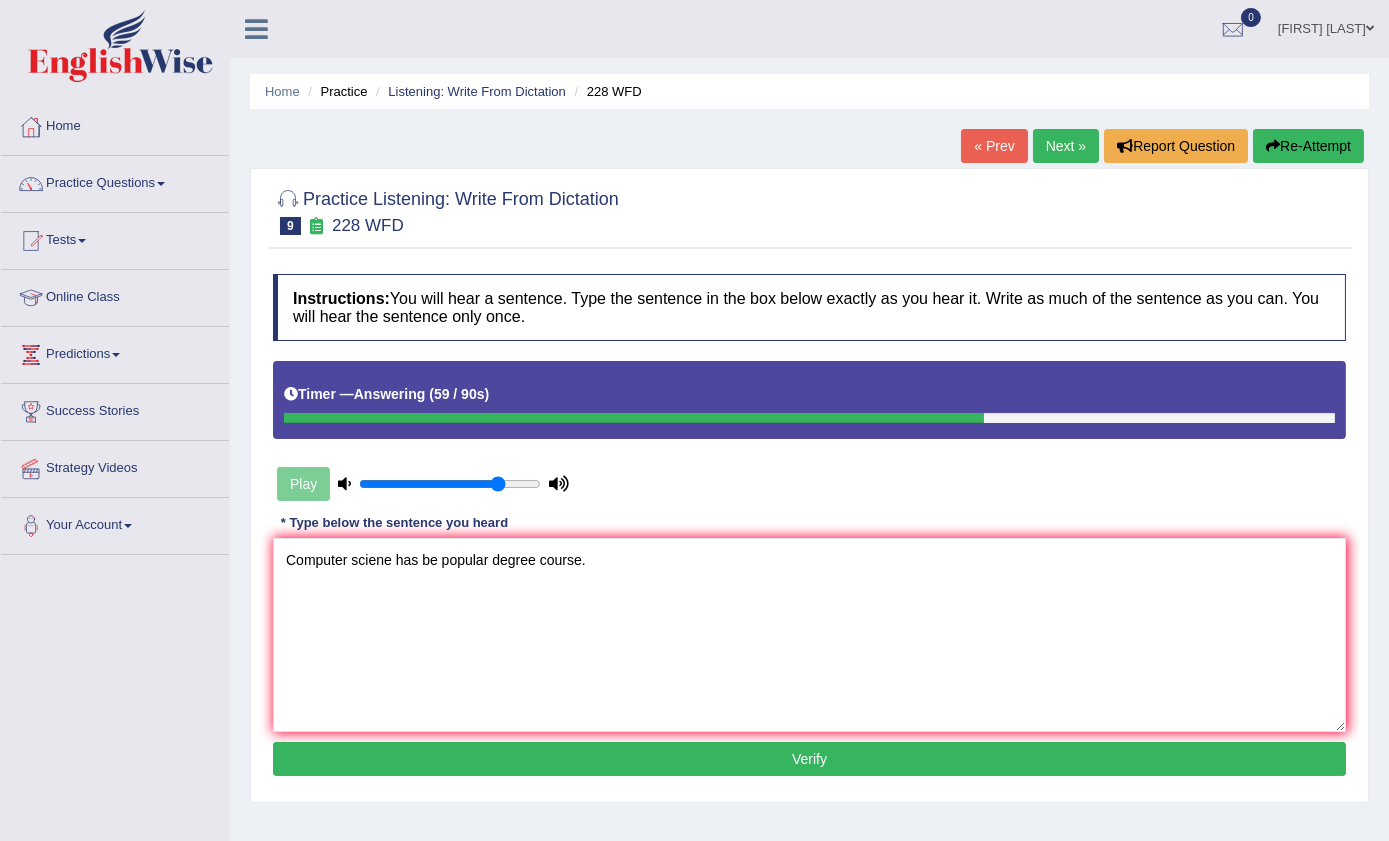 type on "Computer sciene has be popular degree course." 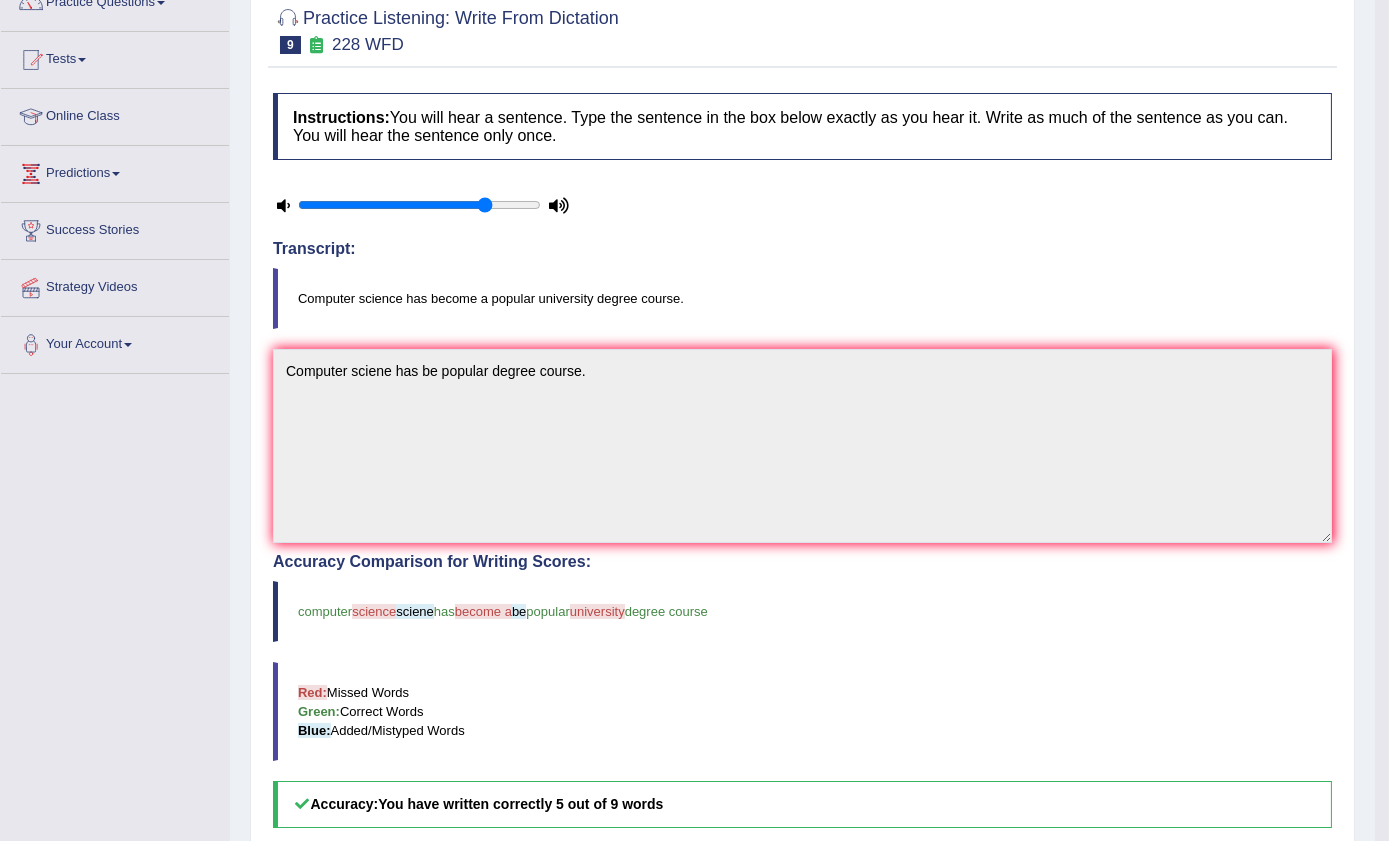 scroll, scrollTop: 90, scrollLeft: 0, axis: vertical 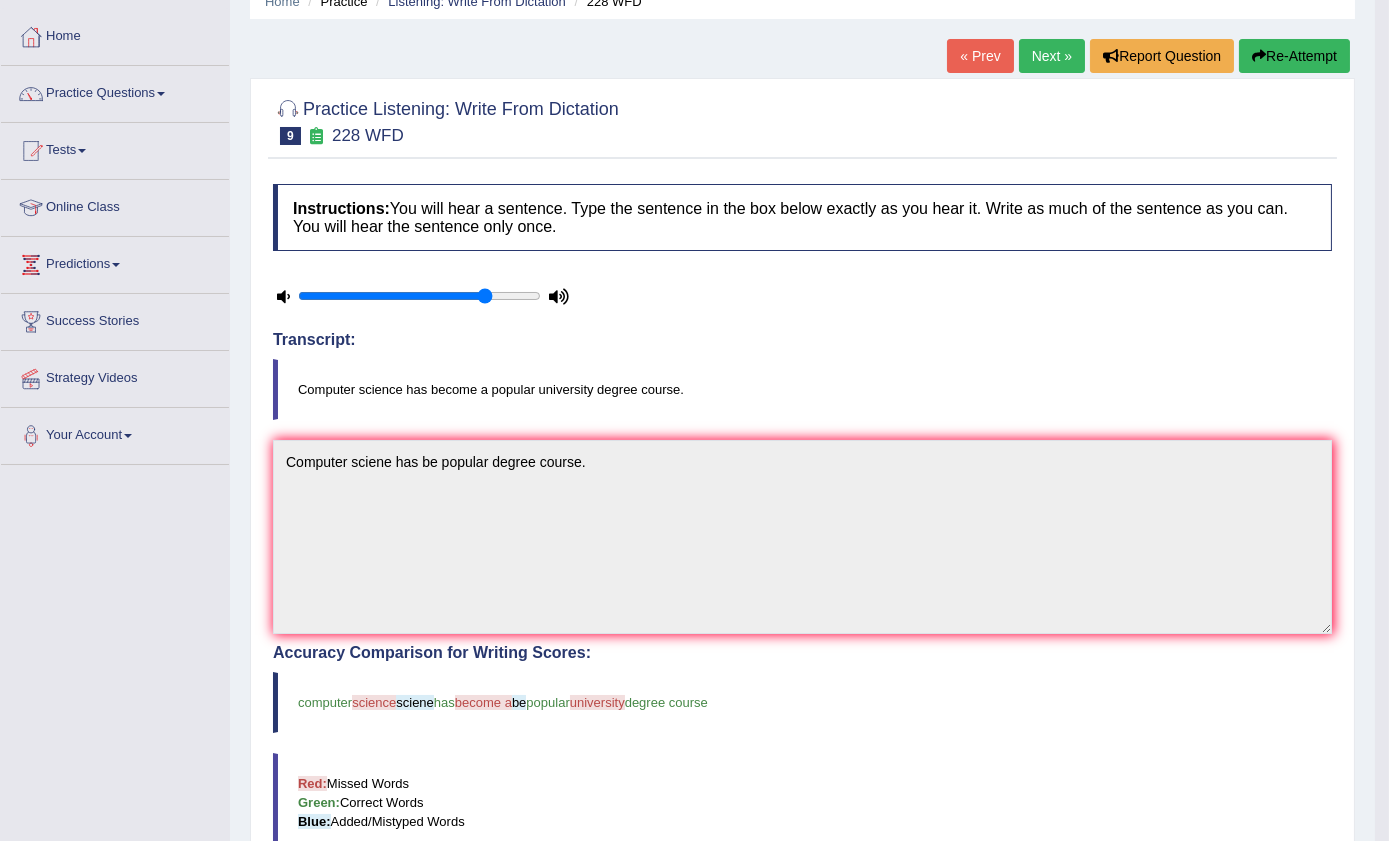 drag, startPoint x: 1245, startPoint y: 48, endPoint x: 1236, endPoint y: 71, distance: 24.698177 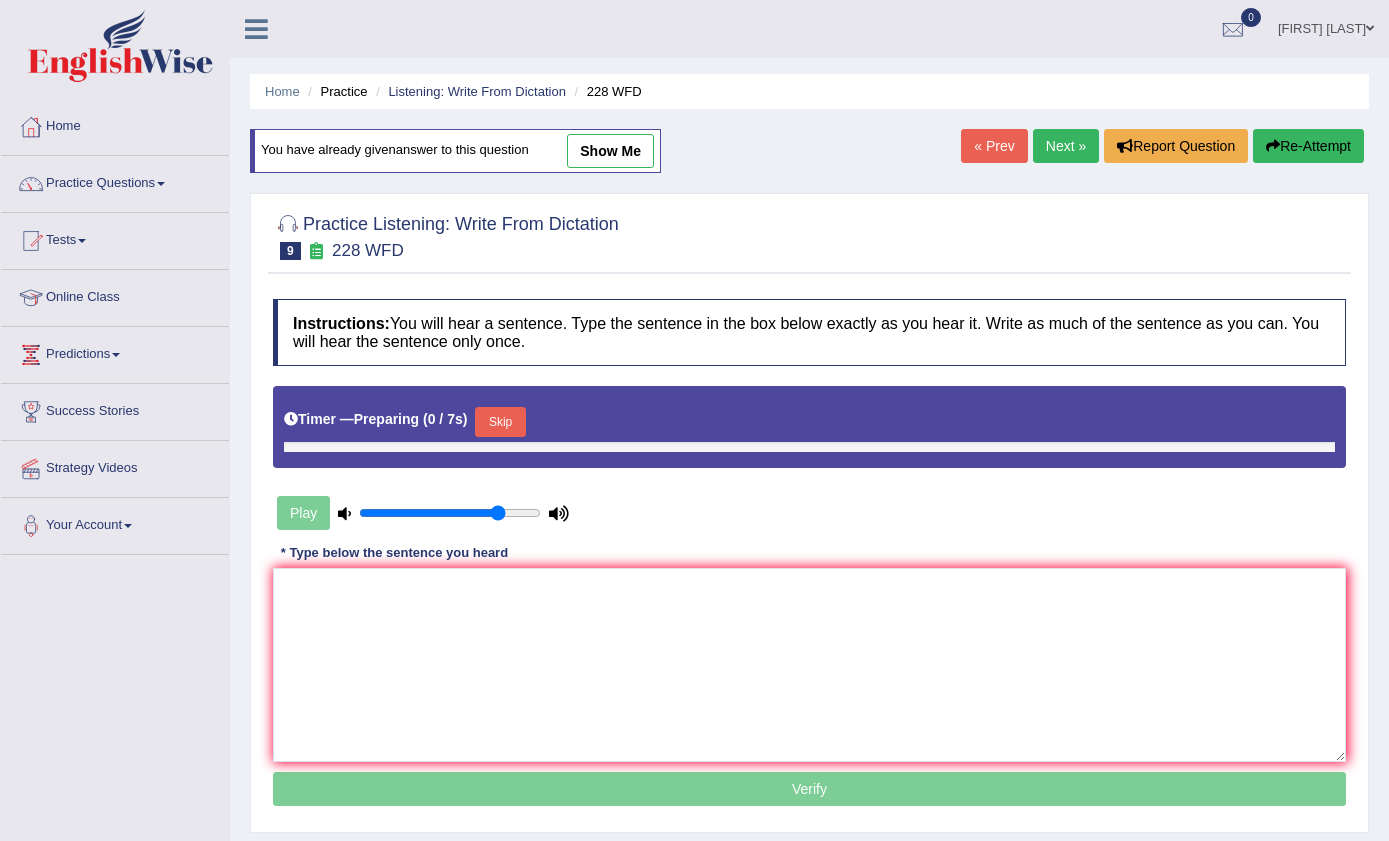 scroll, scrollTop: 90, scrollLeft: 0, axis: vertical 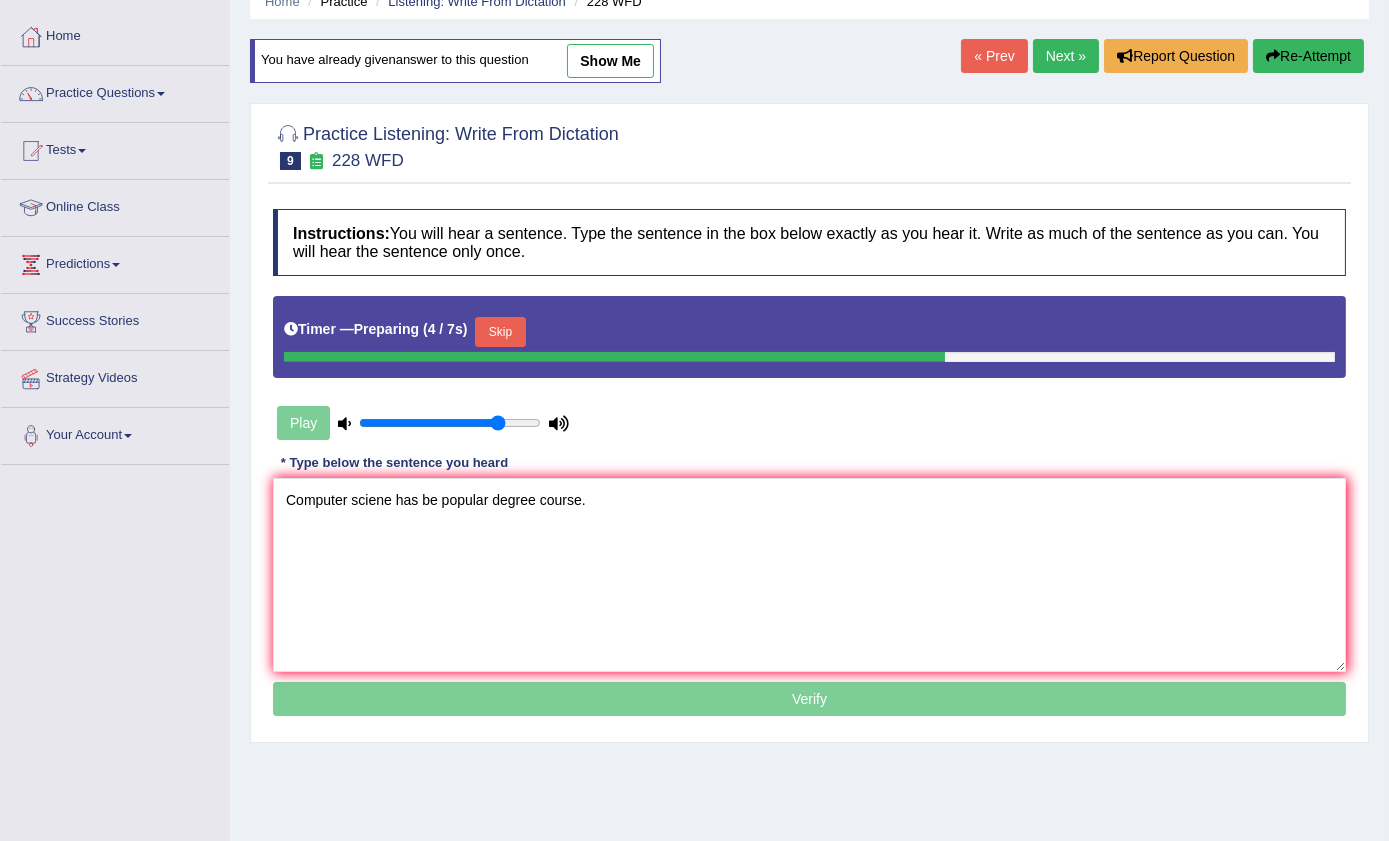 click on "Computer sciene has be popular degree course." at bounding box center [809, 575] 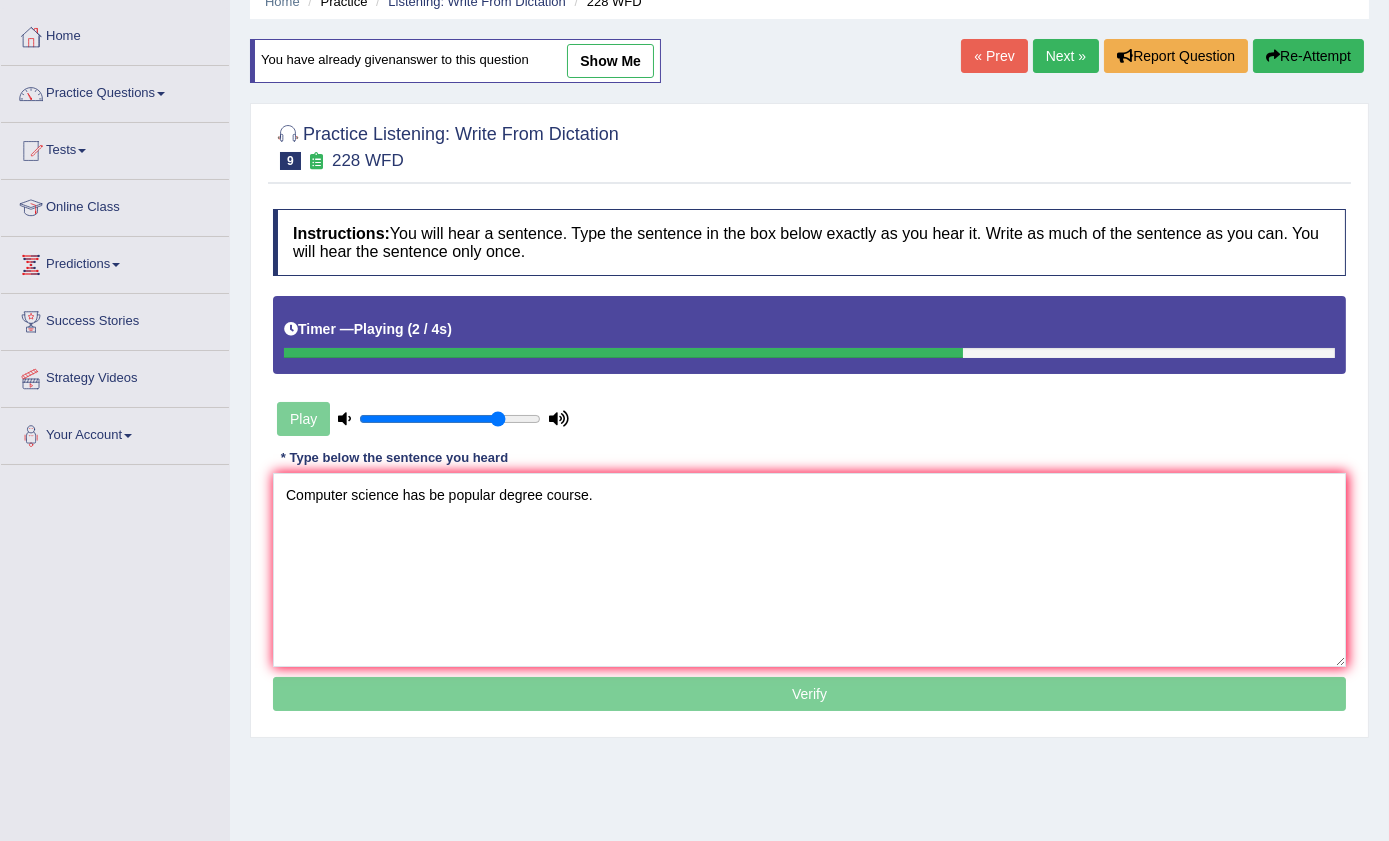 click on "Computer science has be popular degree course." at bounding box center [809, 570] 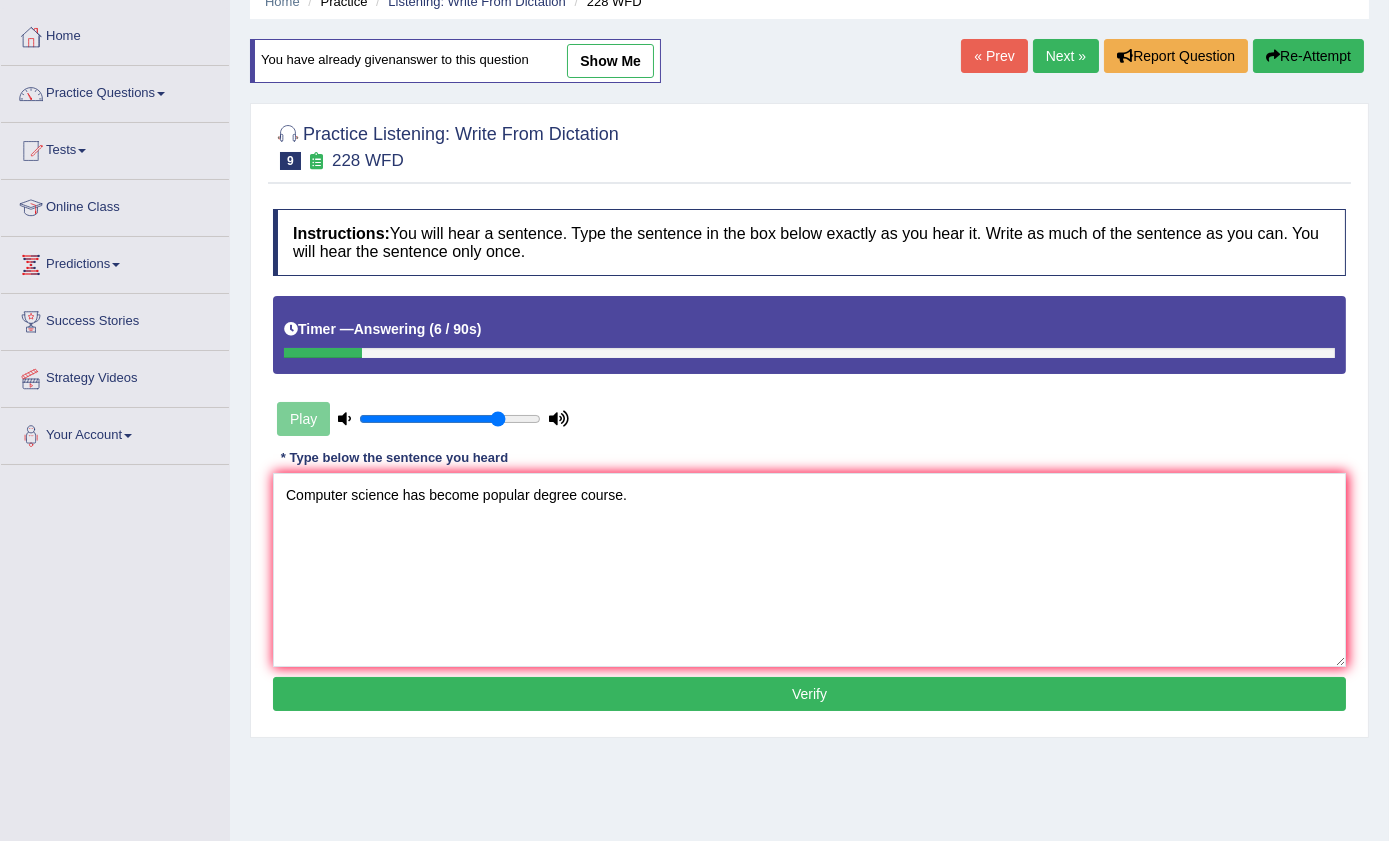 click on "Computer science has become popular degree course." at bounding box center [809, 570] 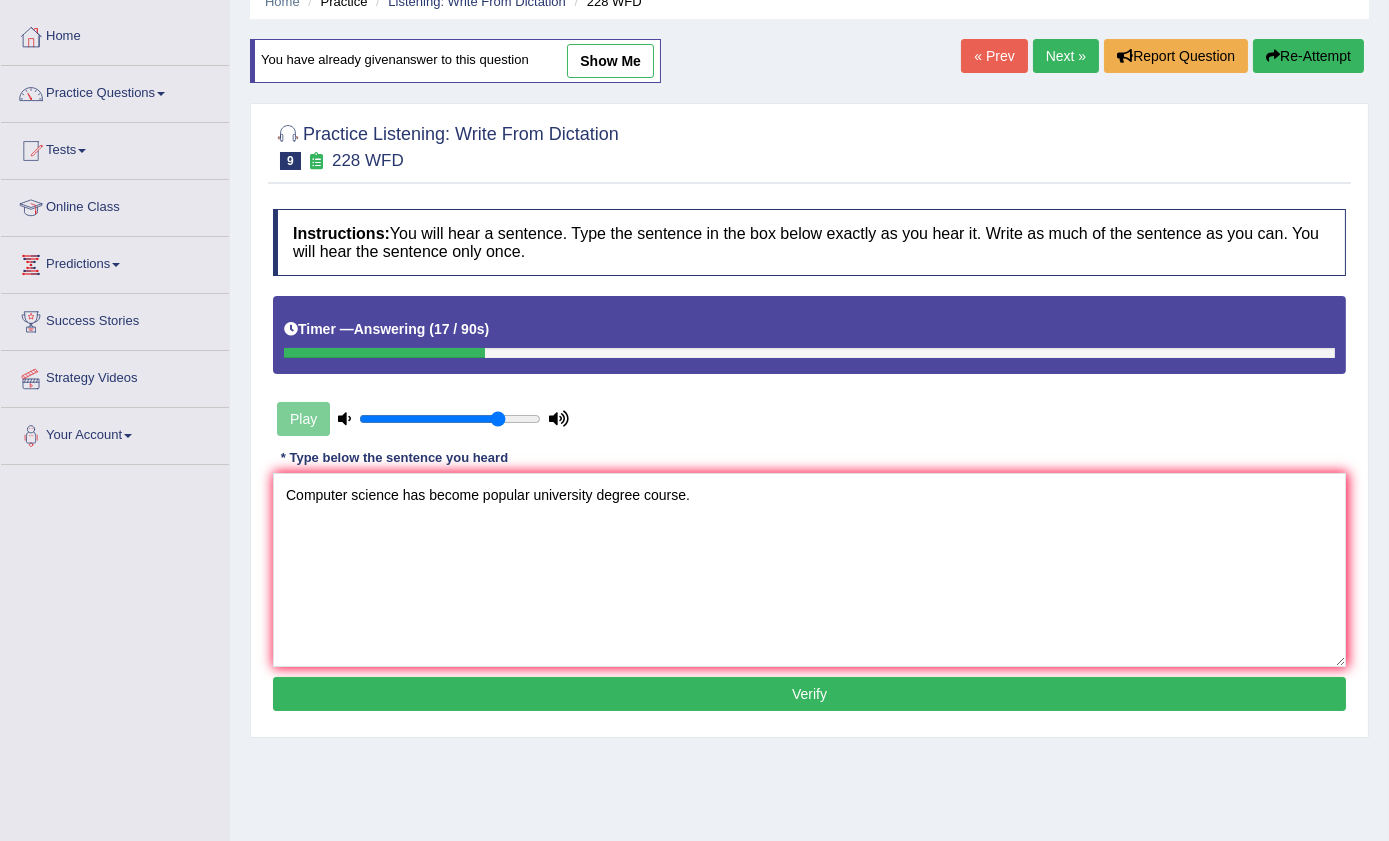 type on "Computer science has become popular university degree course." 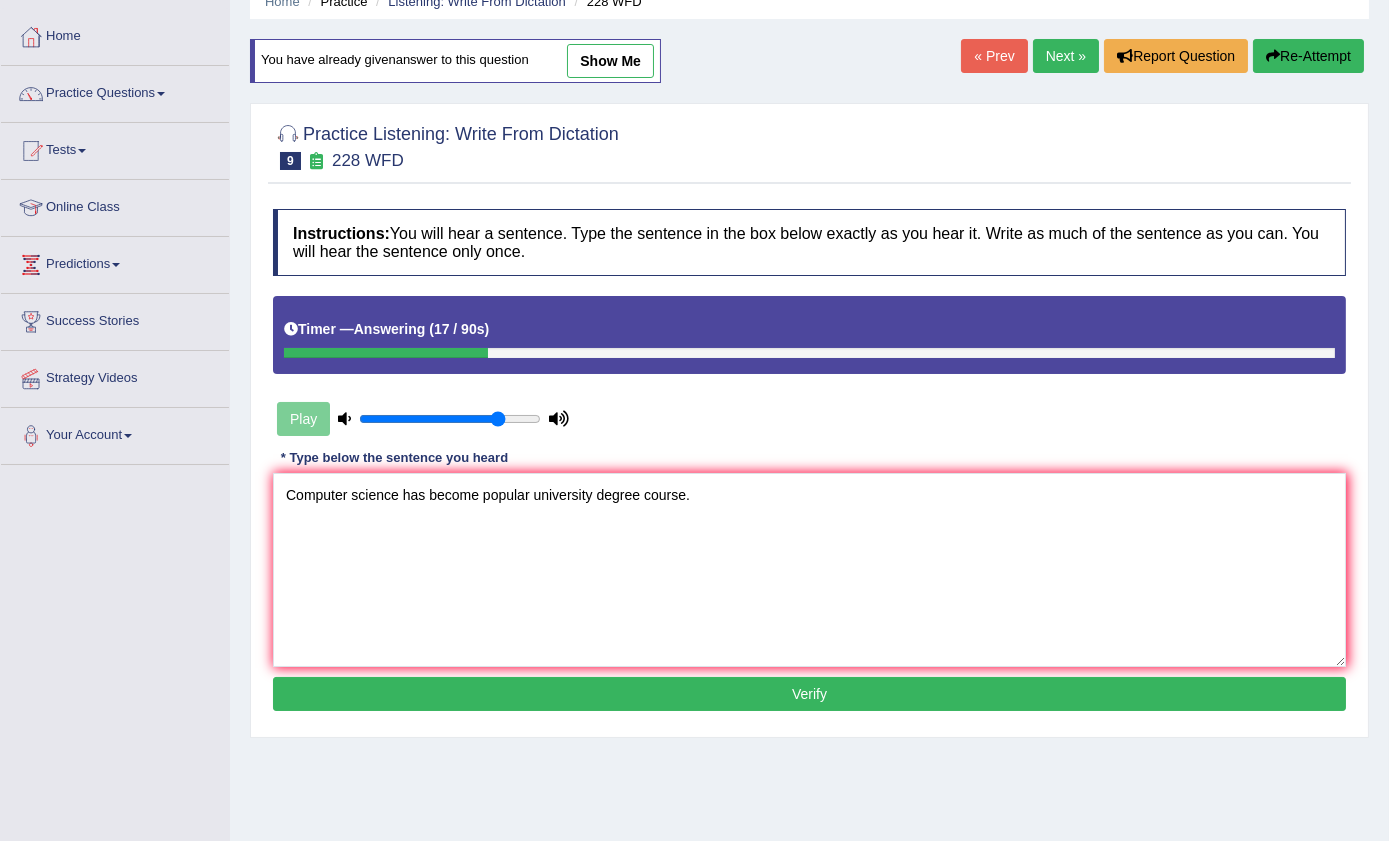 click on "Verify" at bounding box center [809, 694] 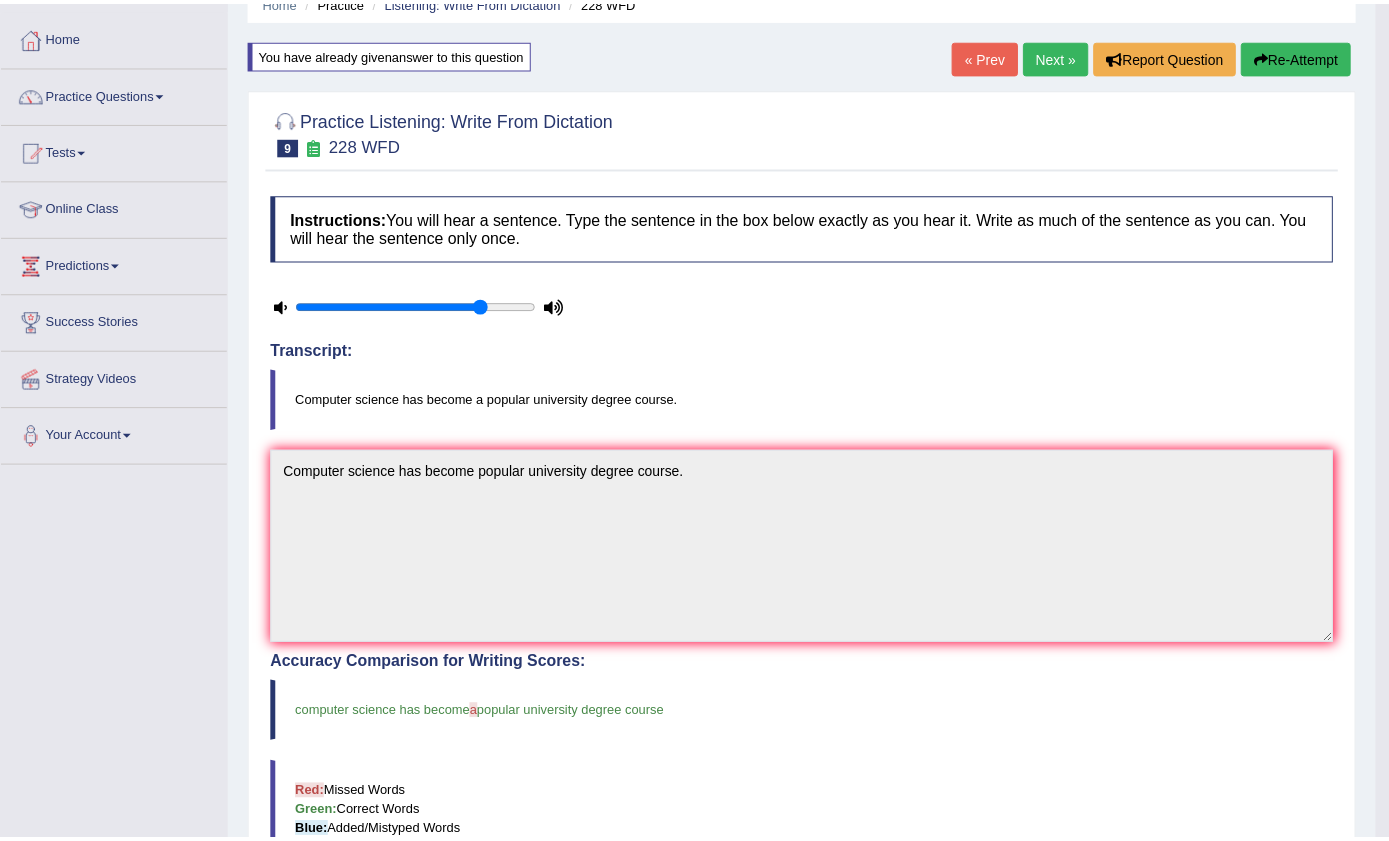 scroll, scrollTop: 181, scrollLeft: 0, axis: vertical 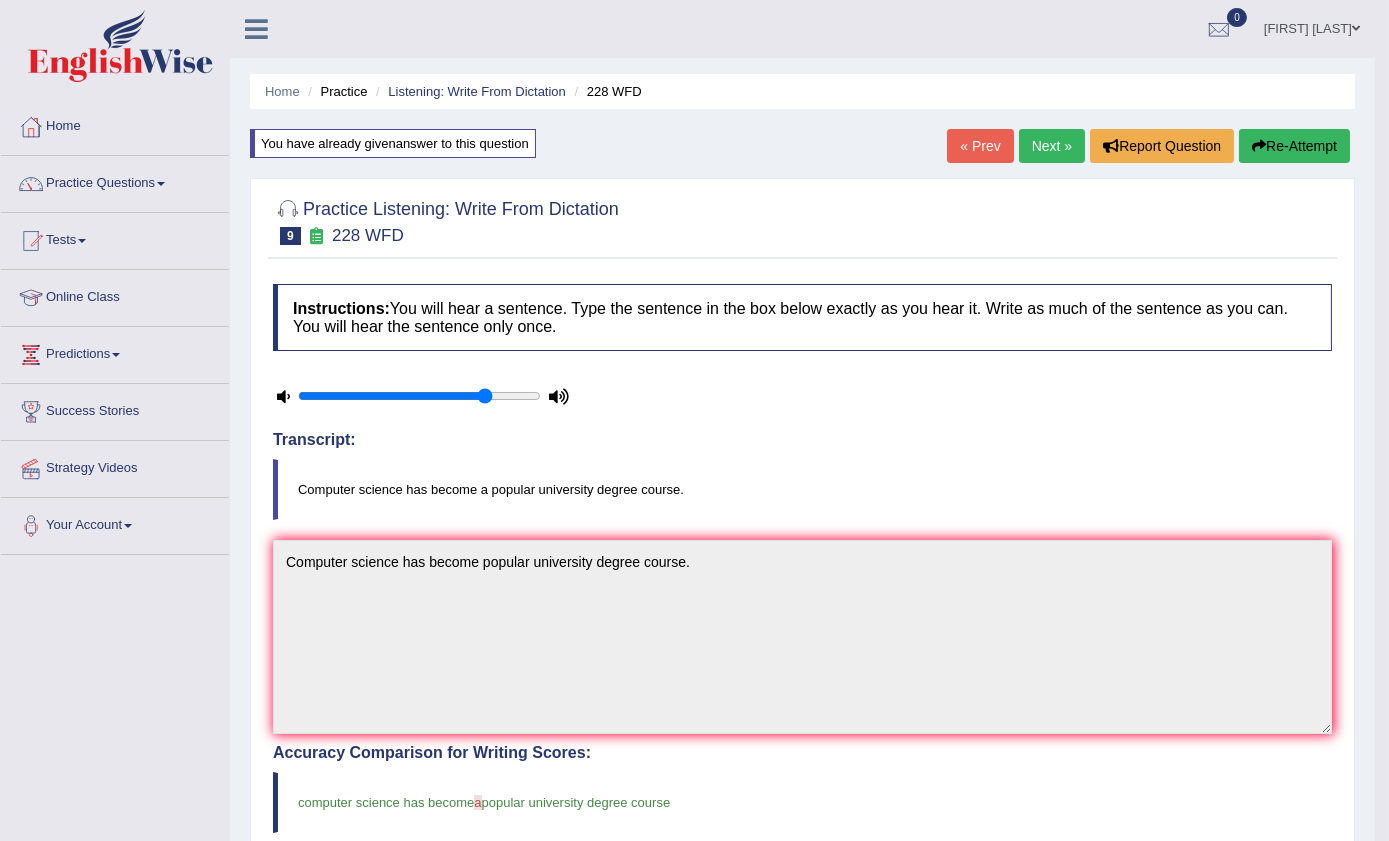 click on "Next »" at bounding box center [1052, 146] 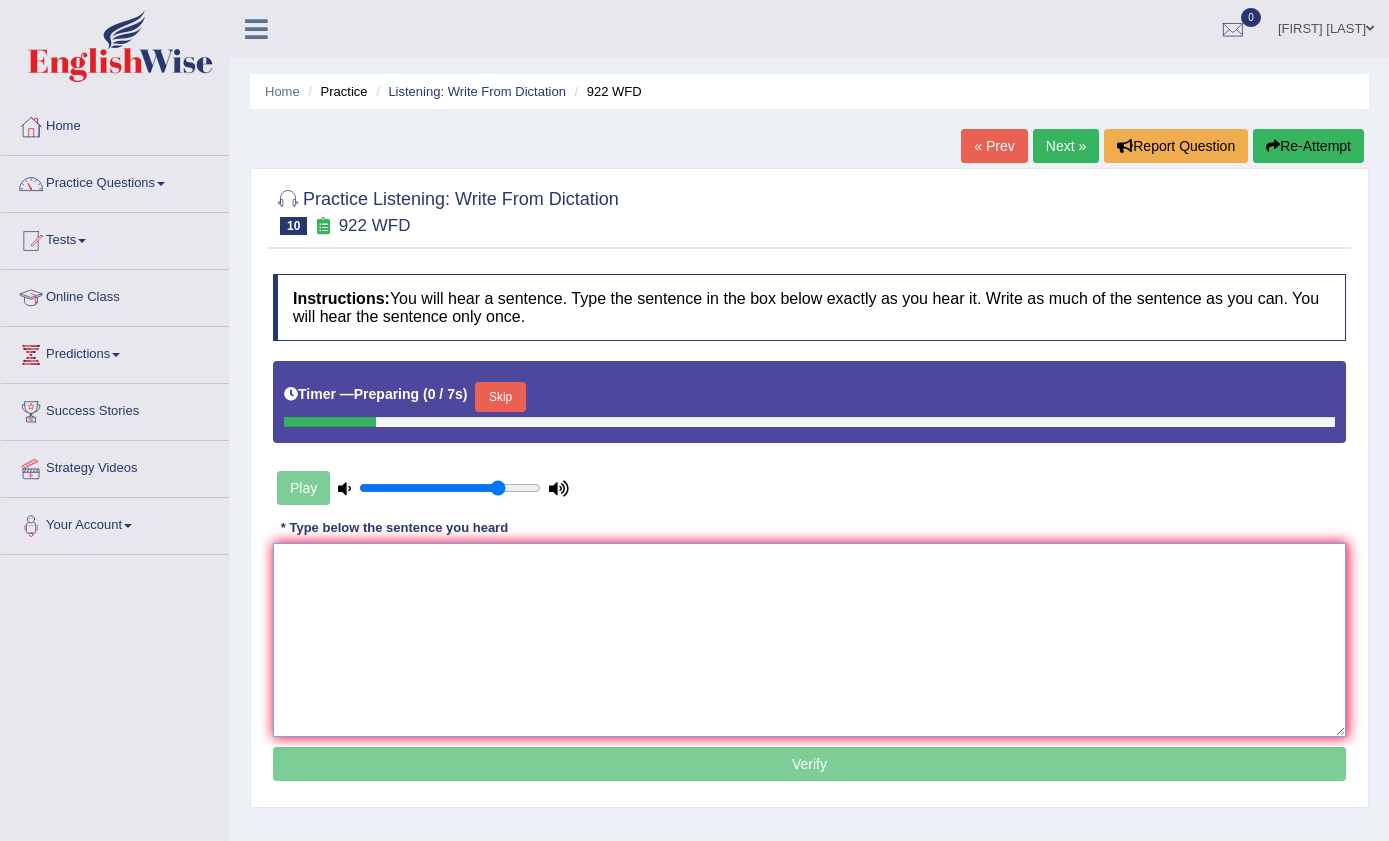 click at bounding box center [809, 640] 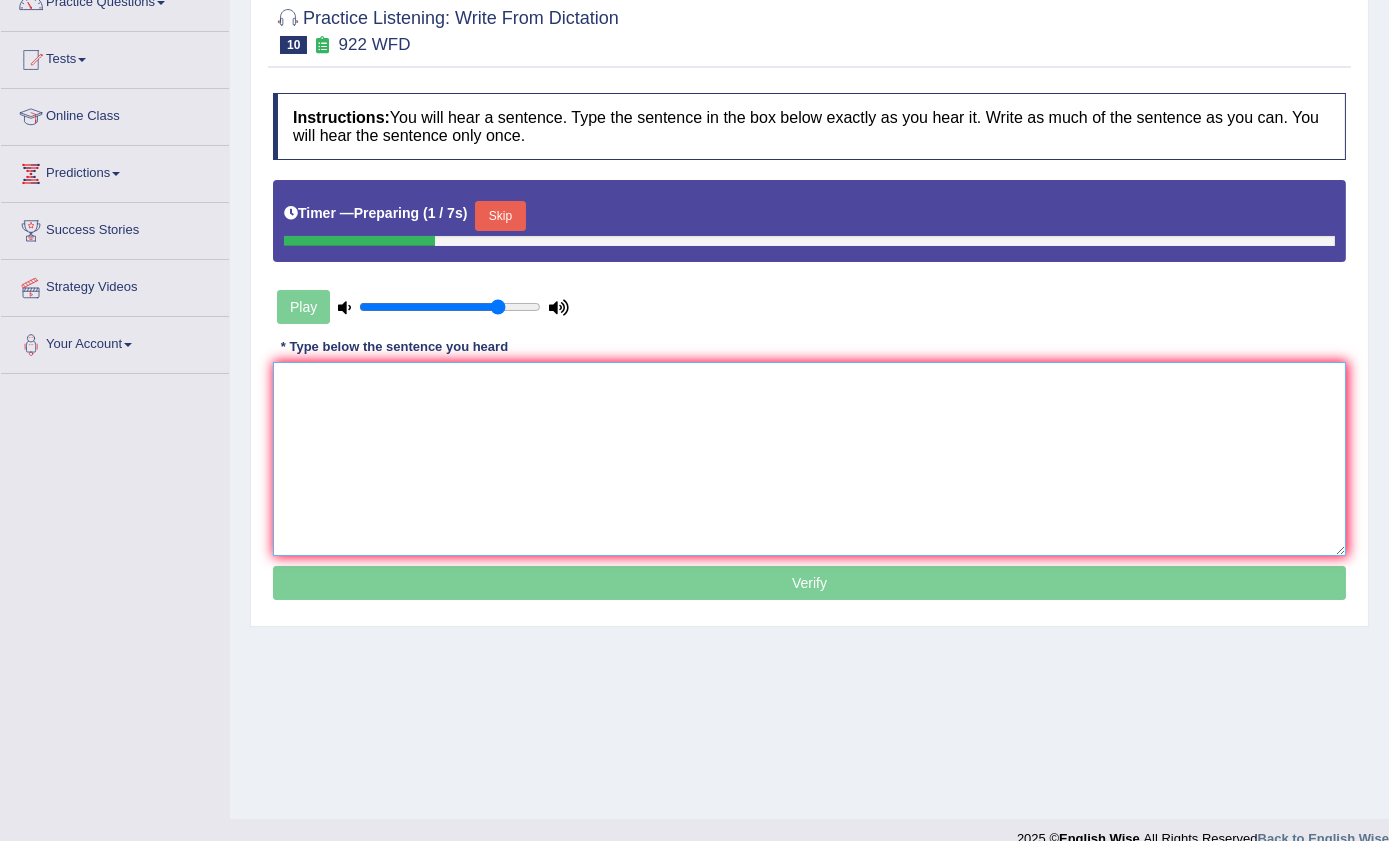 scroll, scrollTop: 181, scrollLeft: 0, axis: vertical 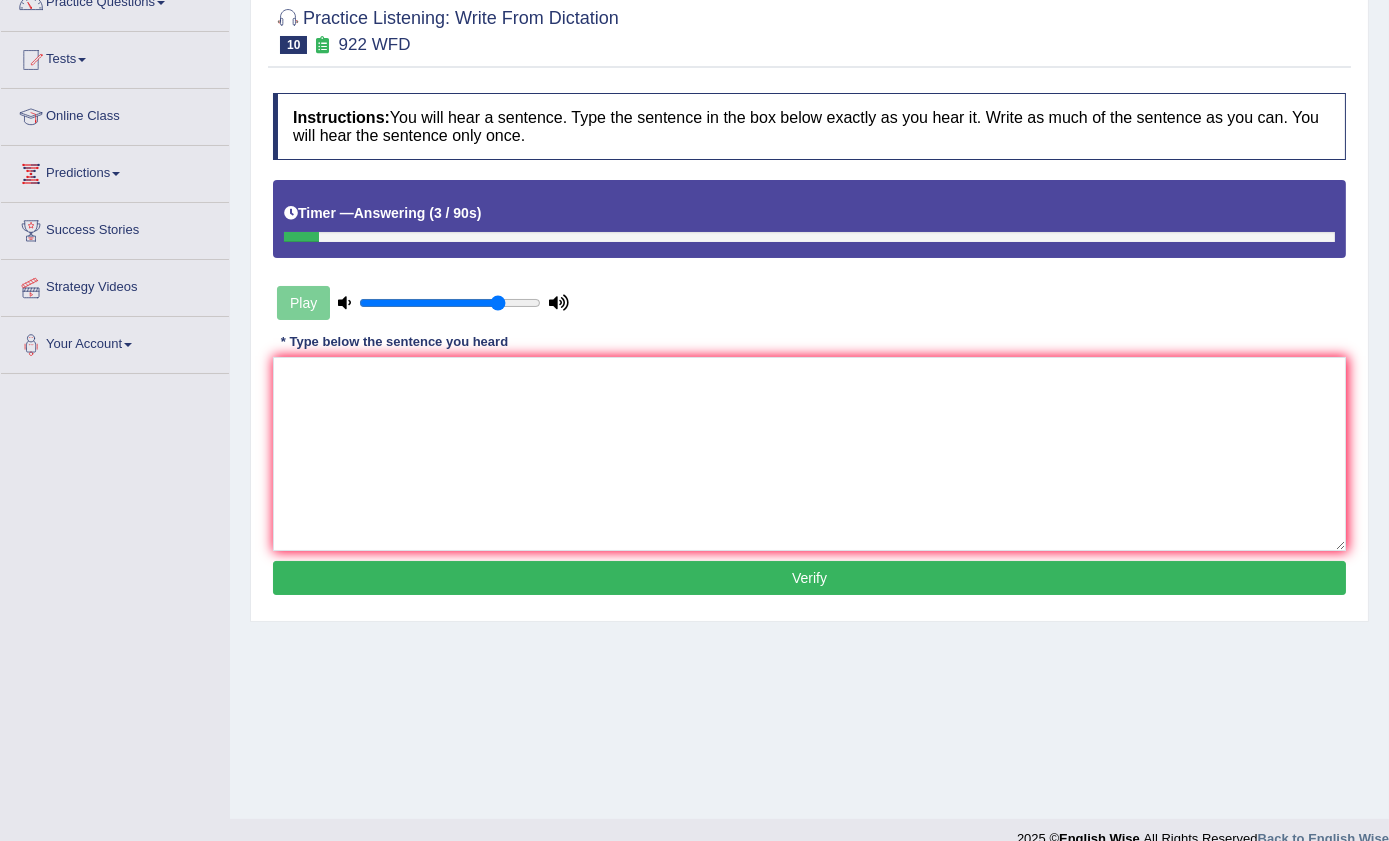 click on "Verify" at bounding box center (809, 578) 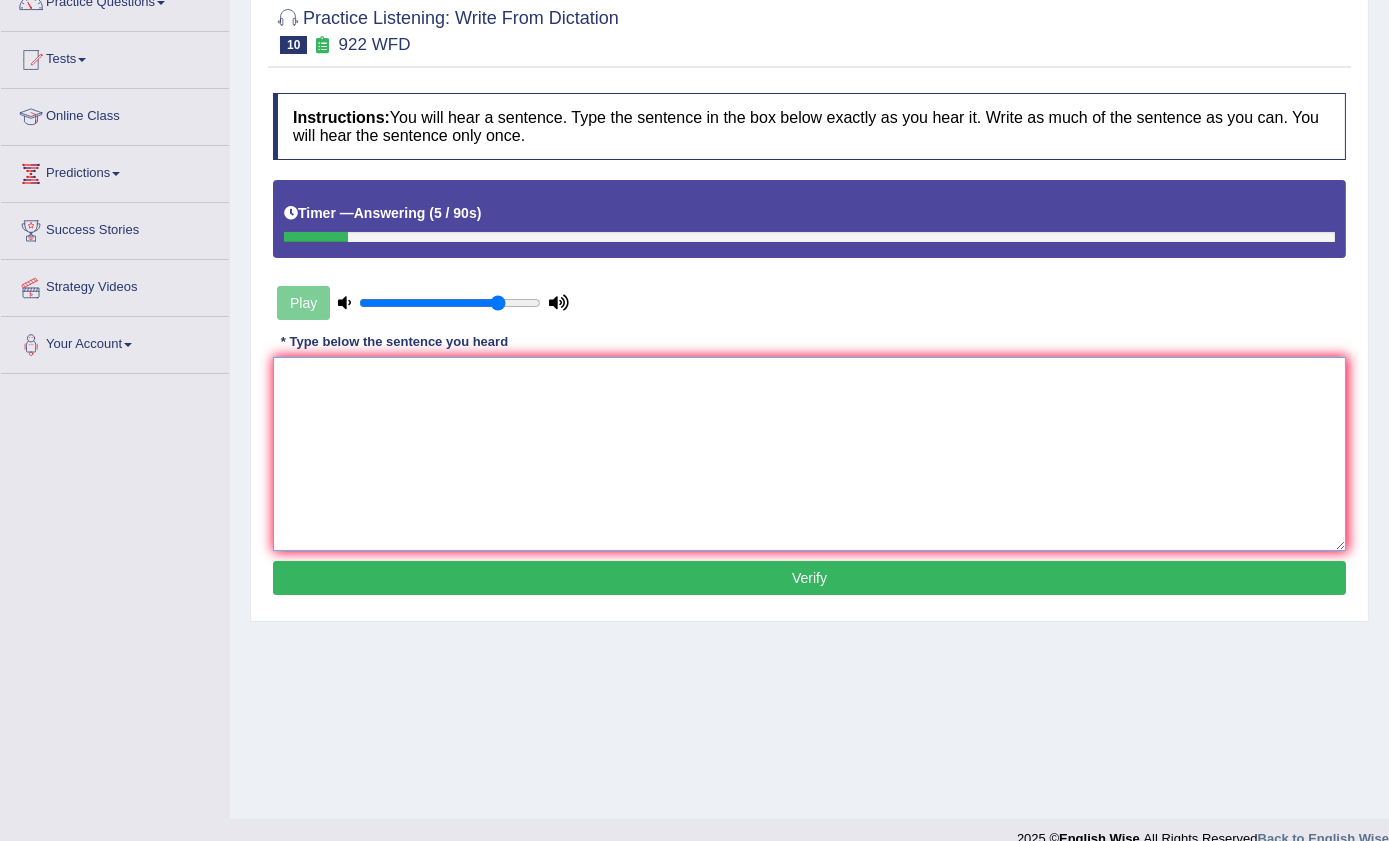 click at bounding box center [809, 454] 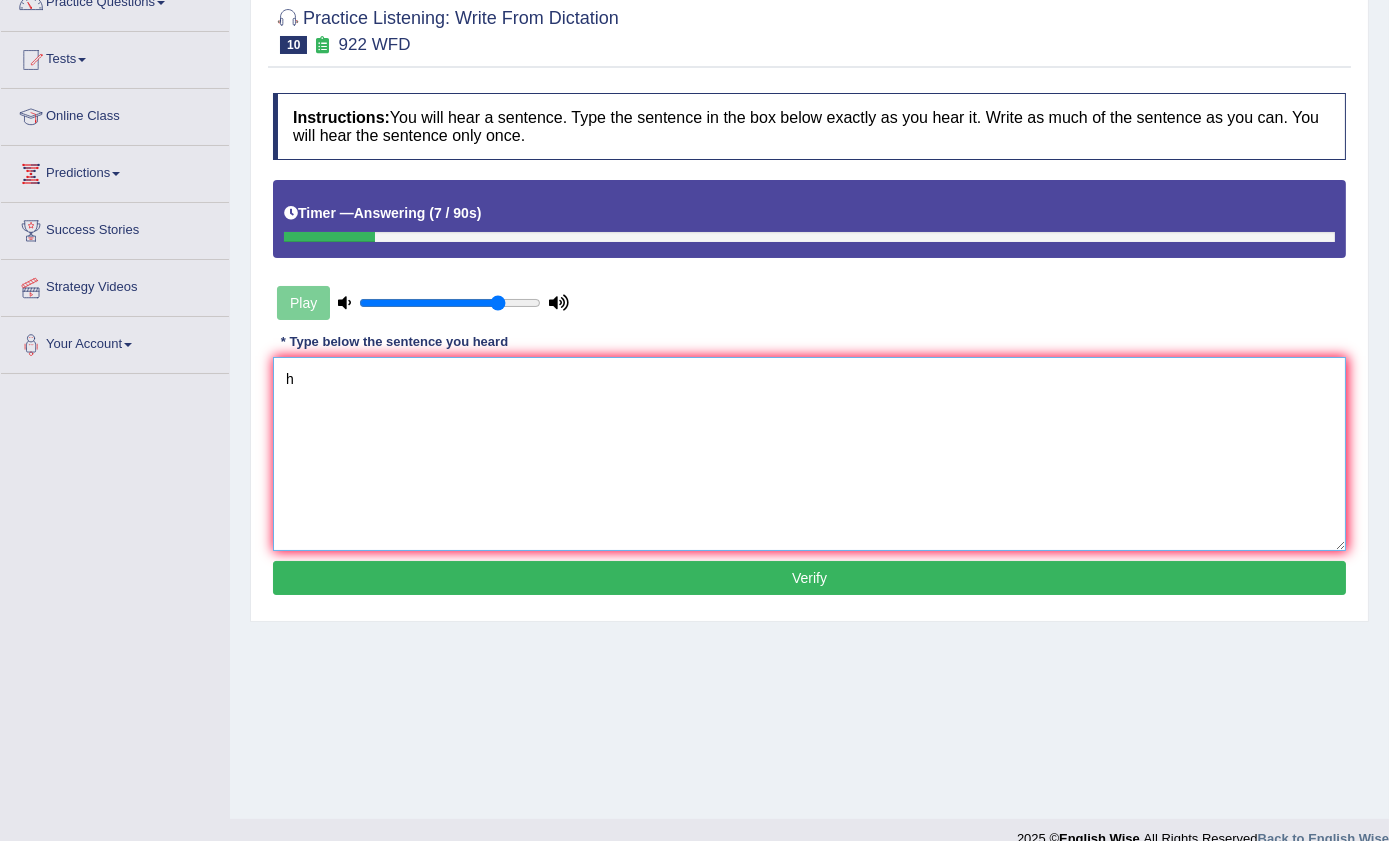 type on "h" 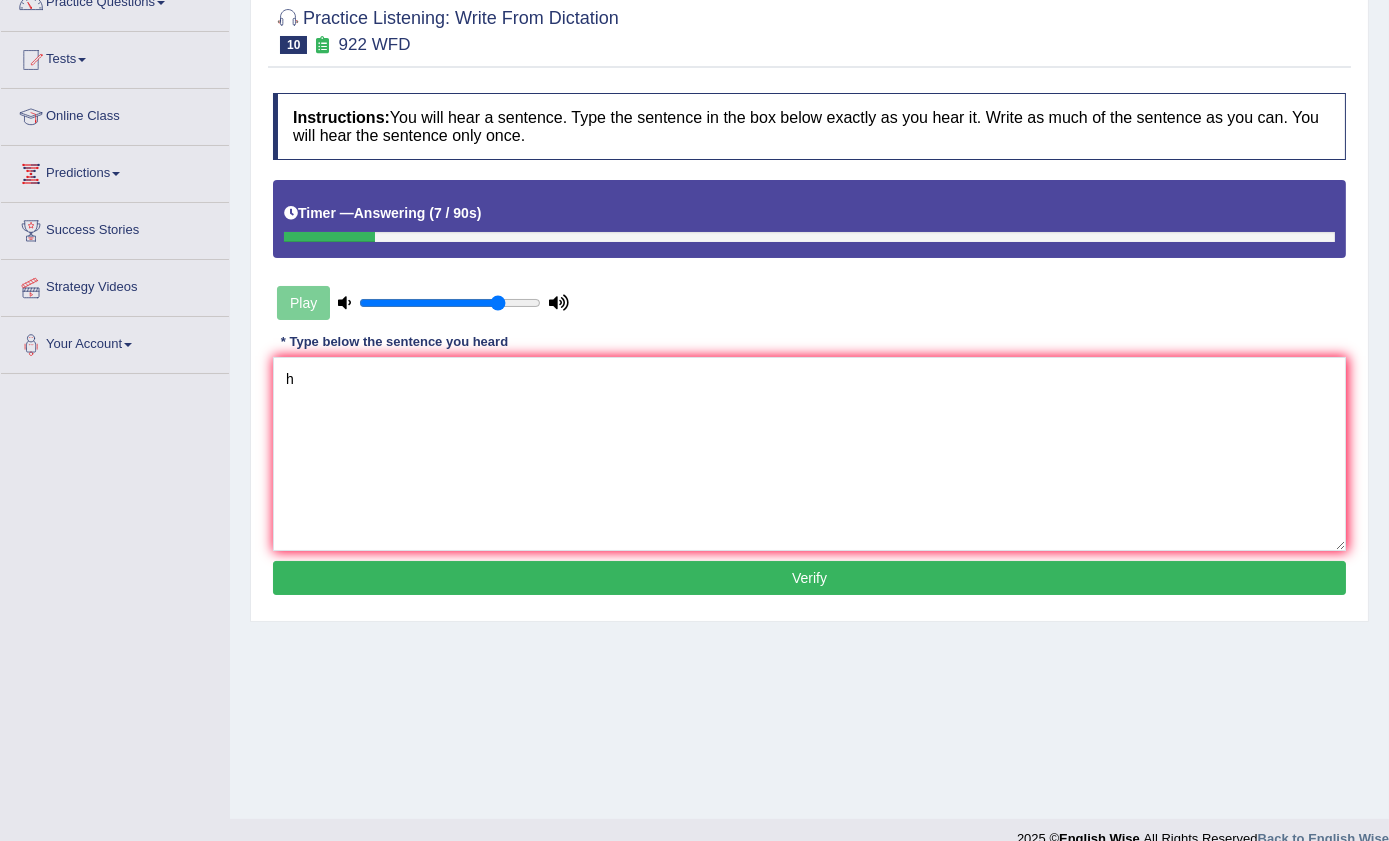 click on "Instructions:  You will hear a sentence. Type the sentence in the box below exactly as you hear it. Write as much of the sentence as you can. You will hear the sentence only once.
Timer —  Answering   ( 7 / 90s ) Play Transcript: Students intending to attend the conference must register first. * Type below the sentence you heard h Accuracy Comparison for Writing Scores:
Red:  Missed Words
Green:  Correct Words
Blue:  Added/Mistyped Words
Accuracy:   Punctuation at the end  You wrote first capital letter A.I. Engine Result:  Processing... Verify" at bounding box center (809, 347) 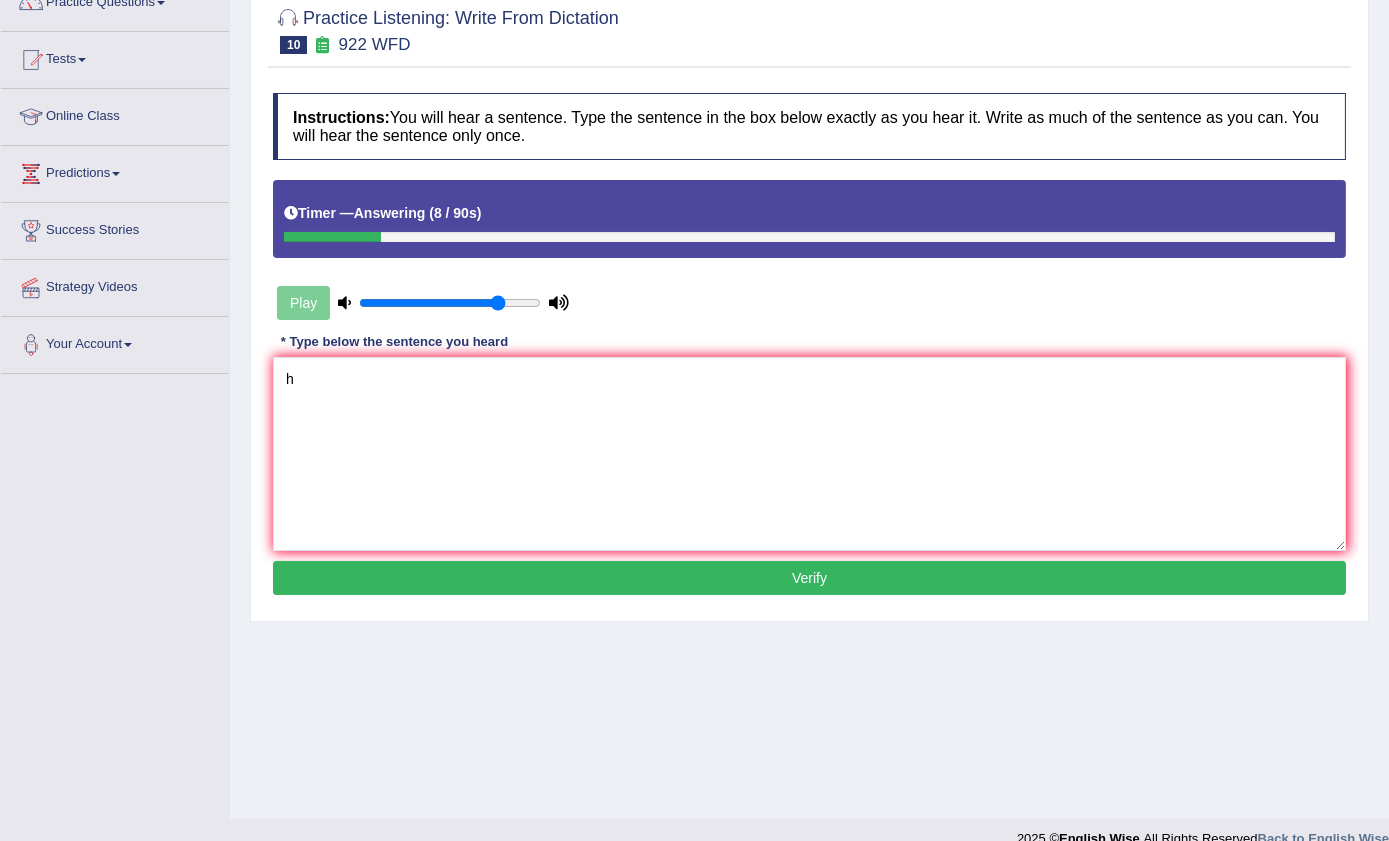 click on "Verify" at bounding box center (809, 578) 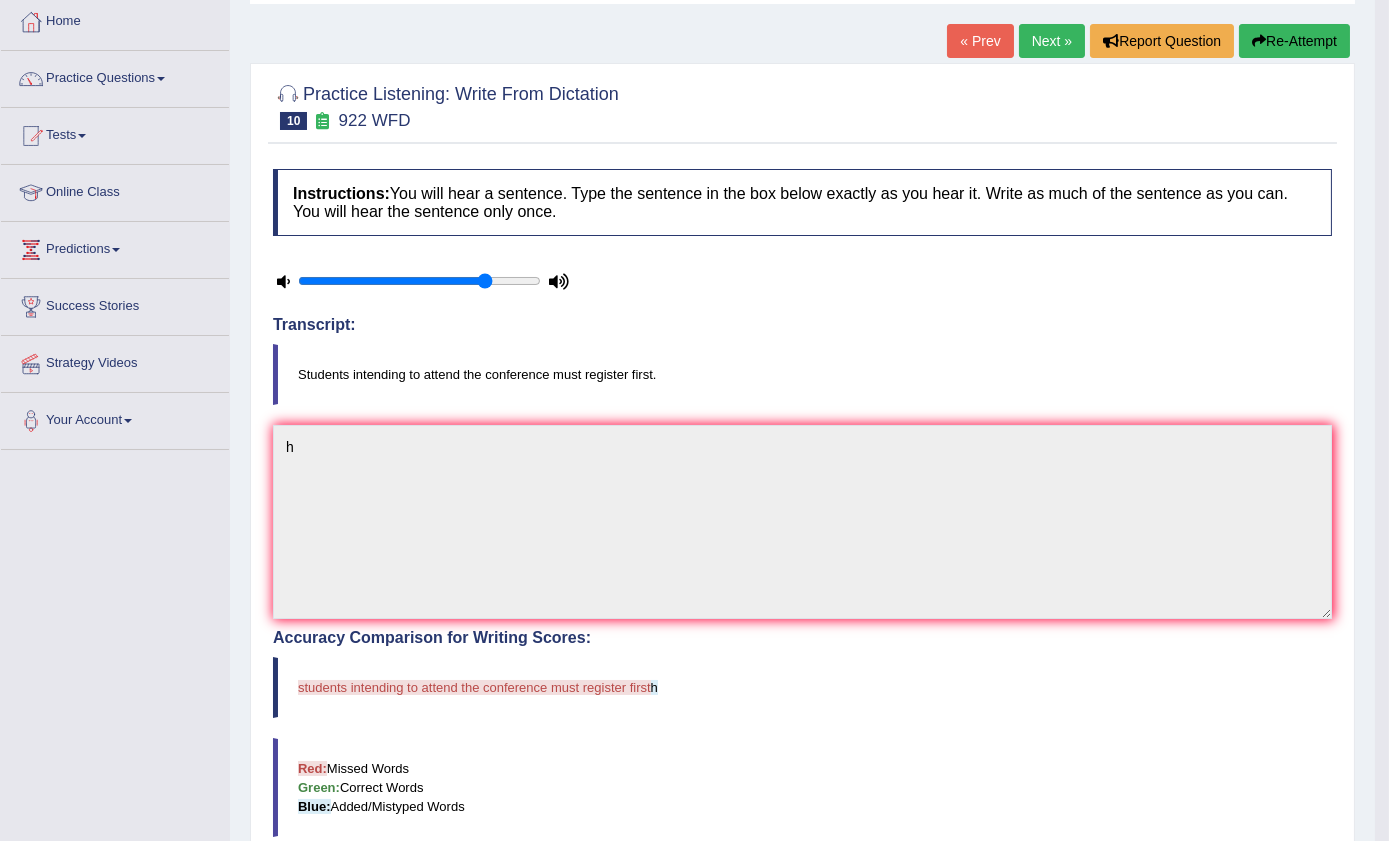scroll, scrollTop: 0, scrollLeft: 0, axis: both 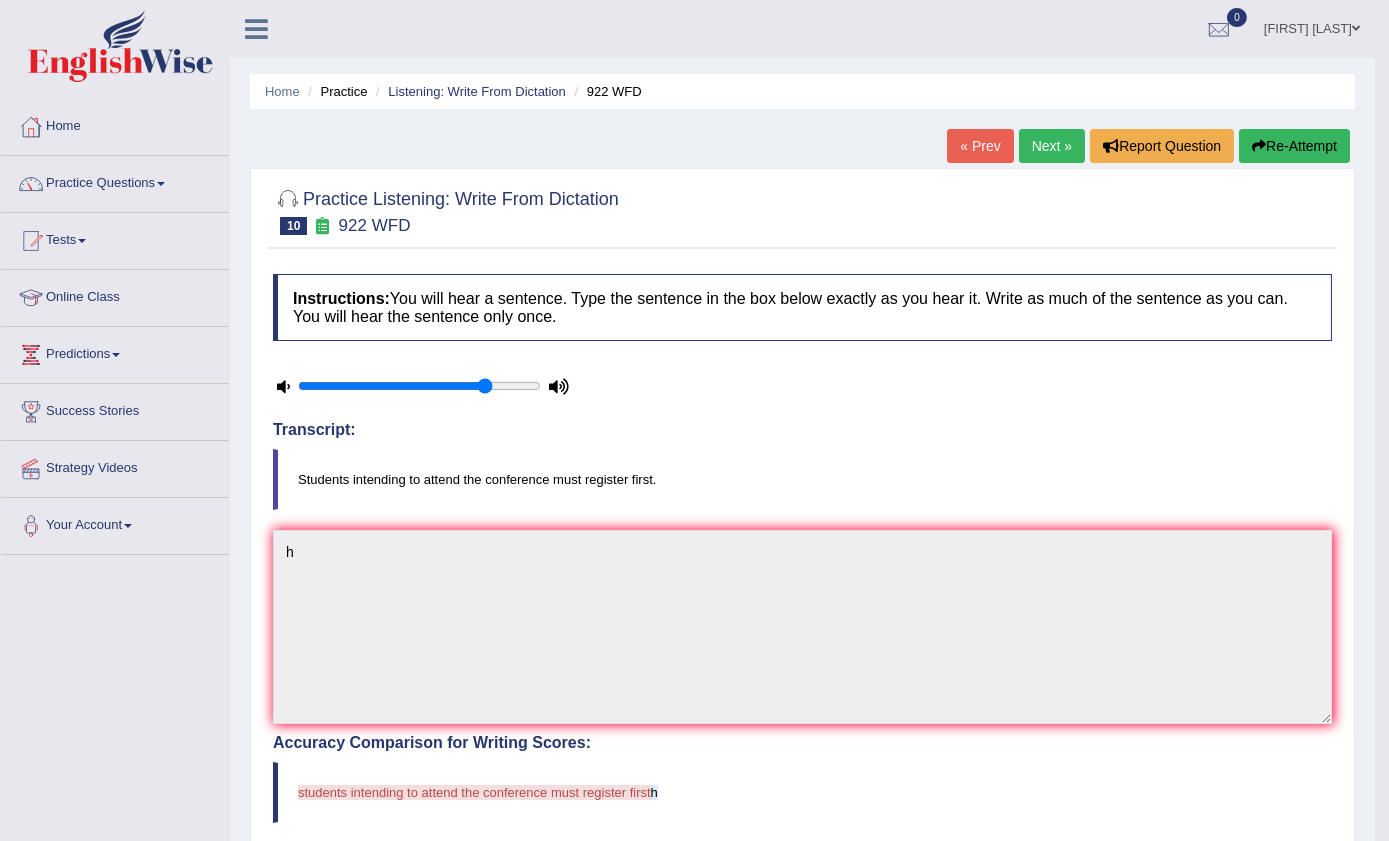 click on "Re-Attempt" at bounding box center (1294, 146) 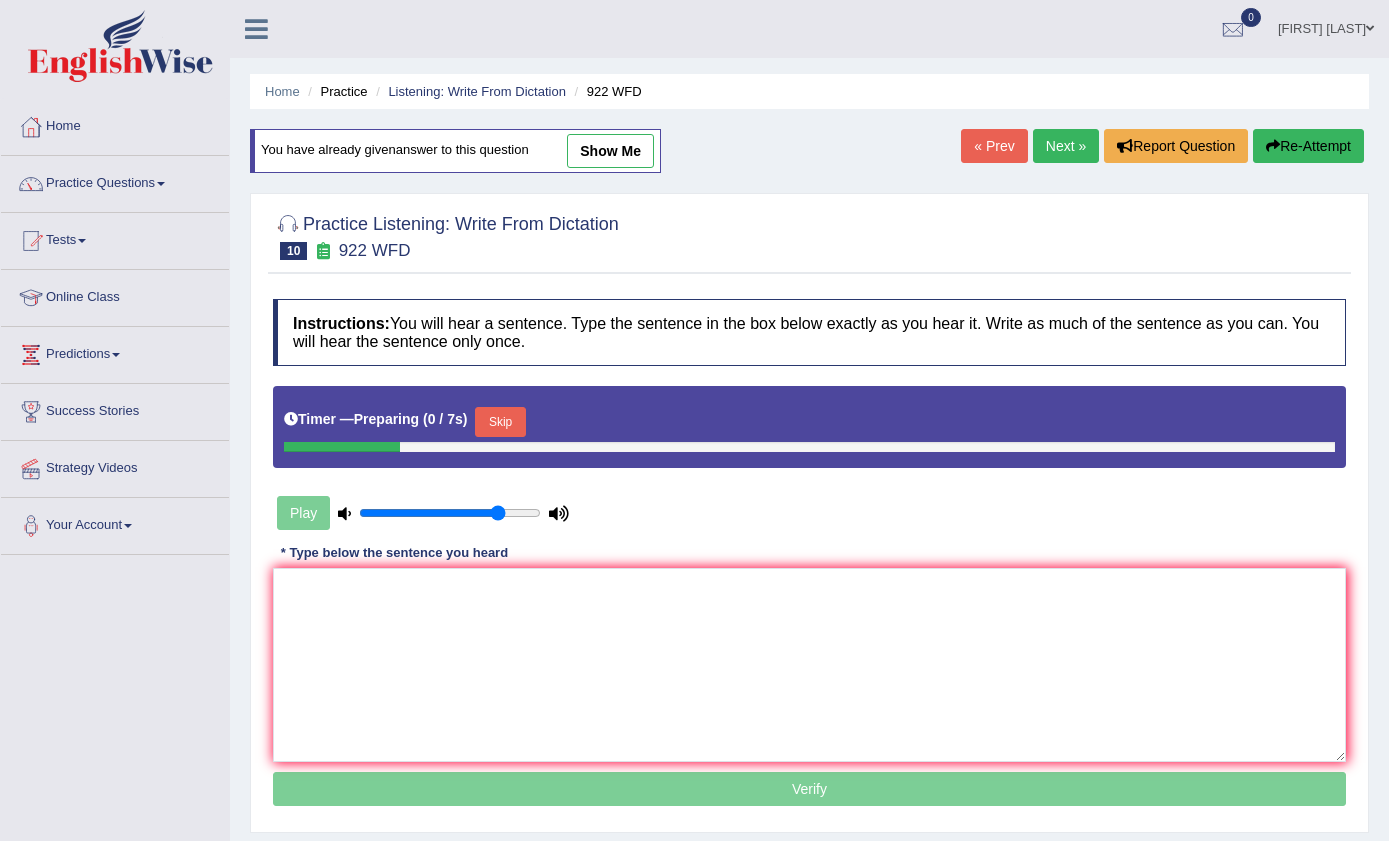 scroll, scrollTop: 0, scrollLeft: 0, axis: both 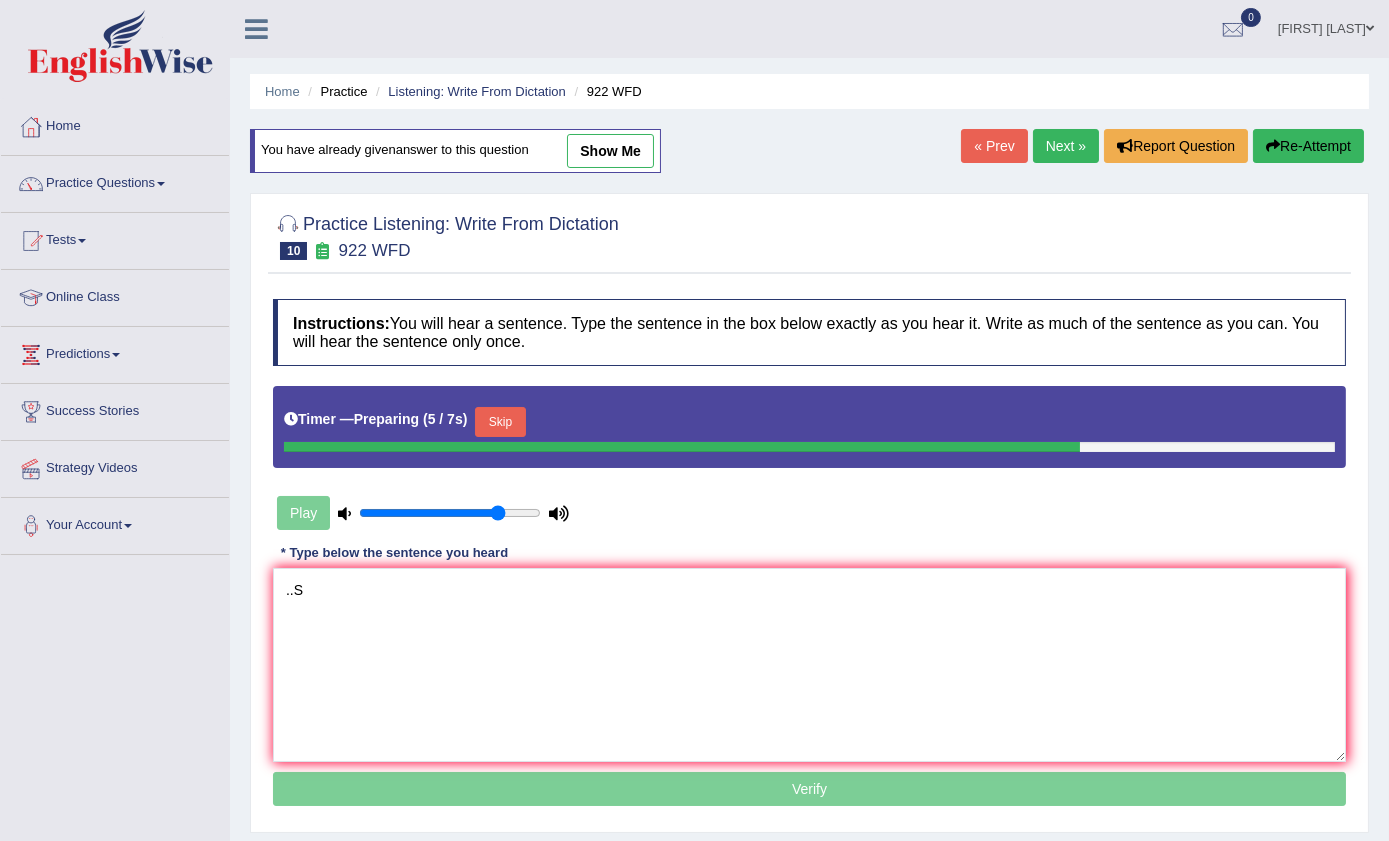 drag, startPoint x: 509, startPoint y: 425, endPoint x: 449, endPoint y: 466, distance: 72.67049 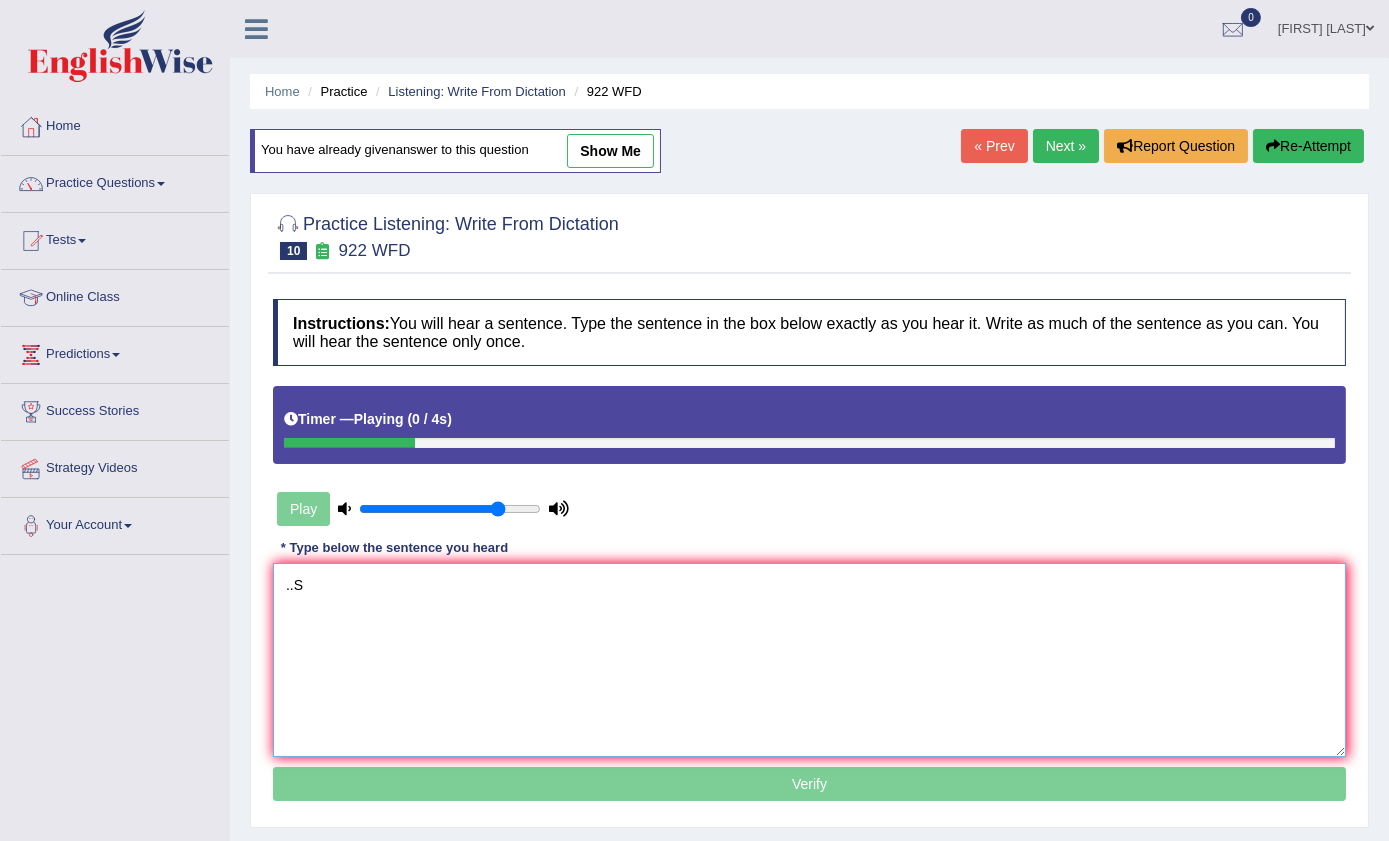 click on "..S" at bounding box center (809, 660) 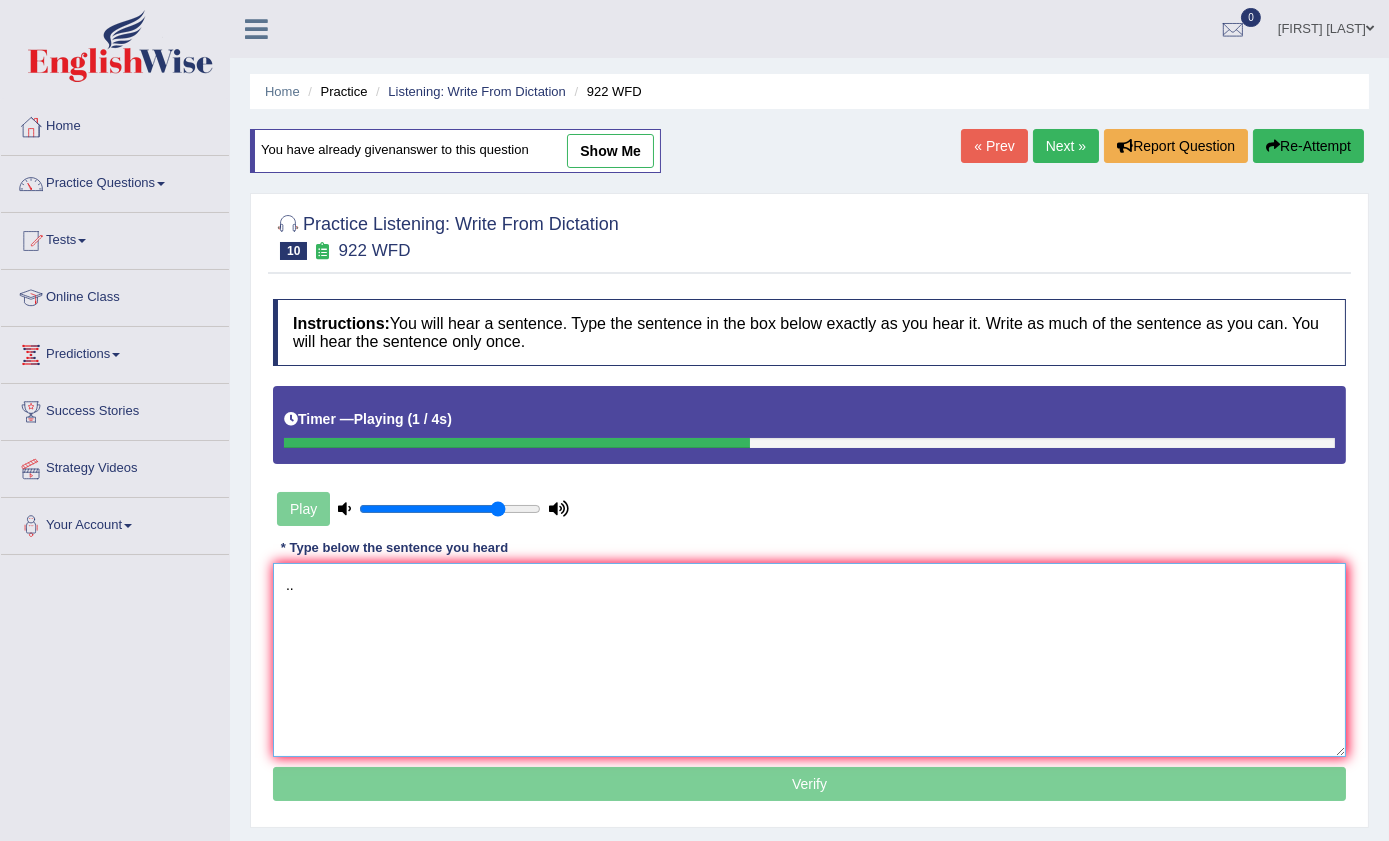 type on "." 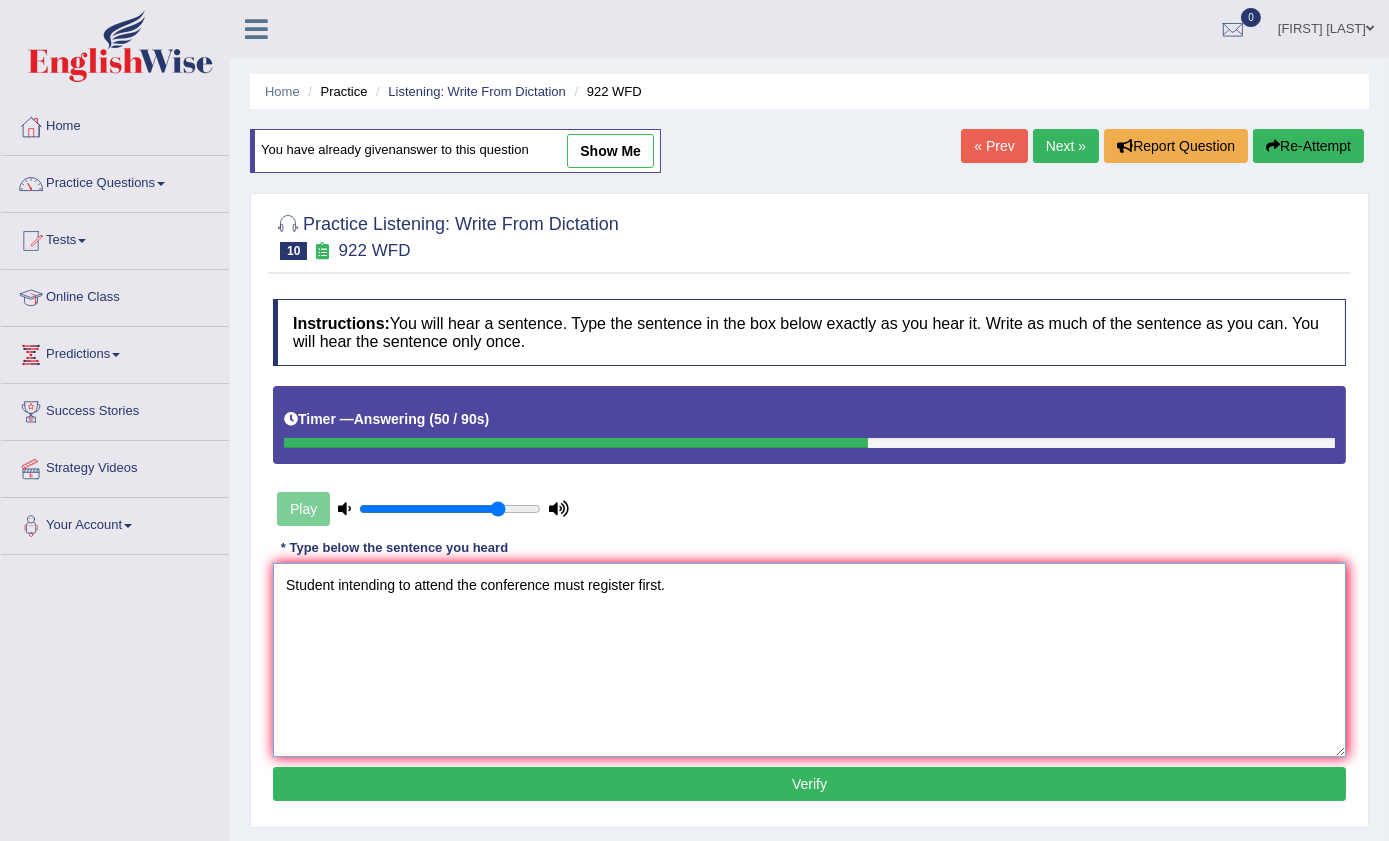 type on "Student intending to attend the conference must register first." 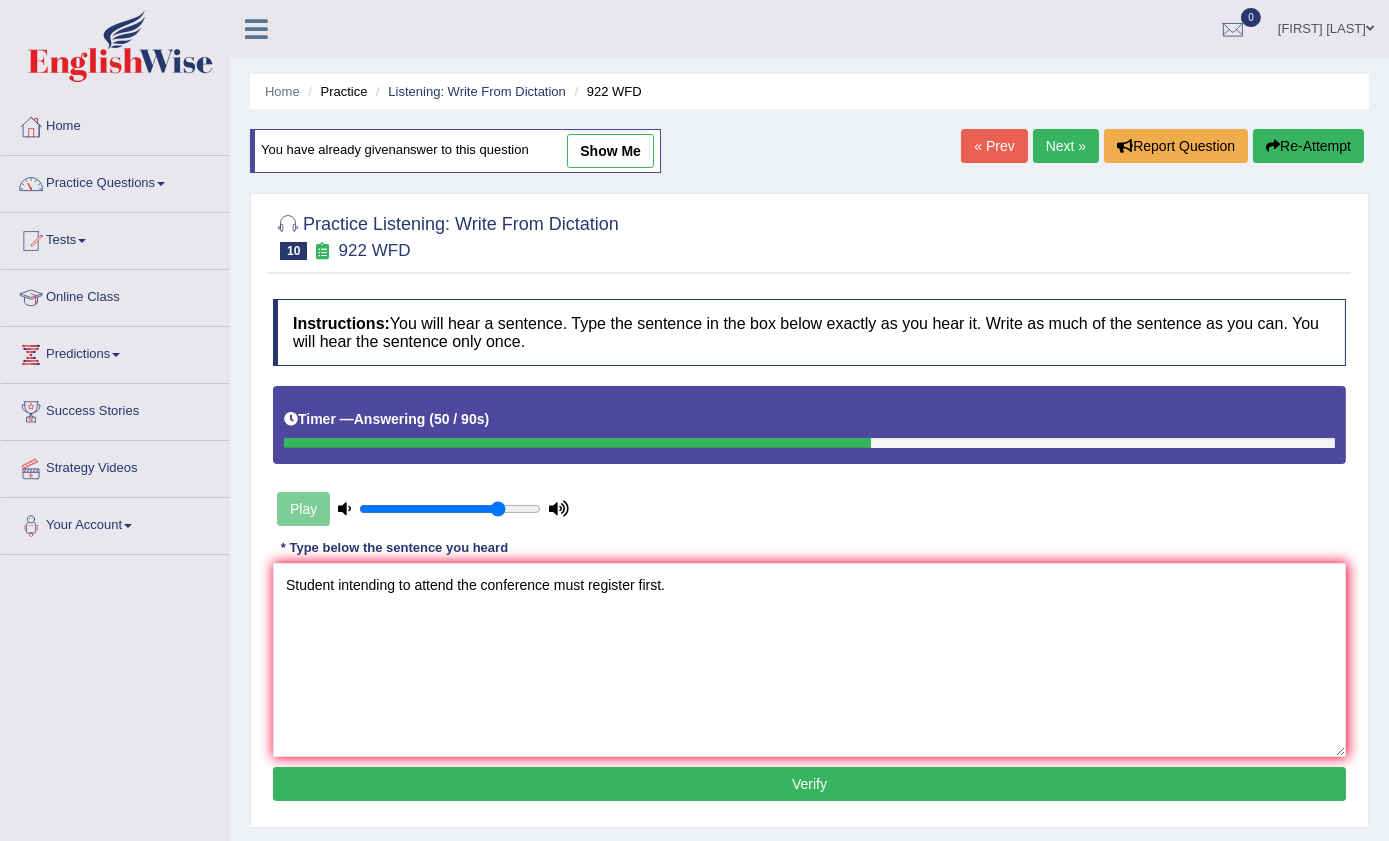 click on "Verify" at bounding box center [809, 784] 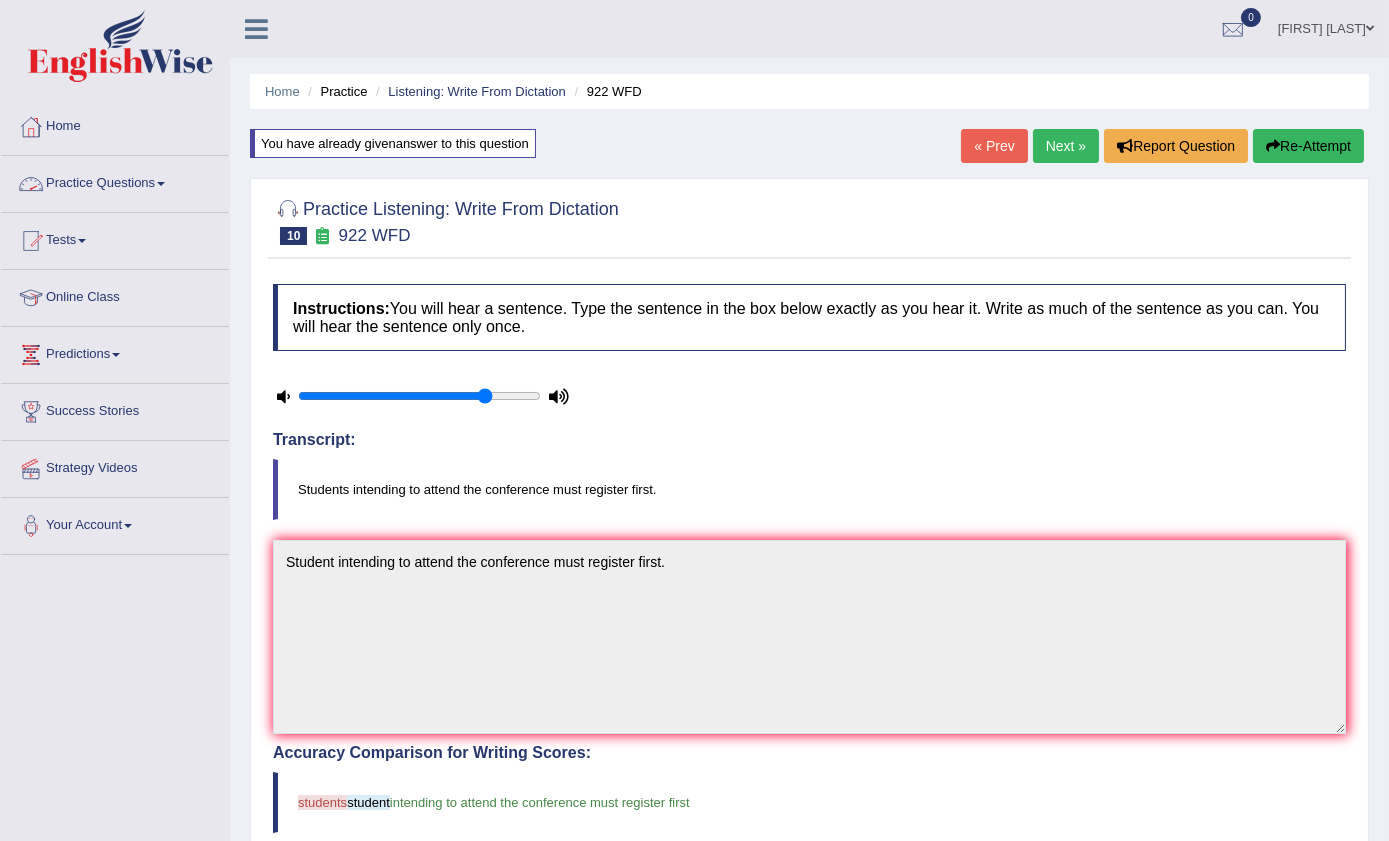 click on "Practice Questions" at bounding box center (115, 181) 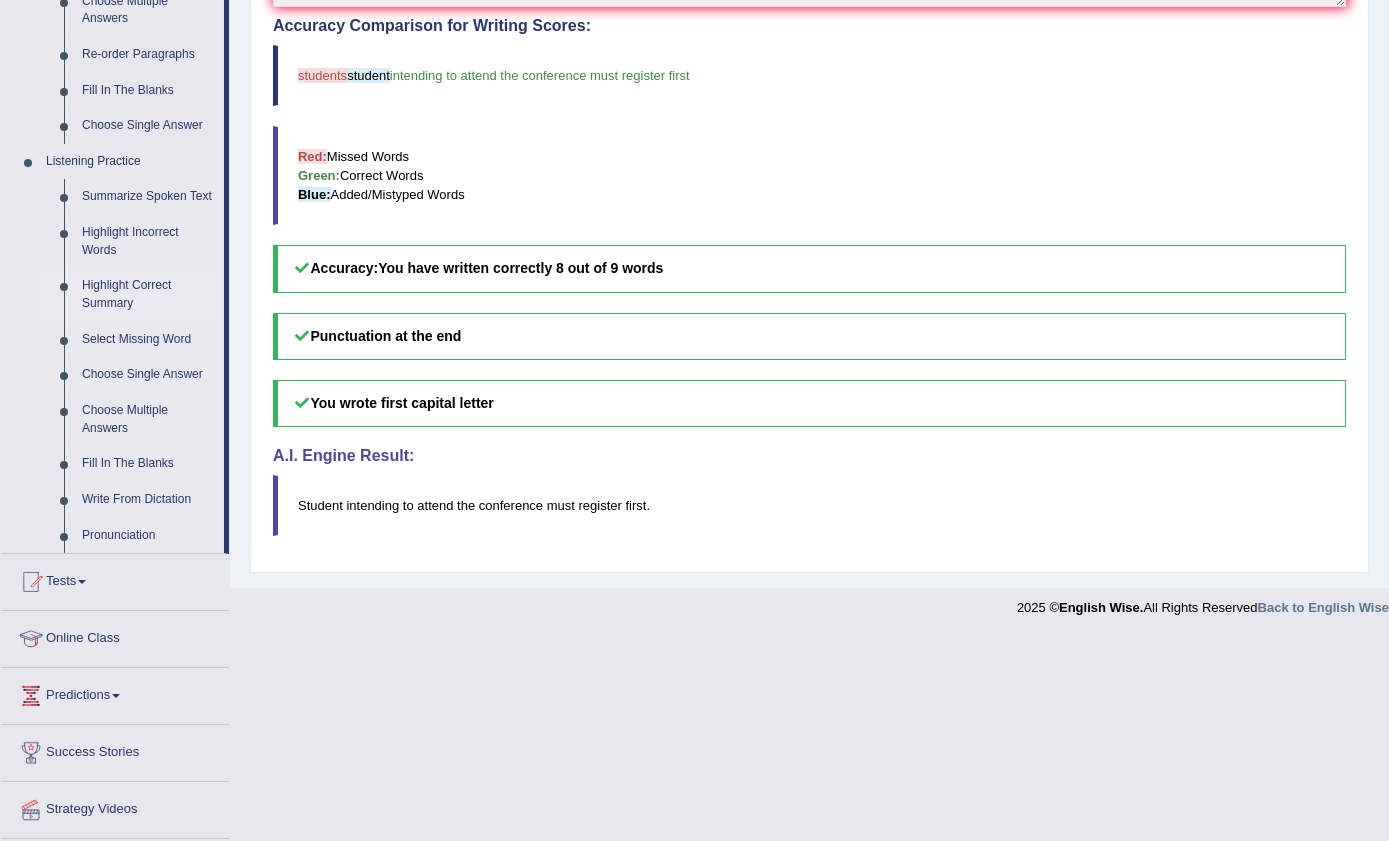 scroll, scrollTop: 781, scrollLeft: 0, axis: vertical 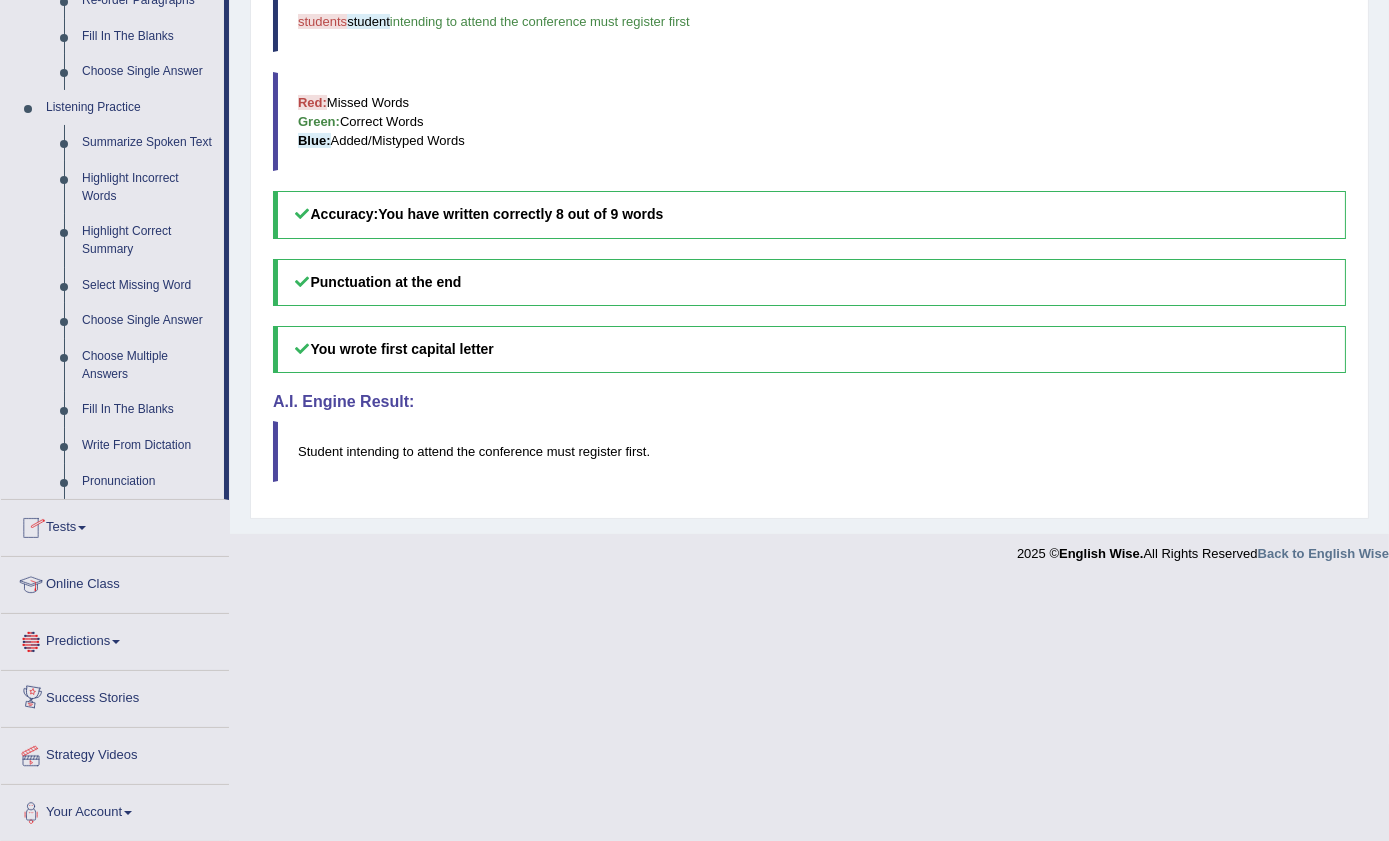 click on "Predictions" at bounding box center [115, 639] 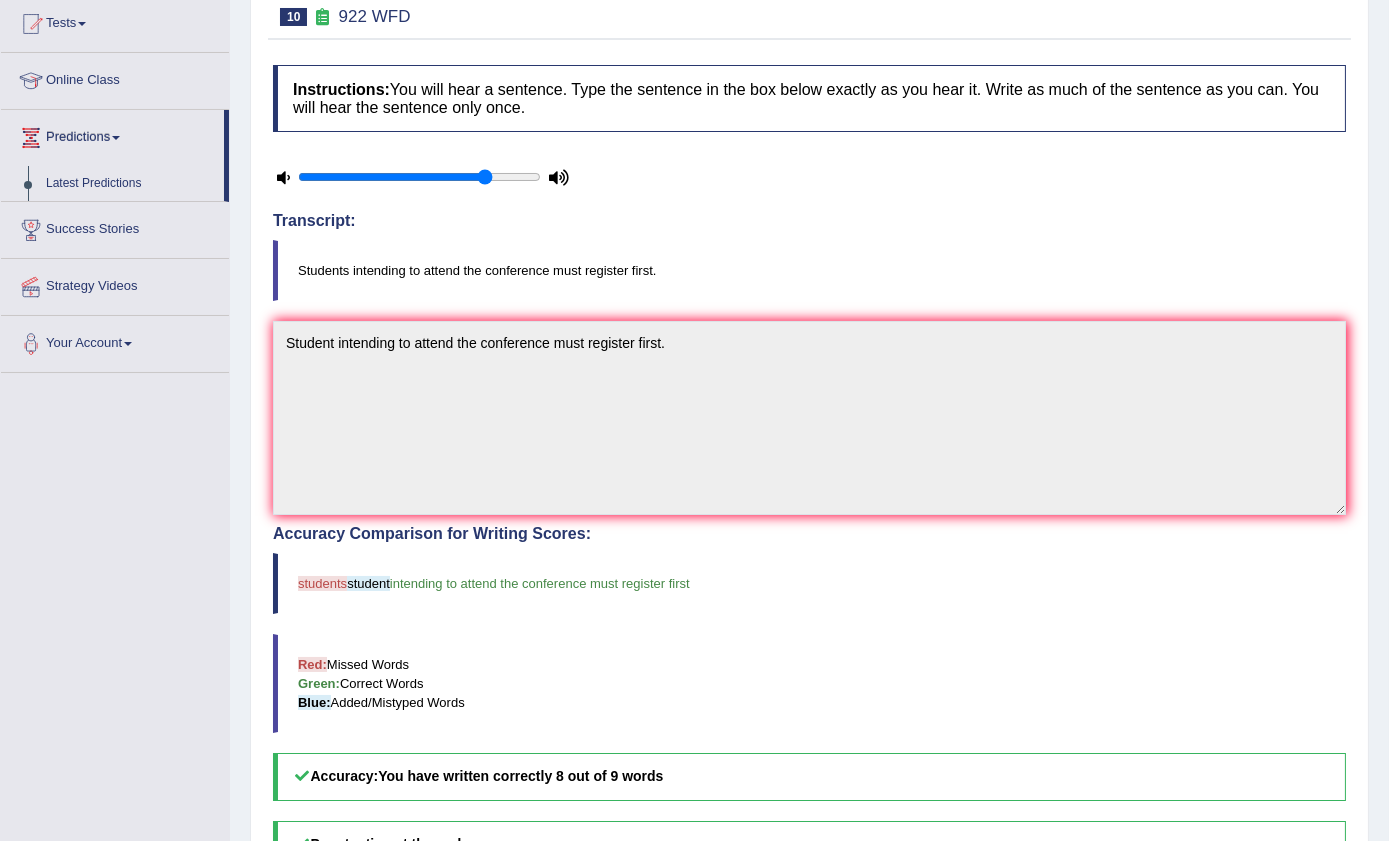 scroll, scrollTop: 216, scrollLeft: 0, axis: vertical 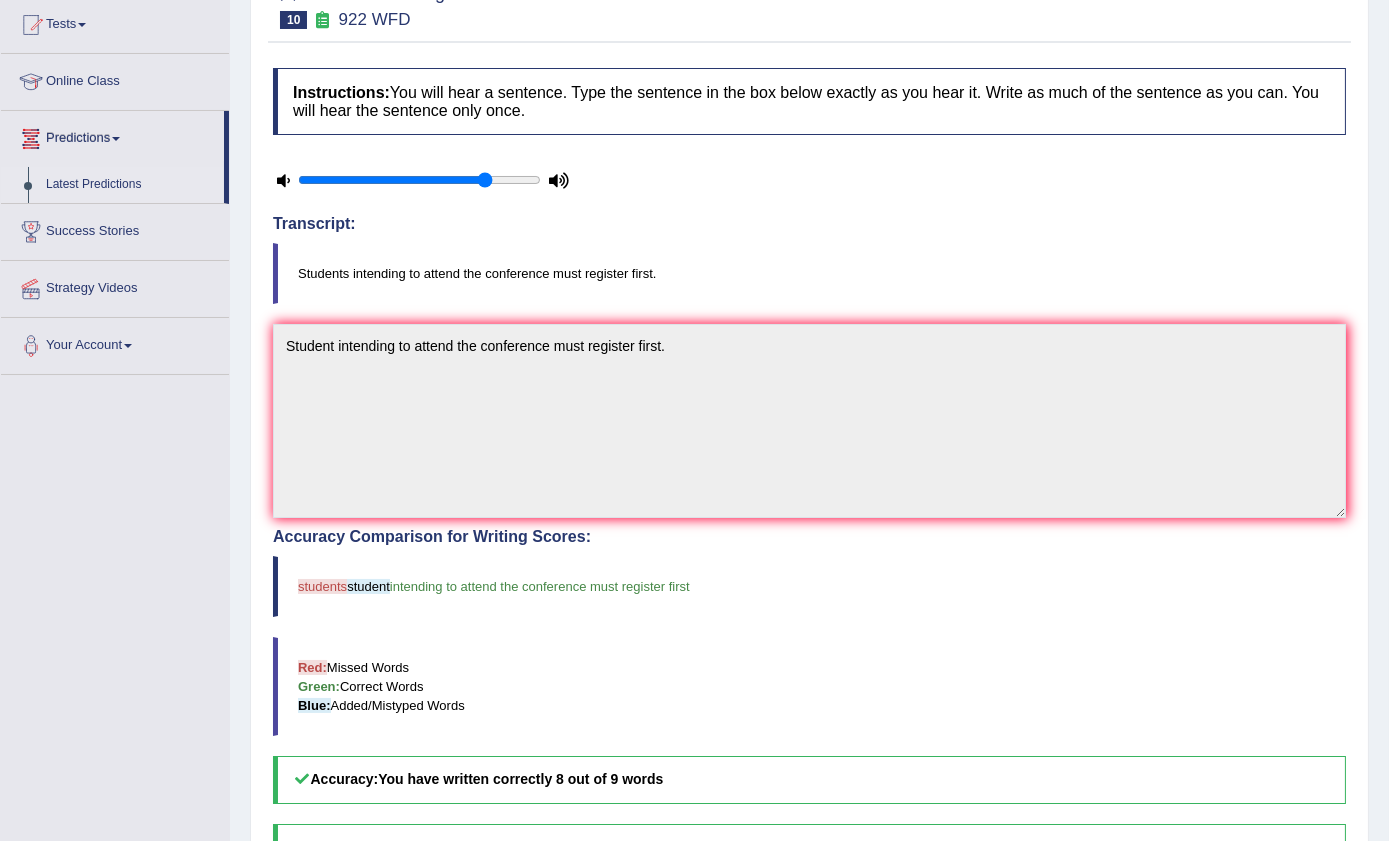 click on "Latest Predictions" at bounding box center (130, 185) 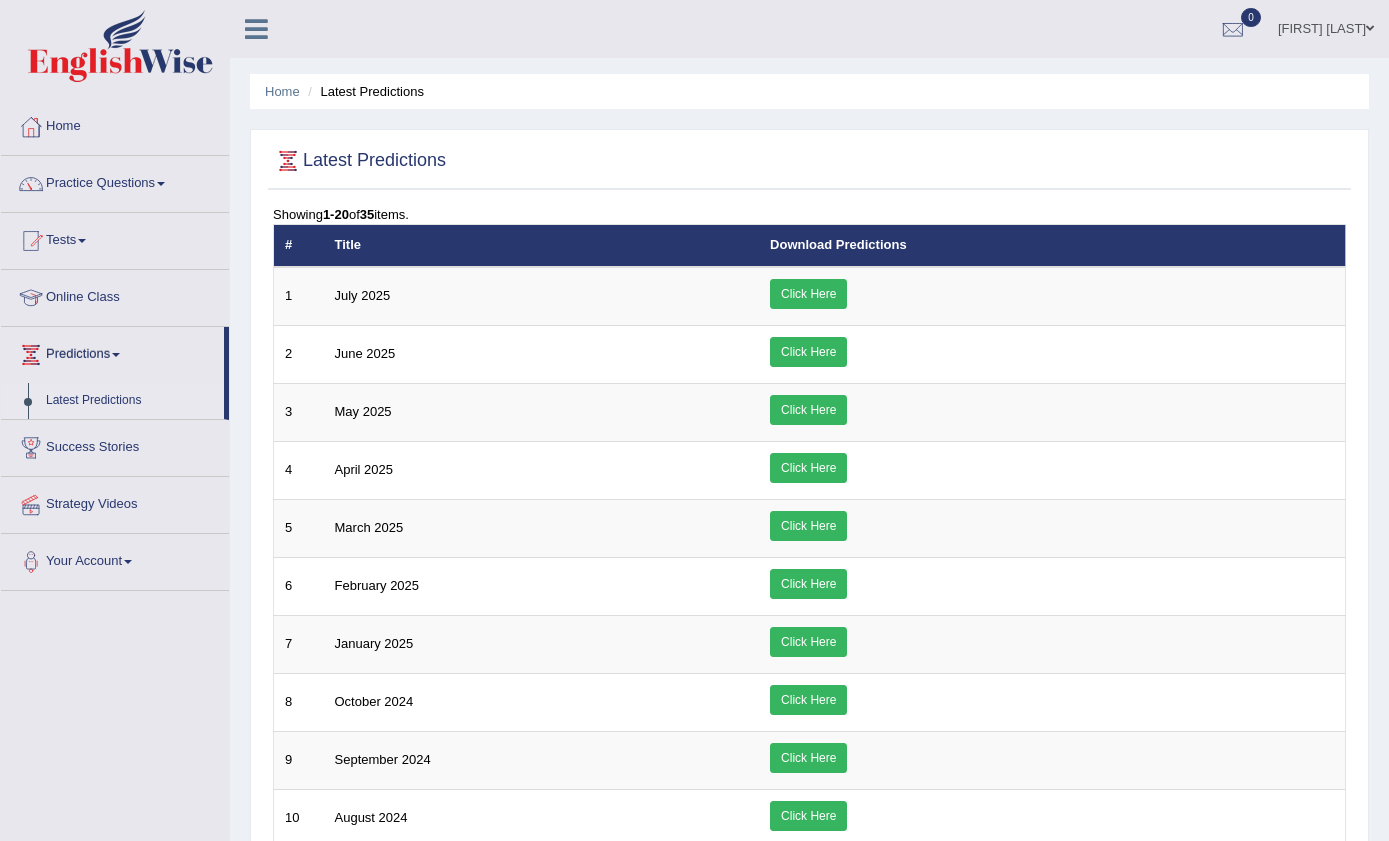 scroll, scrollTop: 0, scrollLeft: 0, axis: both 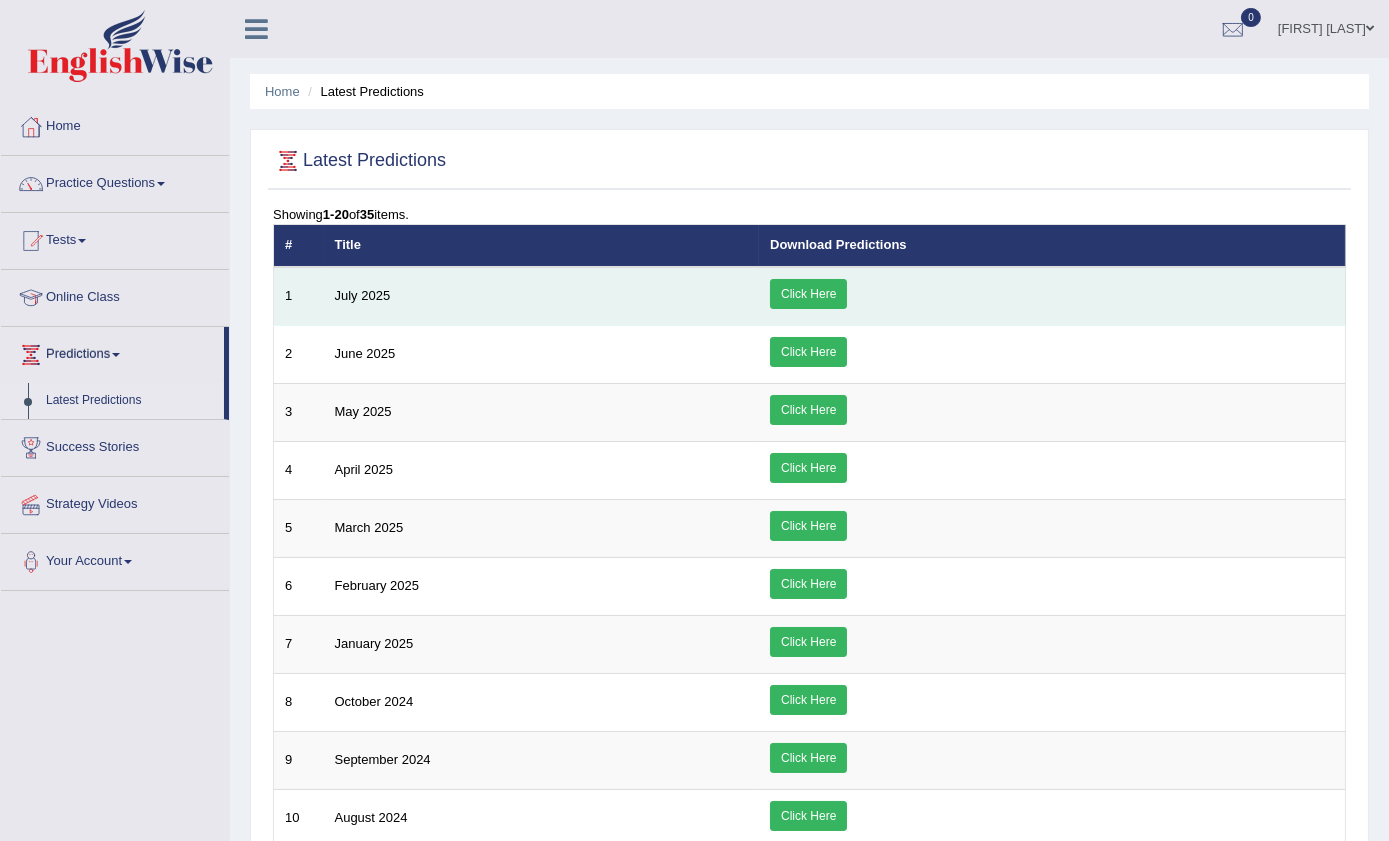 click on "Click Here" at bounding box center (808, 294) 